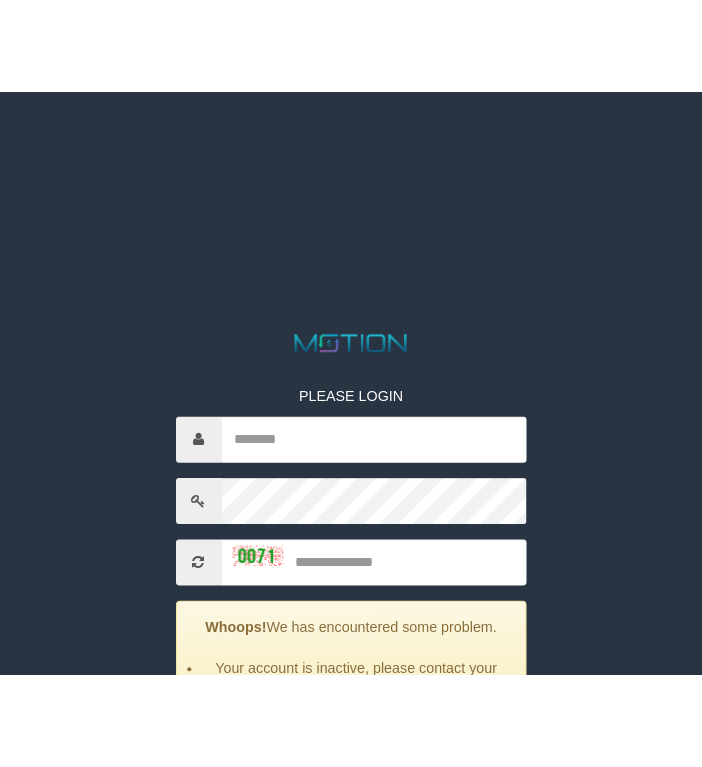 scroll, scrollTop: 0, scrollLeft: 0, axis: both 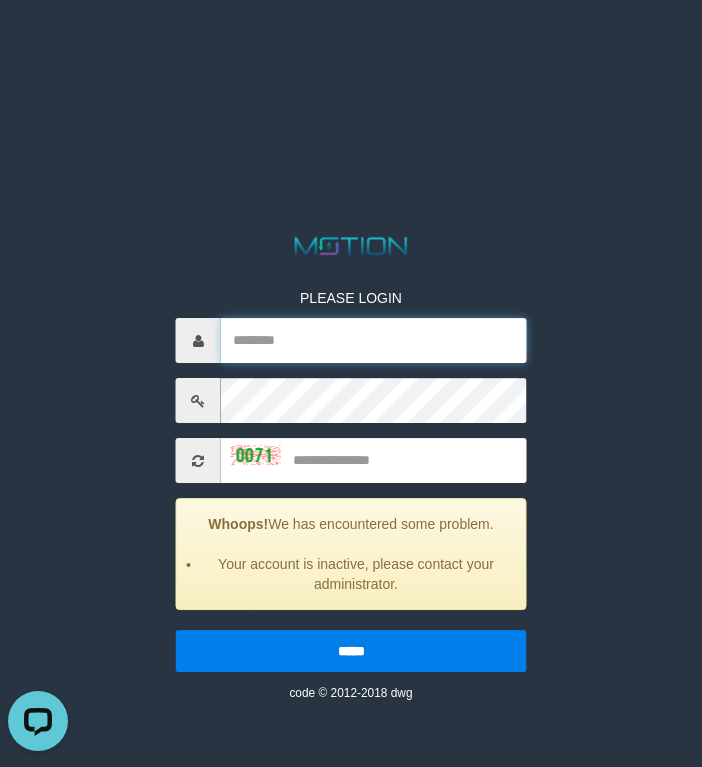 click at bounding box center [374, 340] 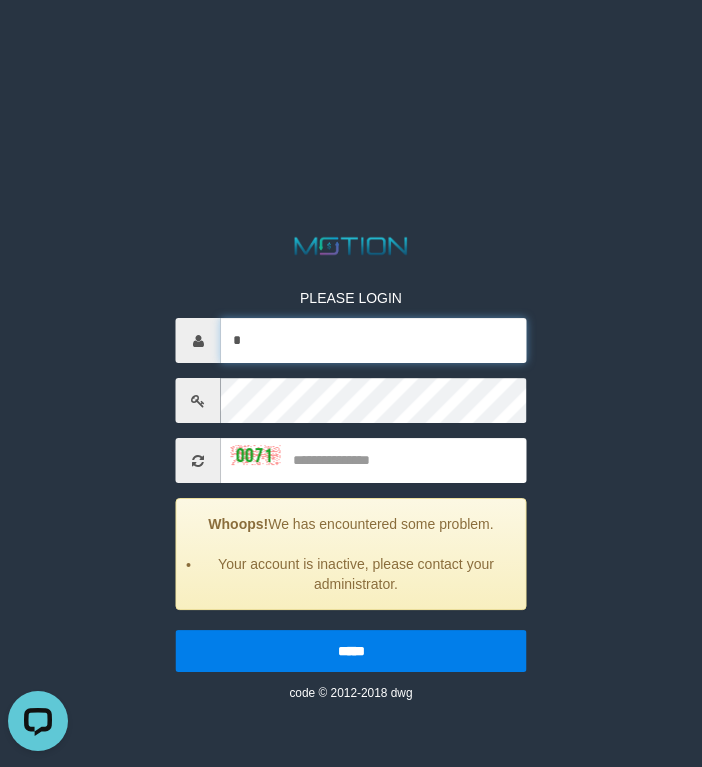 paste on "********" 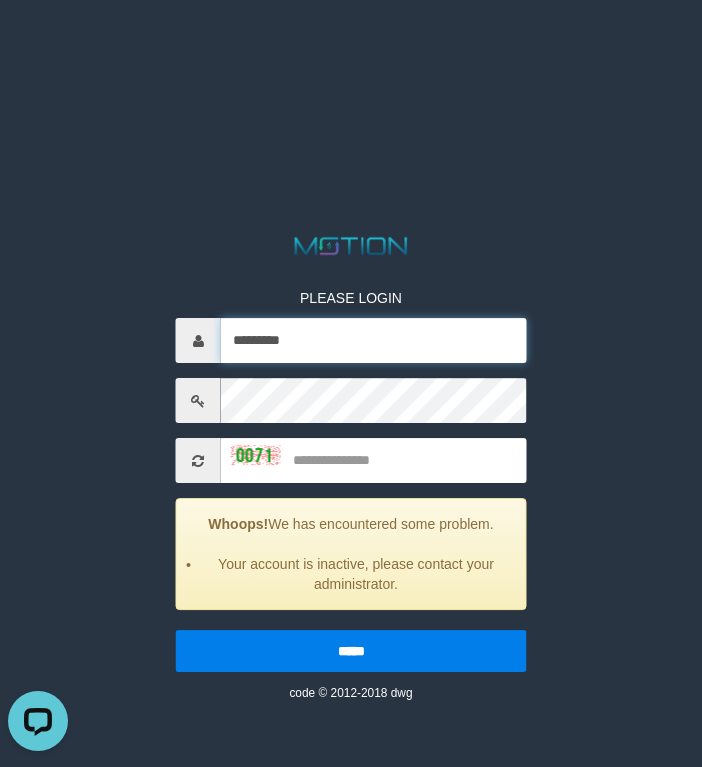 type on "*********" 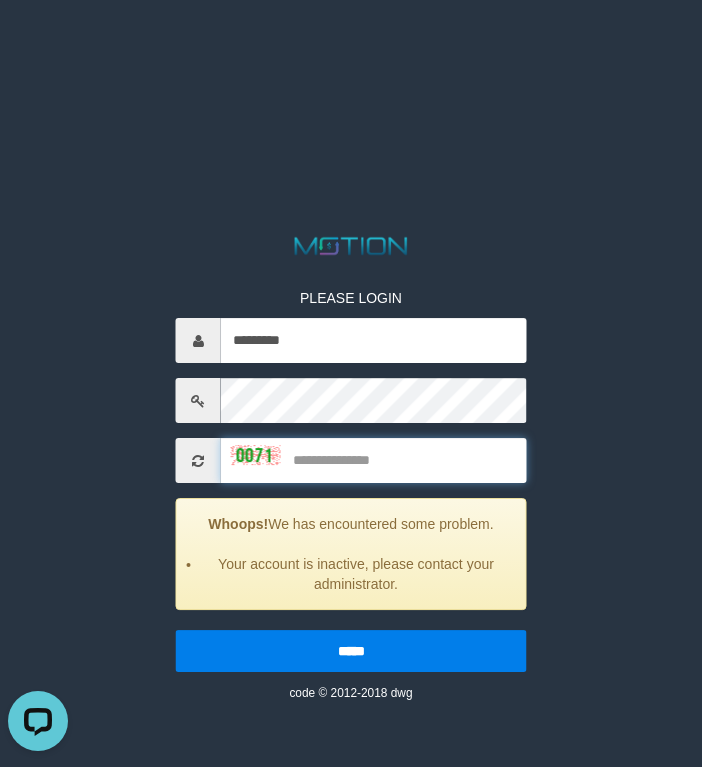 click at bounding box center [374, 460] 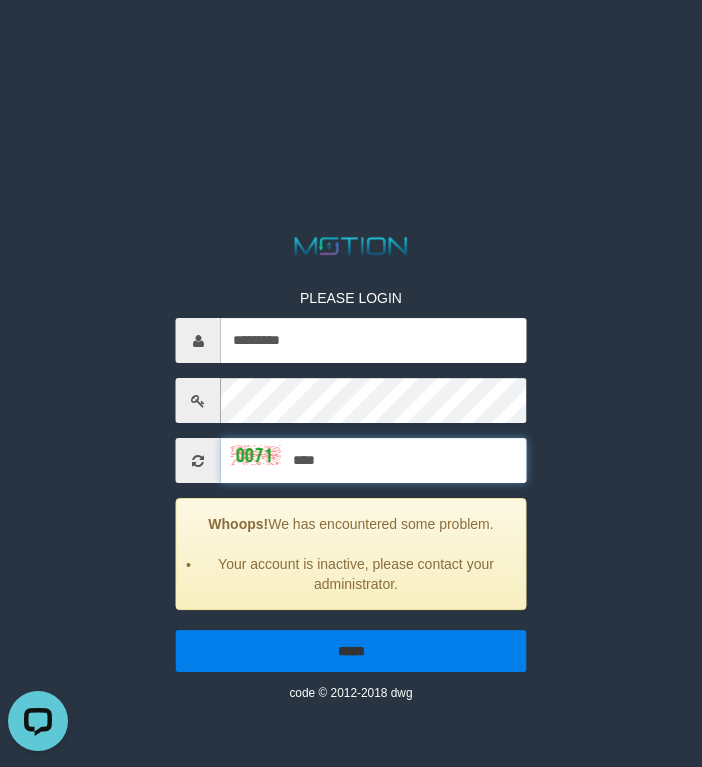 type on "****" 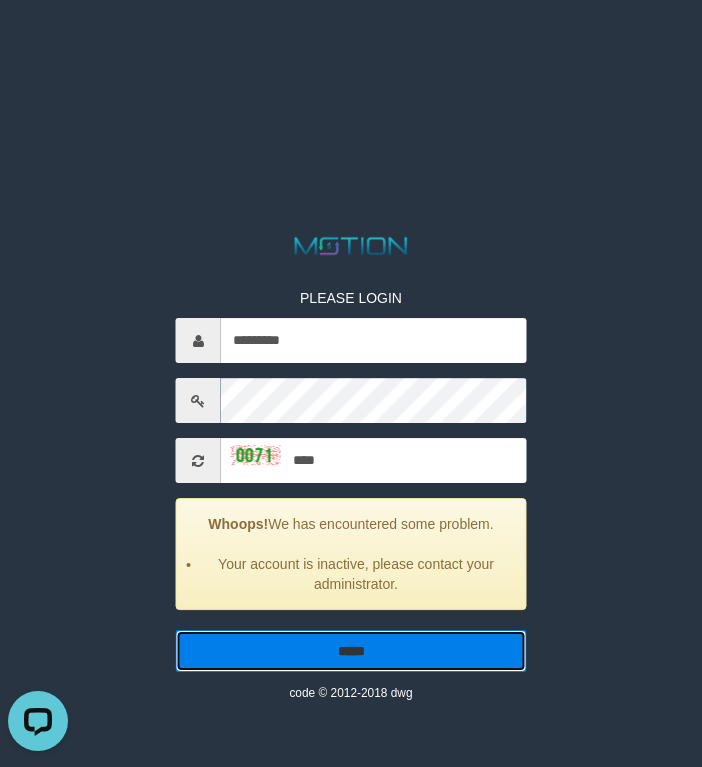 click on "*****" at bounding box center (351, 651) 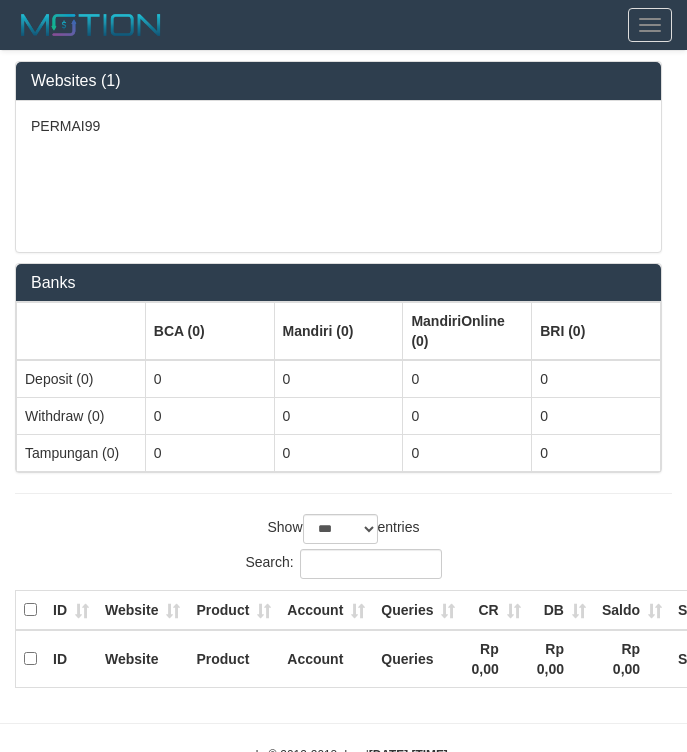 select on "***" 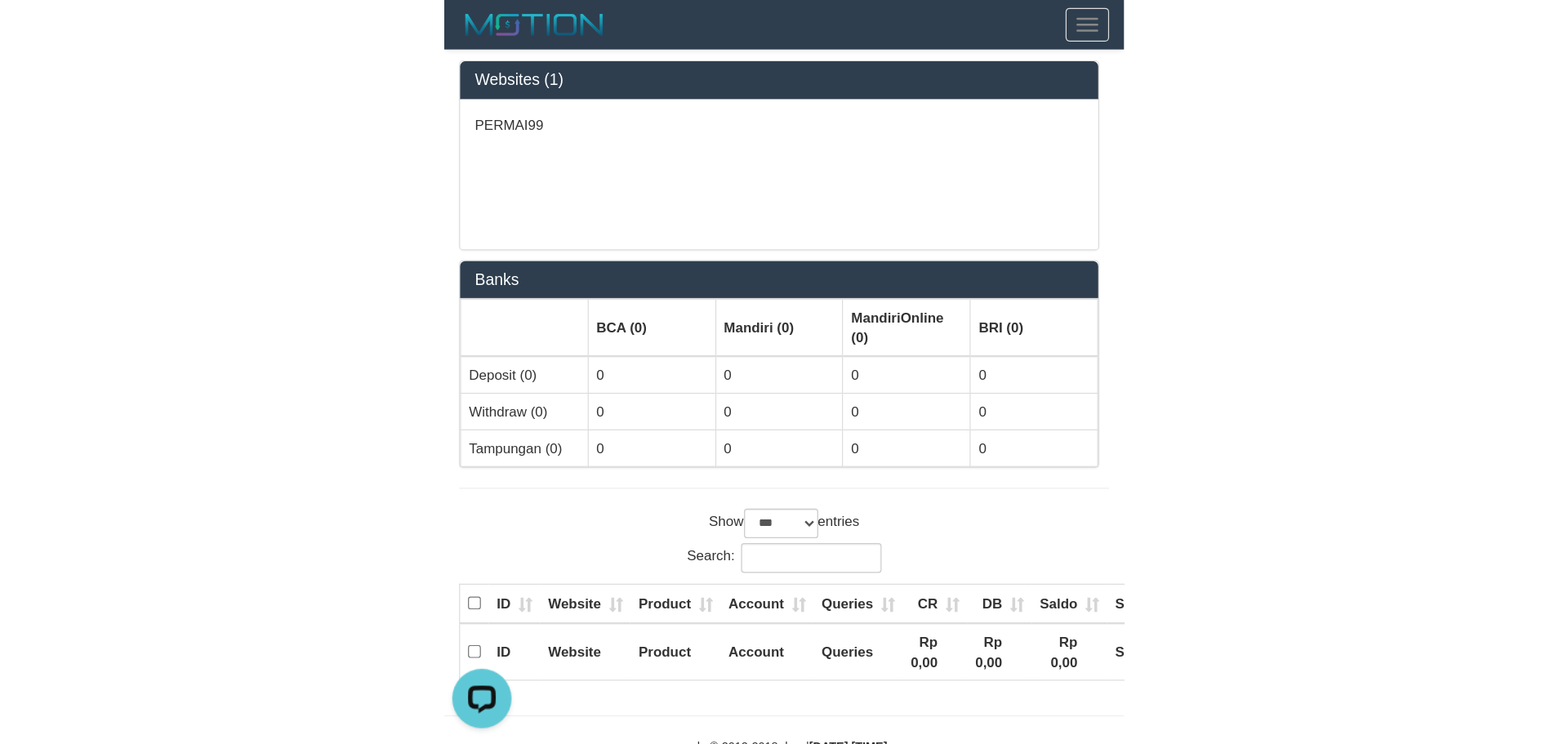 scroll, scrollTop: 0, scrollLeft: 0, axis: both 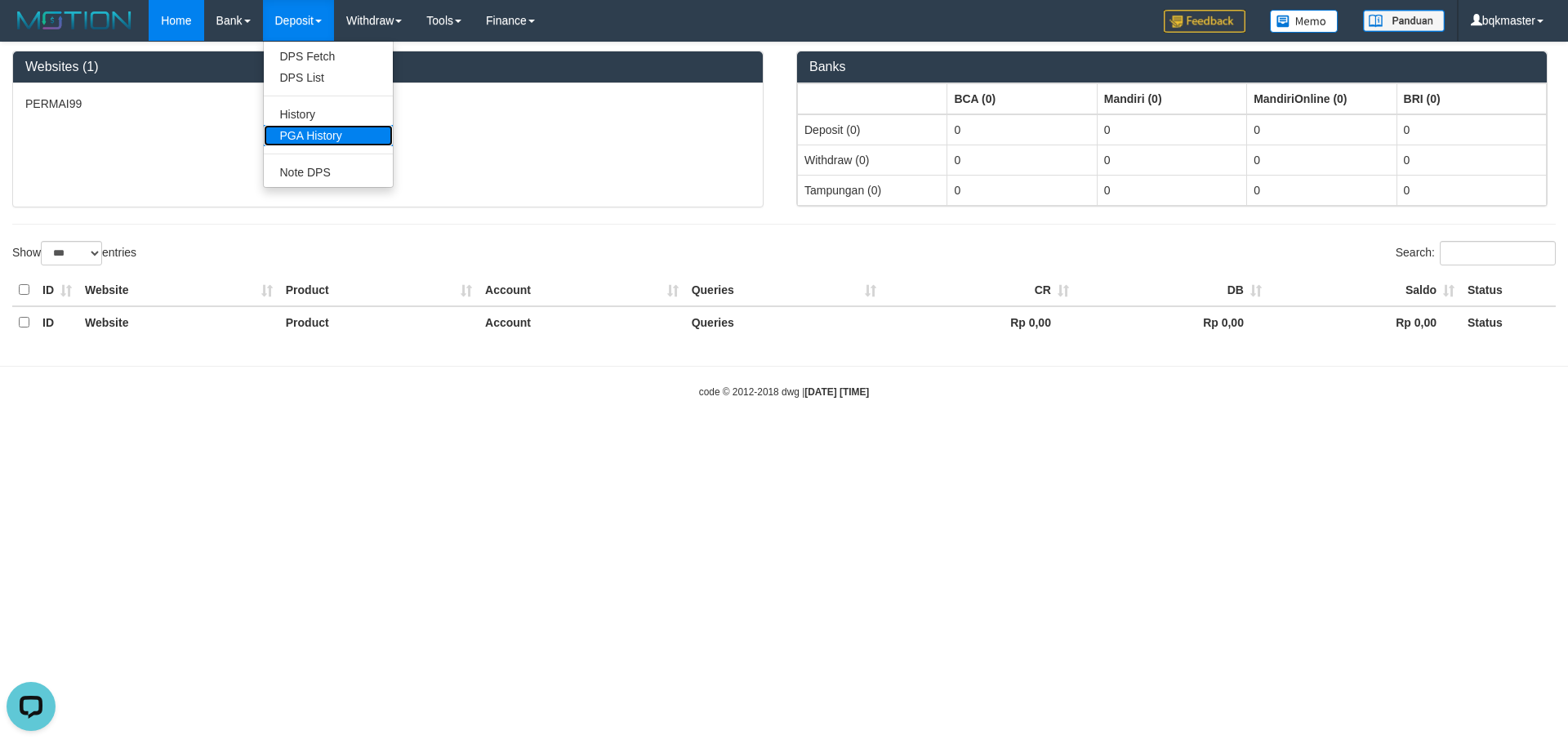 click on "PGA History" at bounding box center (328, 136) 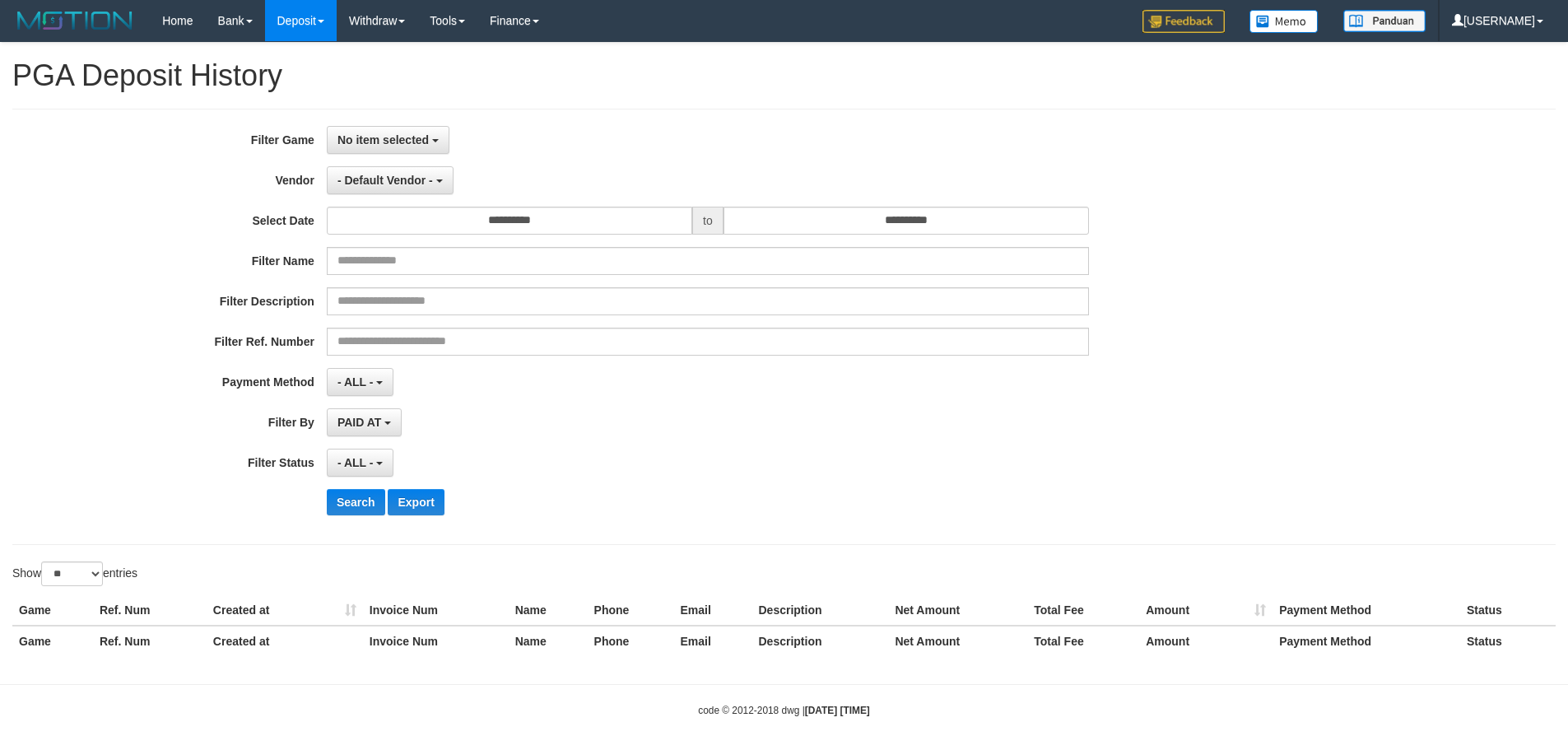 select 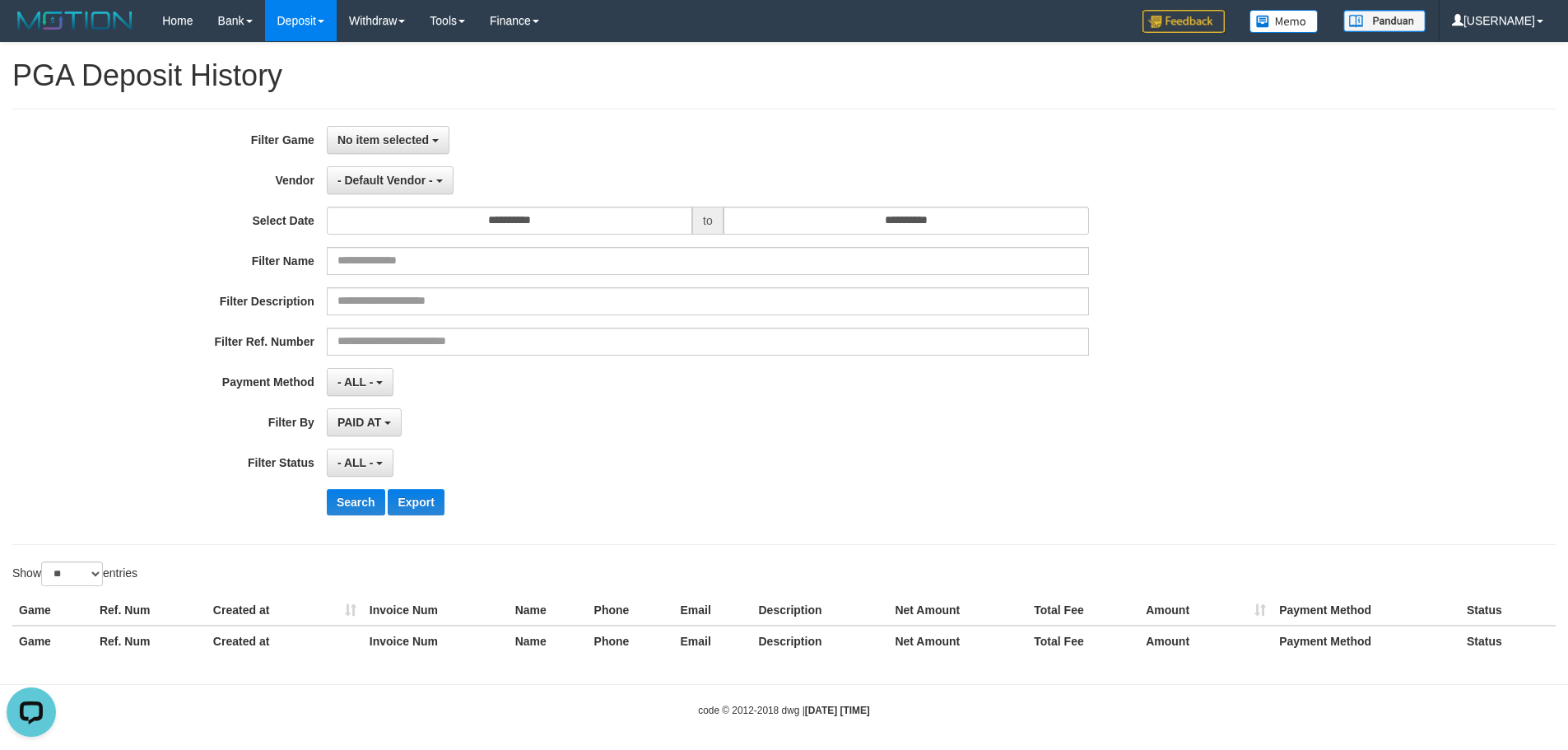 scroll, scrollTop: 0, scrollLeft: 0, axis: both 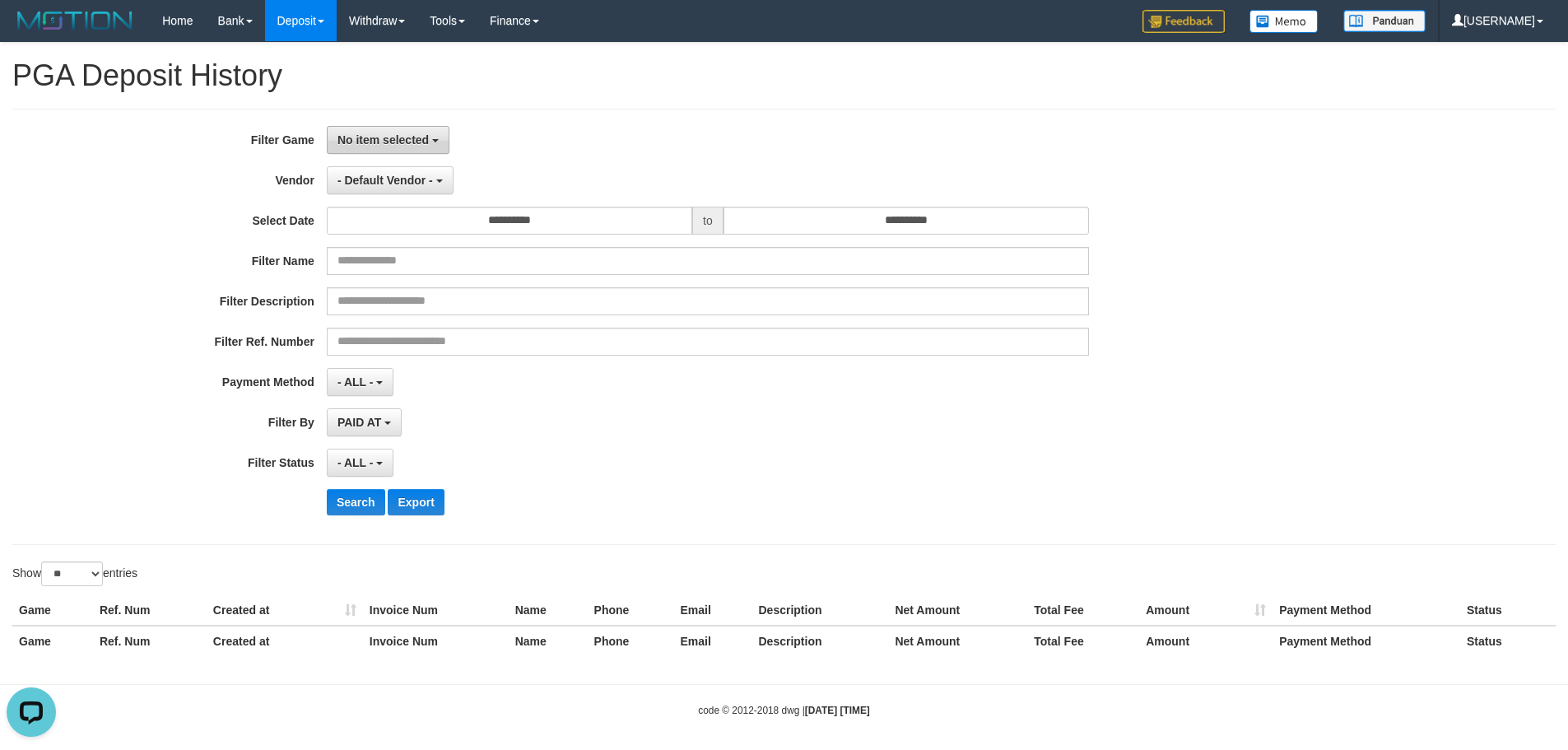 click on "No item selected" at bounding box center (383, 140) 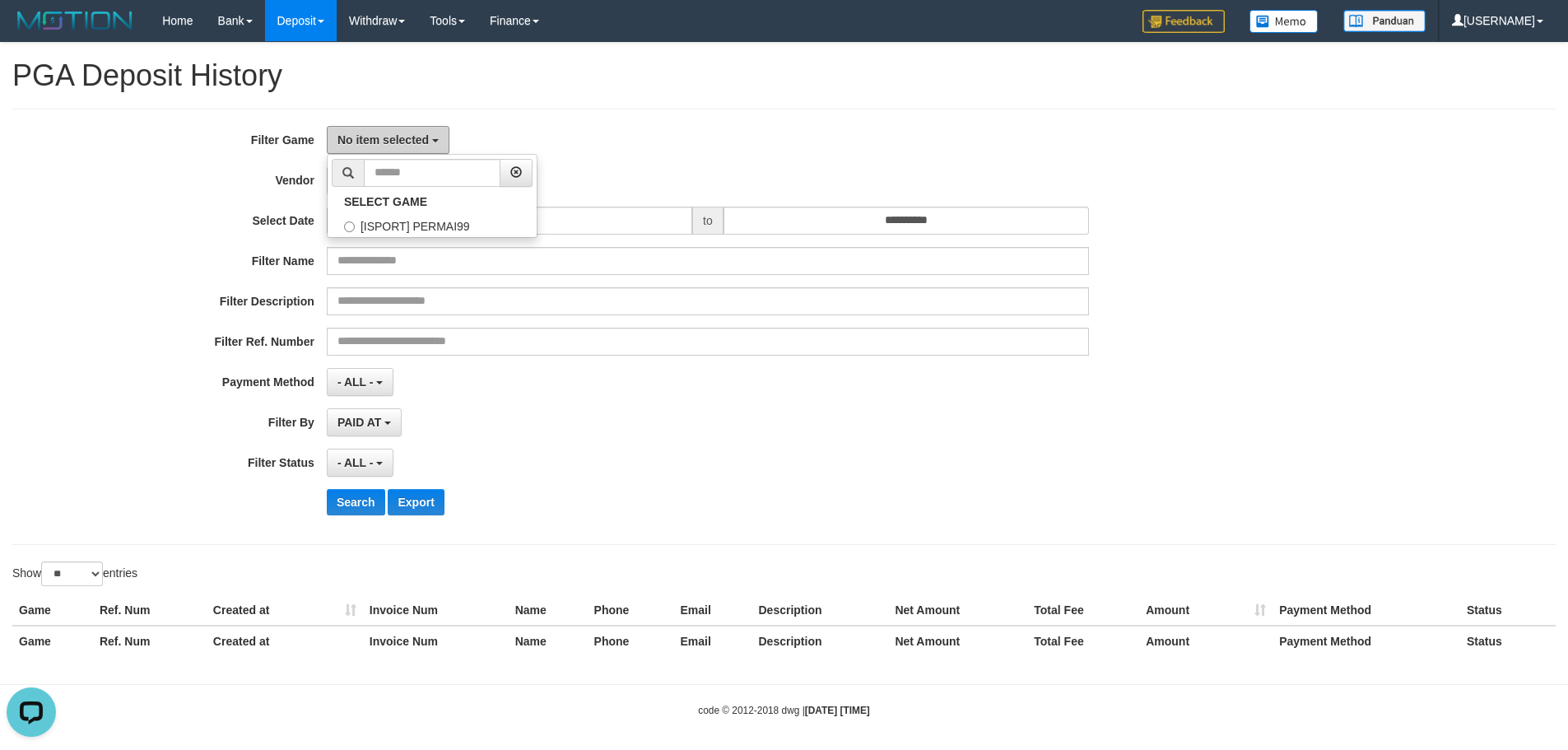 click on "No item selected" at bounding box center (383, 140) 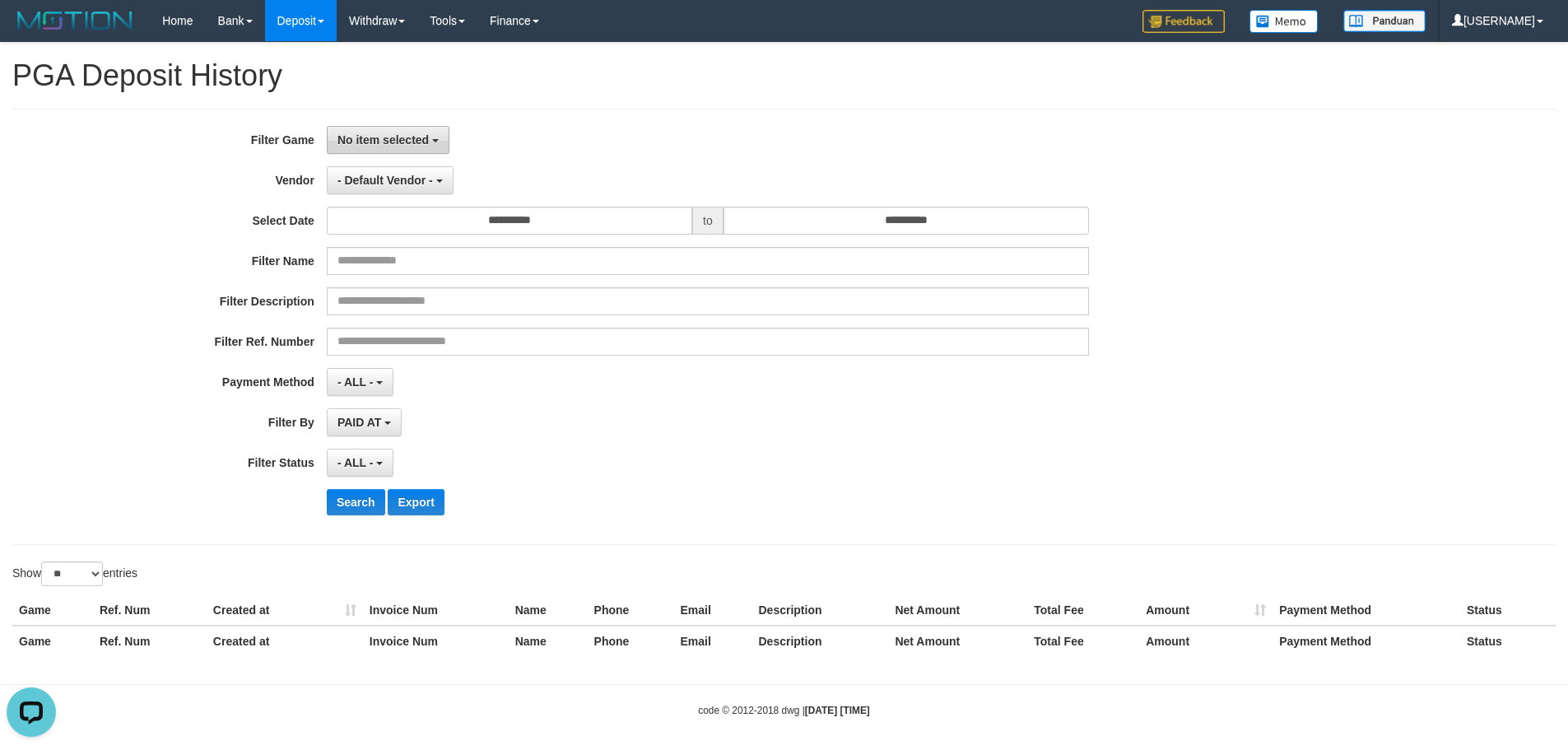 click on "No item selected" at bounding box center (383, 140) 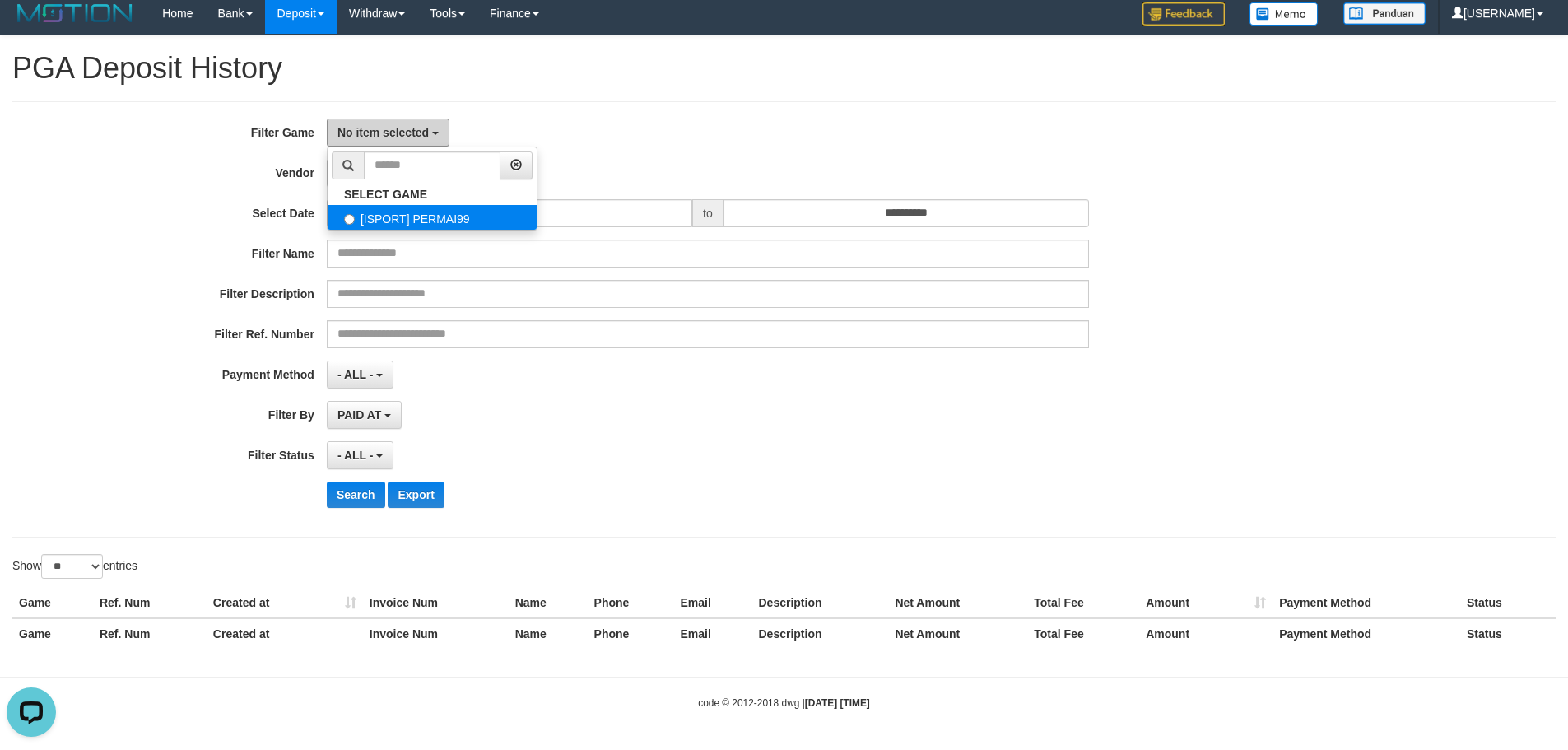 scroll, scrollTop: 9, scrollLeft: 0, axis: vertical 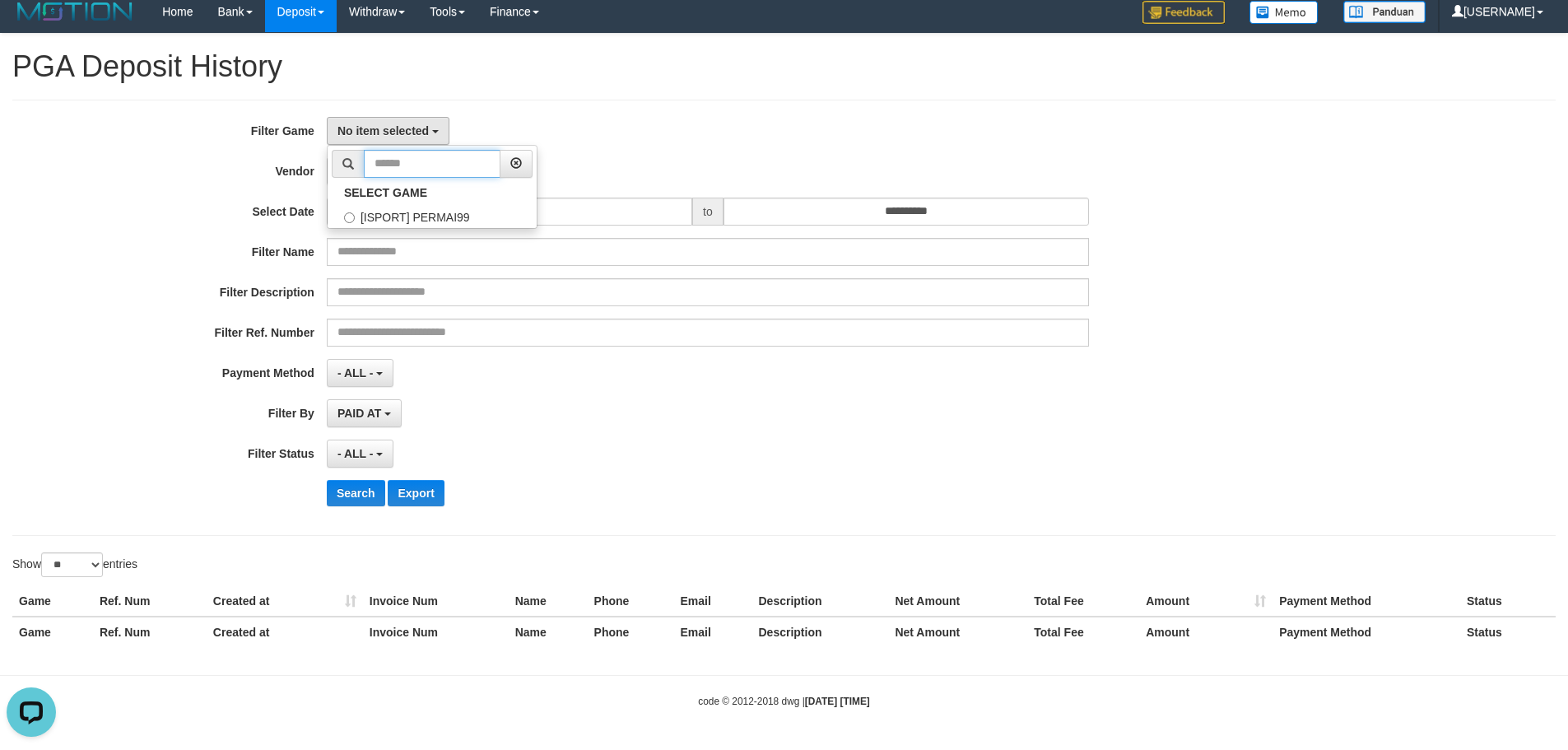click at bounding box center (432, 164) 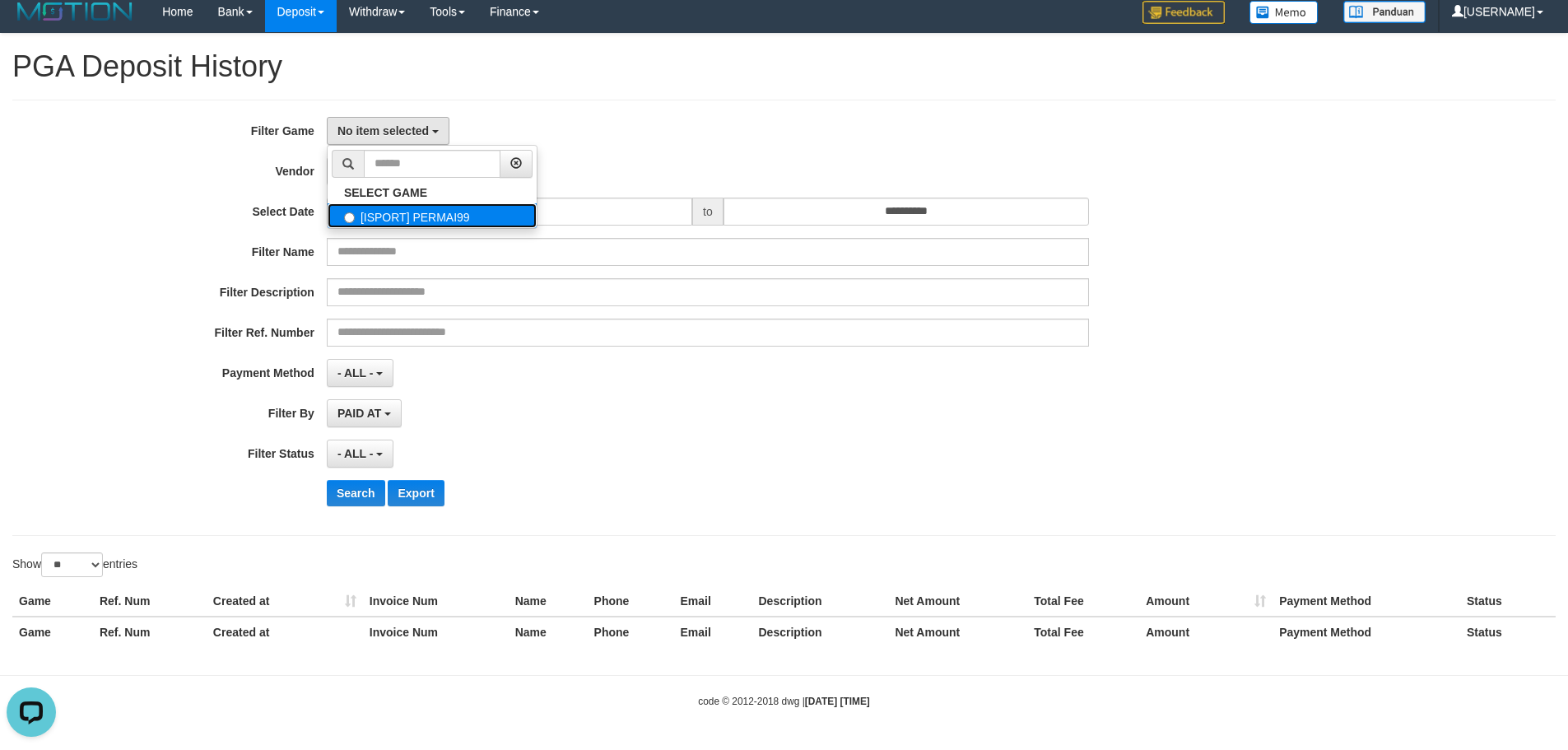click on "[ISPORT] PERMAI99" at bounding box center (432, 216) 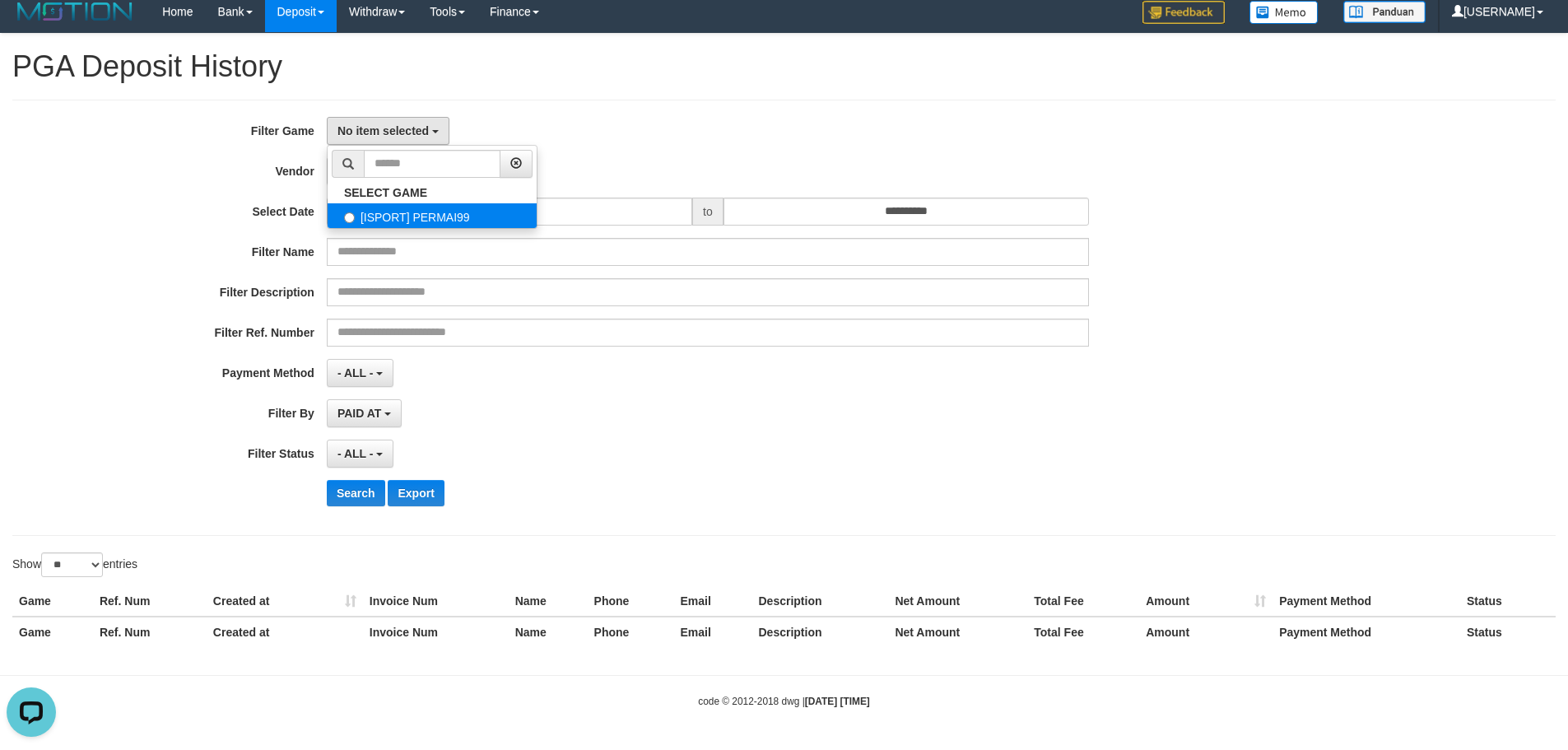 select on "****" 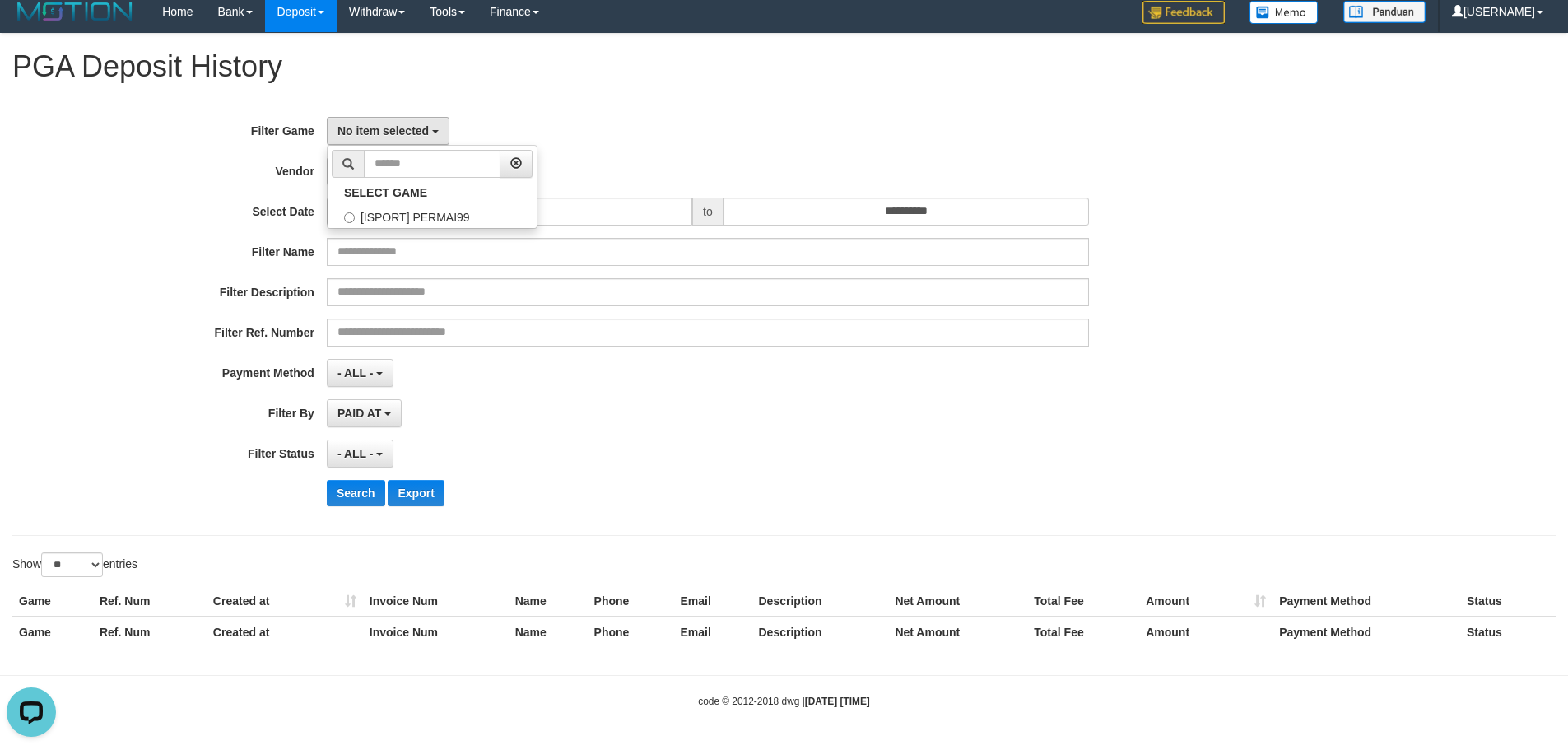 scroll, scrollTop: 15, scrollLeft: 0, axis: vertical 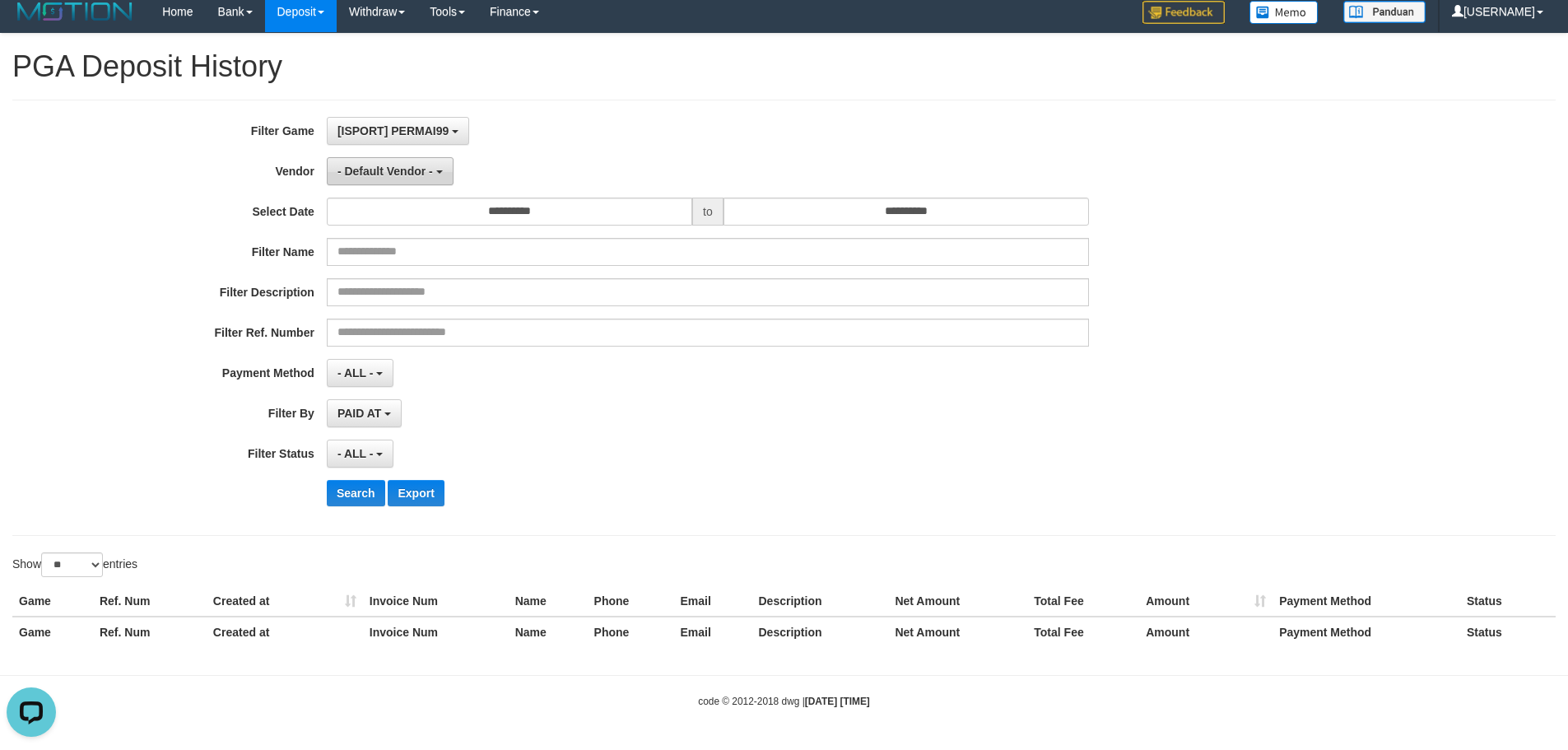 click on "- Default Vendor -" at bounding box center [385, 171] 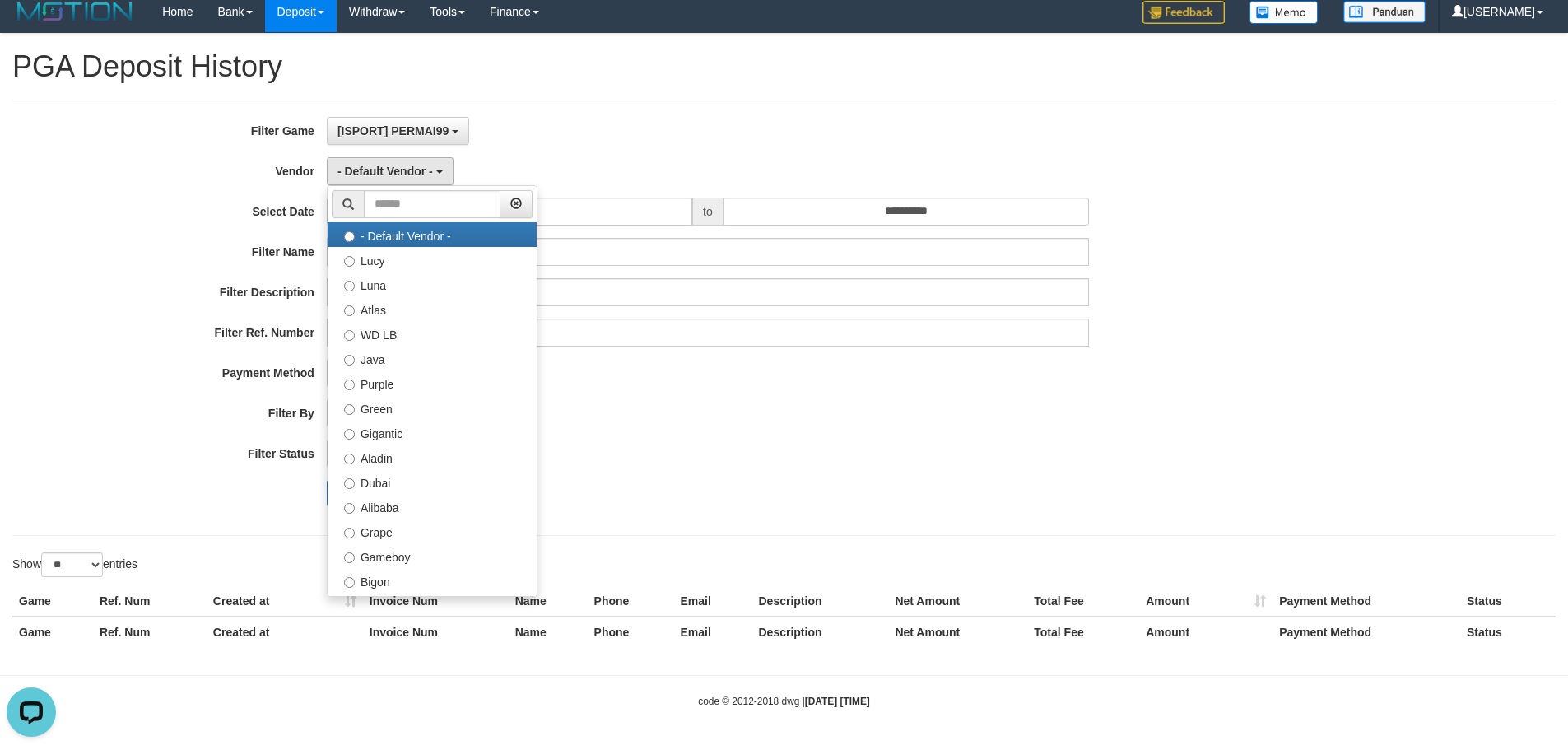 click on "**********" at bounding box center (654, 318) 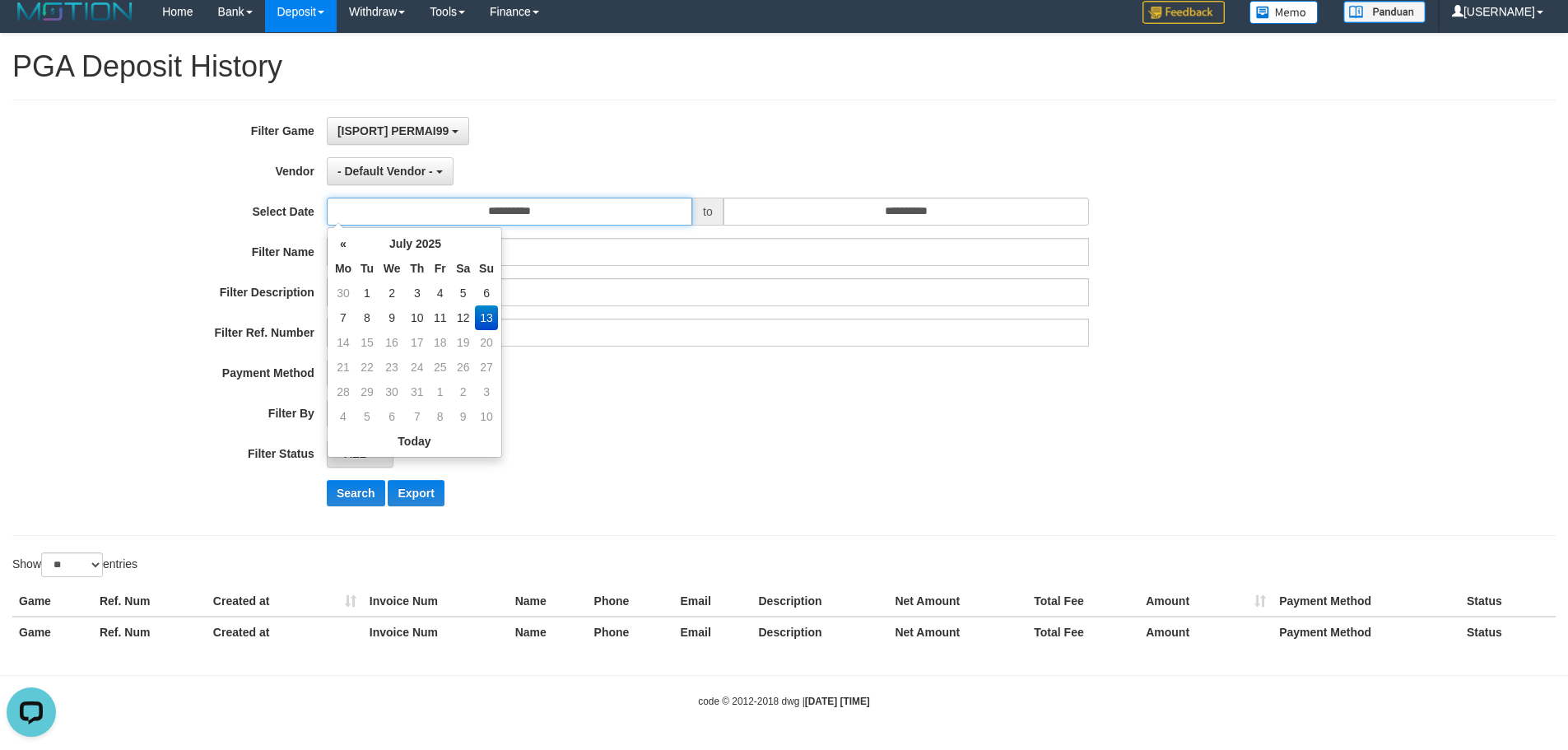 click on "**********" at bounding box center (509, 212) 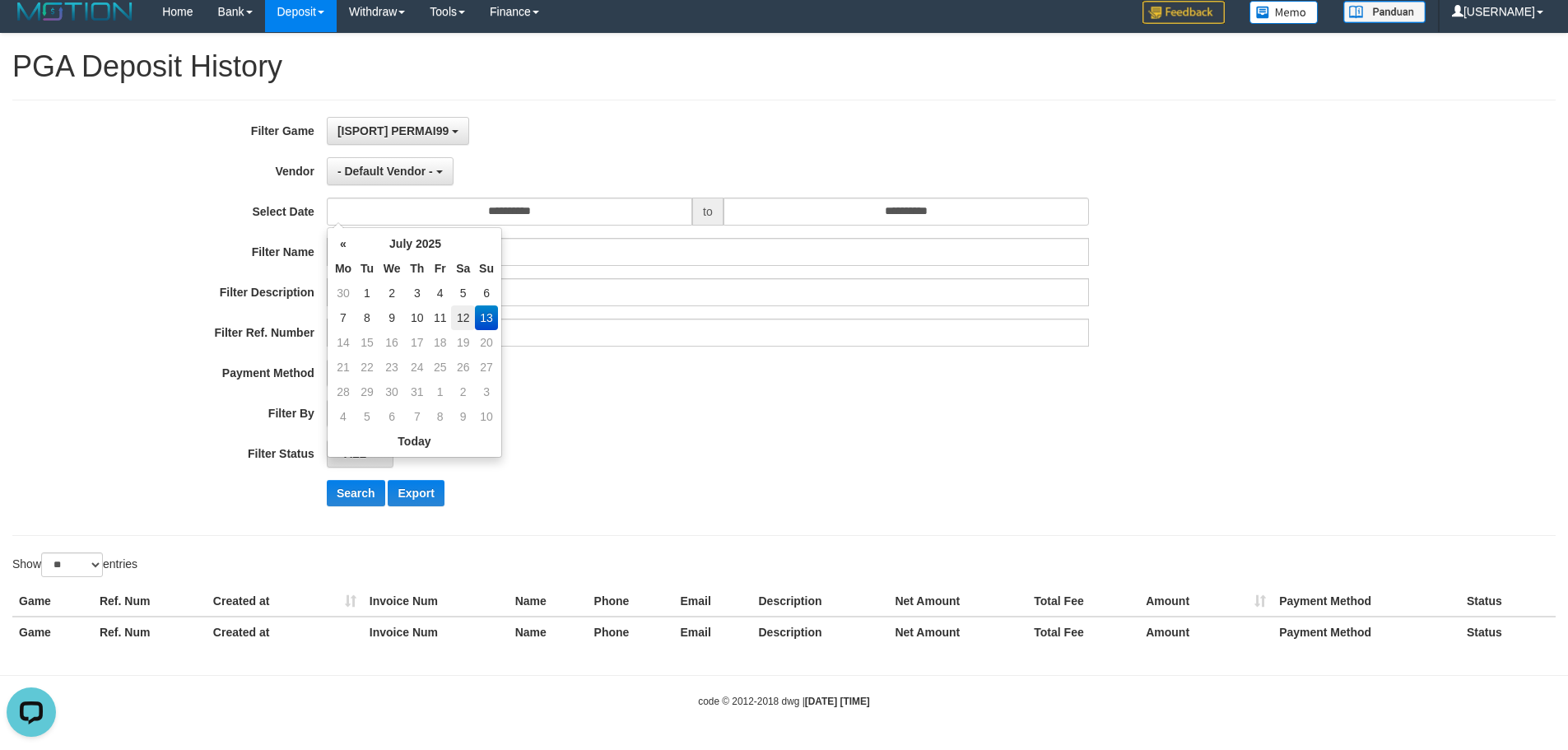 click on "12" at bounding box center [463, 318] 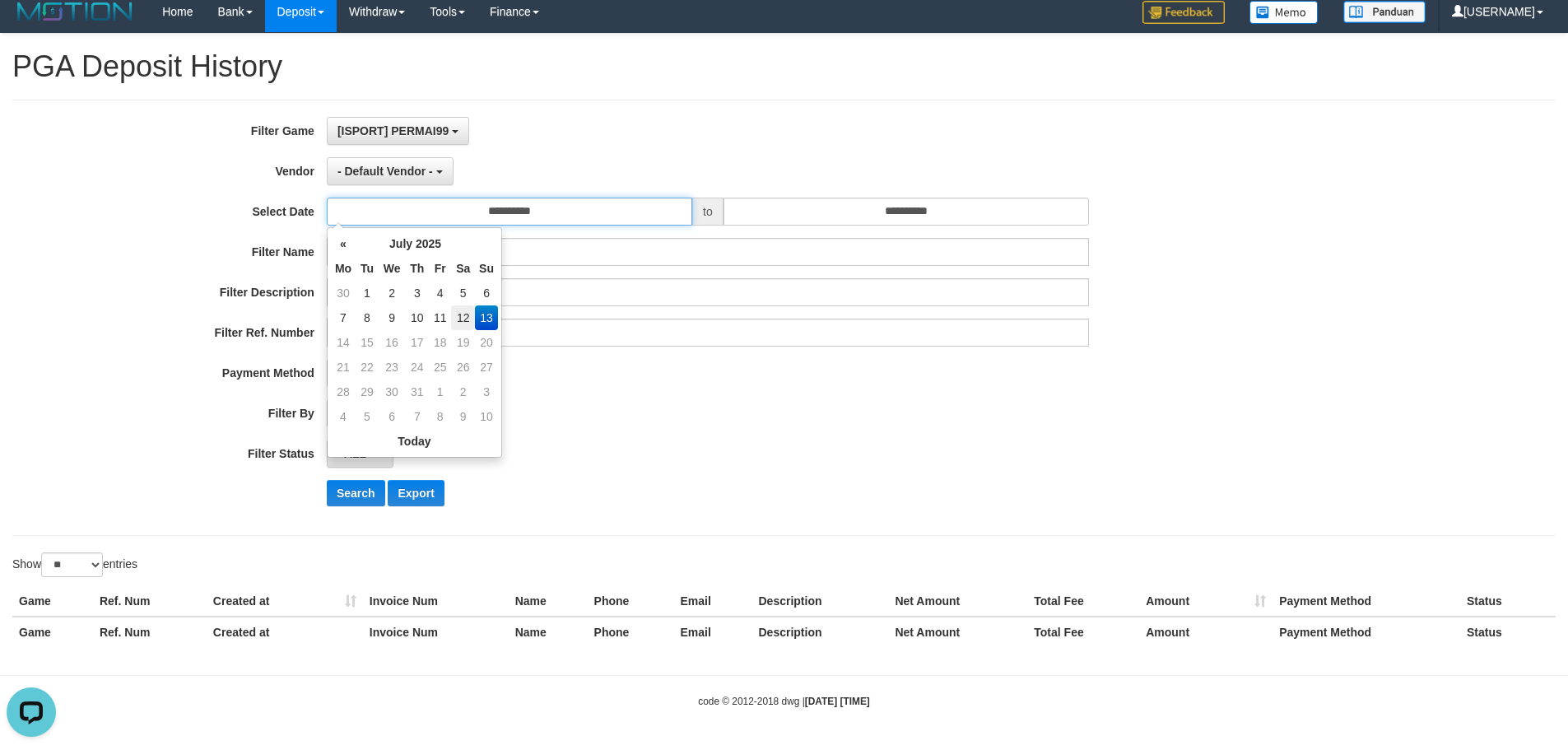 type on "**********" 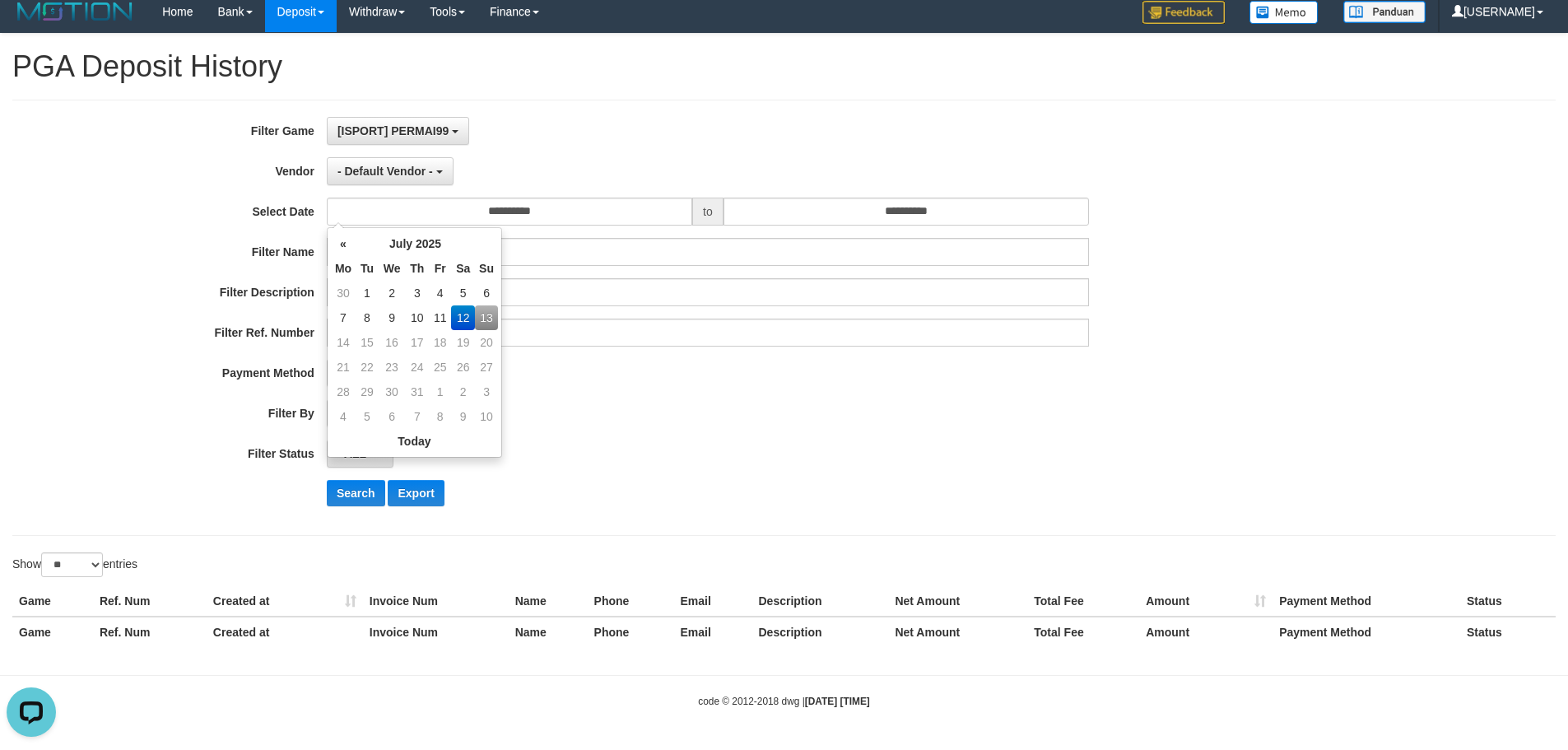 click on "**********" at bounding box center [654, 318] 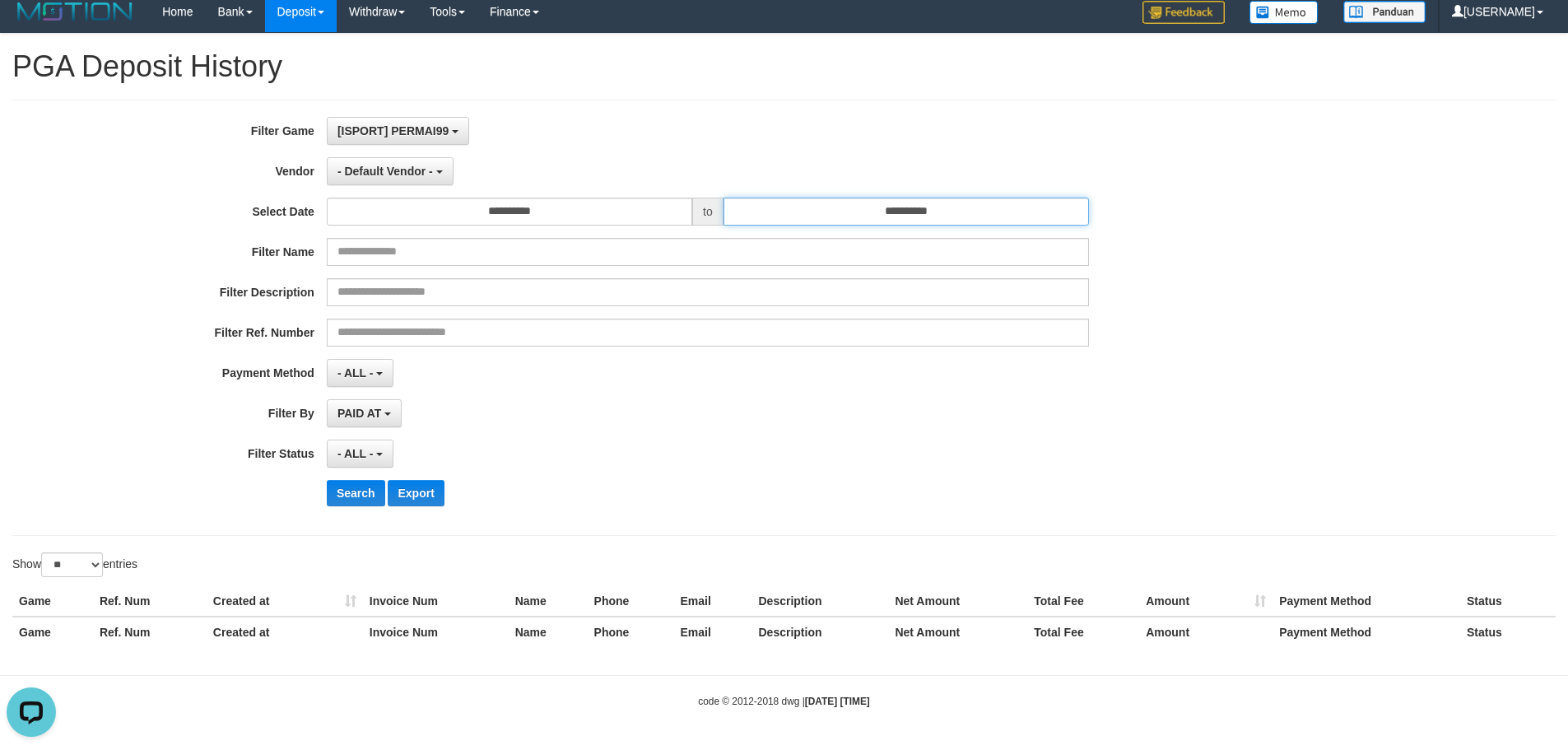 click on "**********" at bounding box center [906, 212] 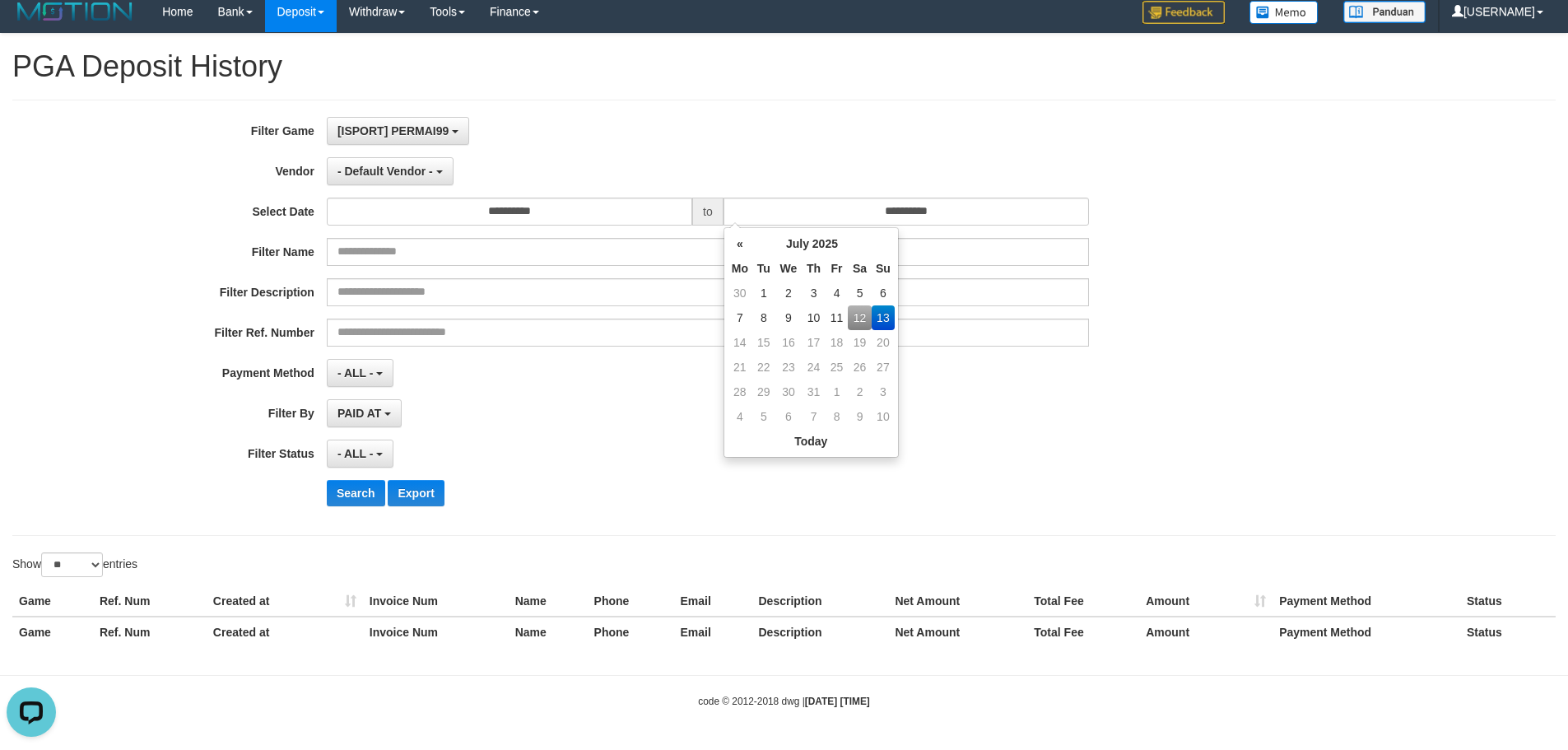 click on "12" at bounding box center [859, 318] 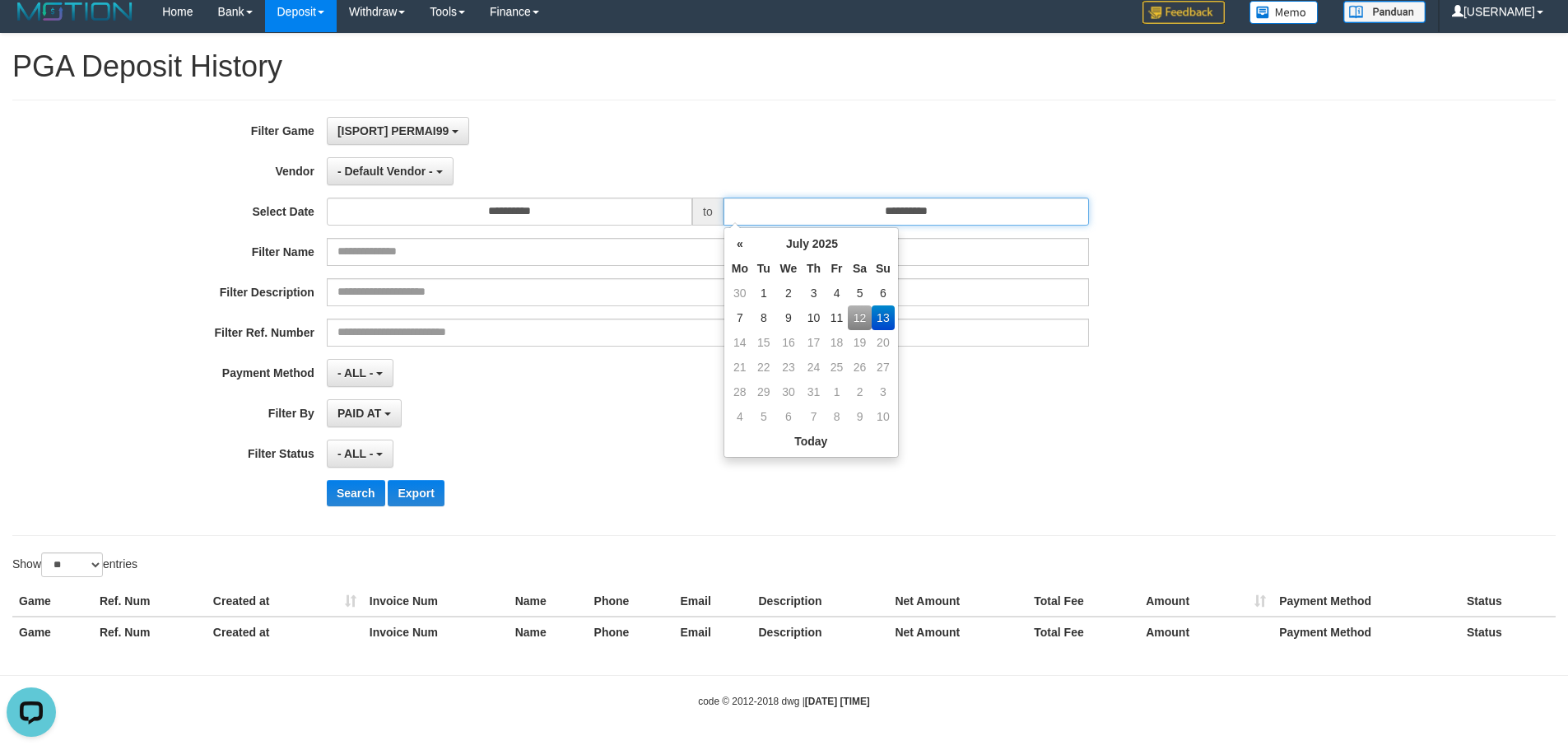 type on "**********" 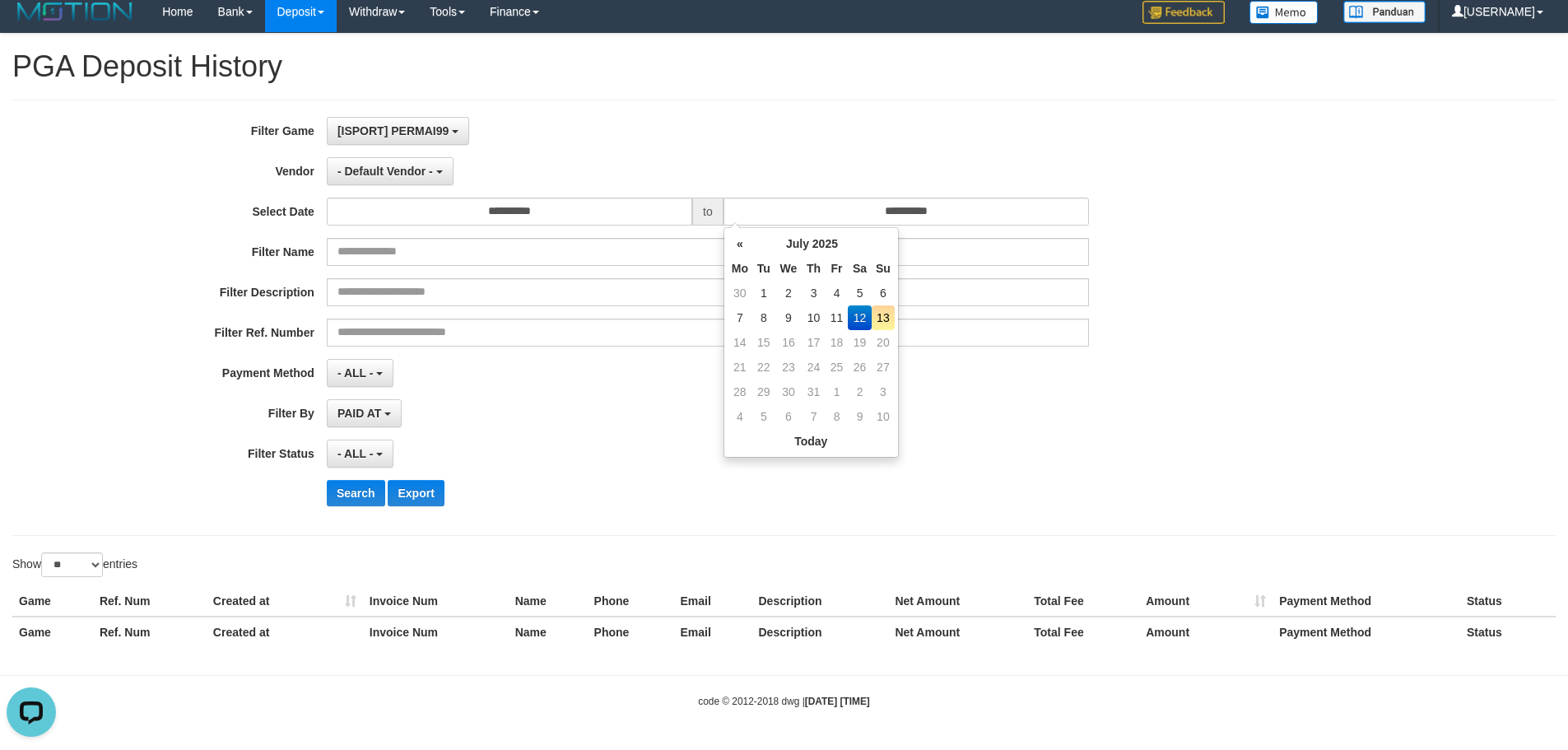 click on "PAID AT
PAID AT
CREATED AT" at bounding box center (708, 413) 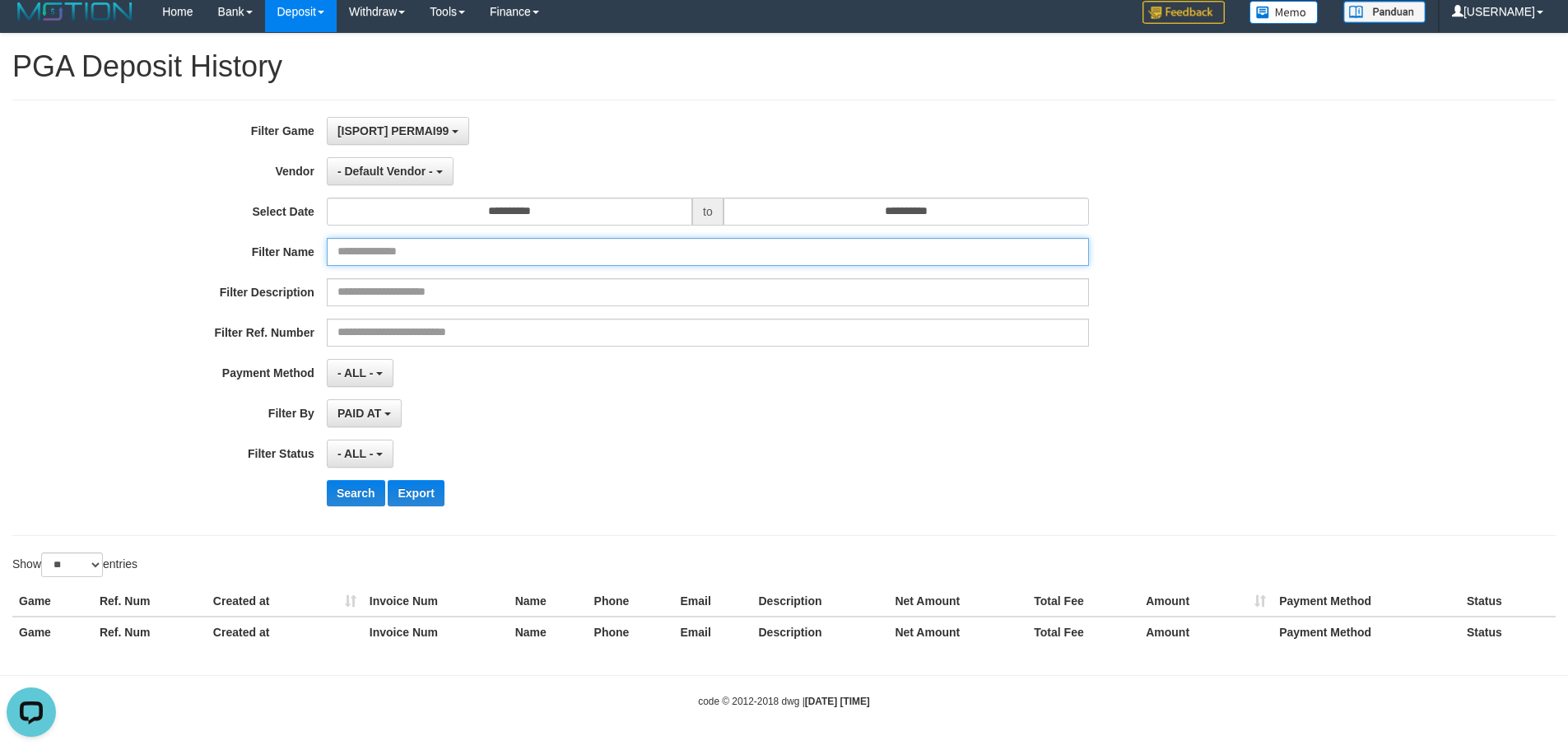 click at bounding box center [708, 252] 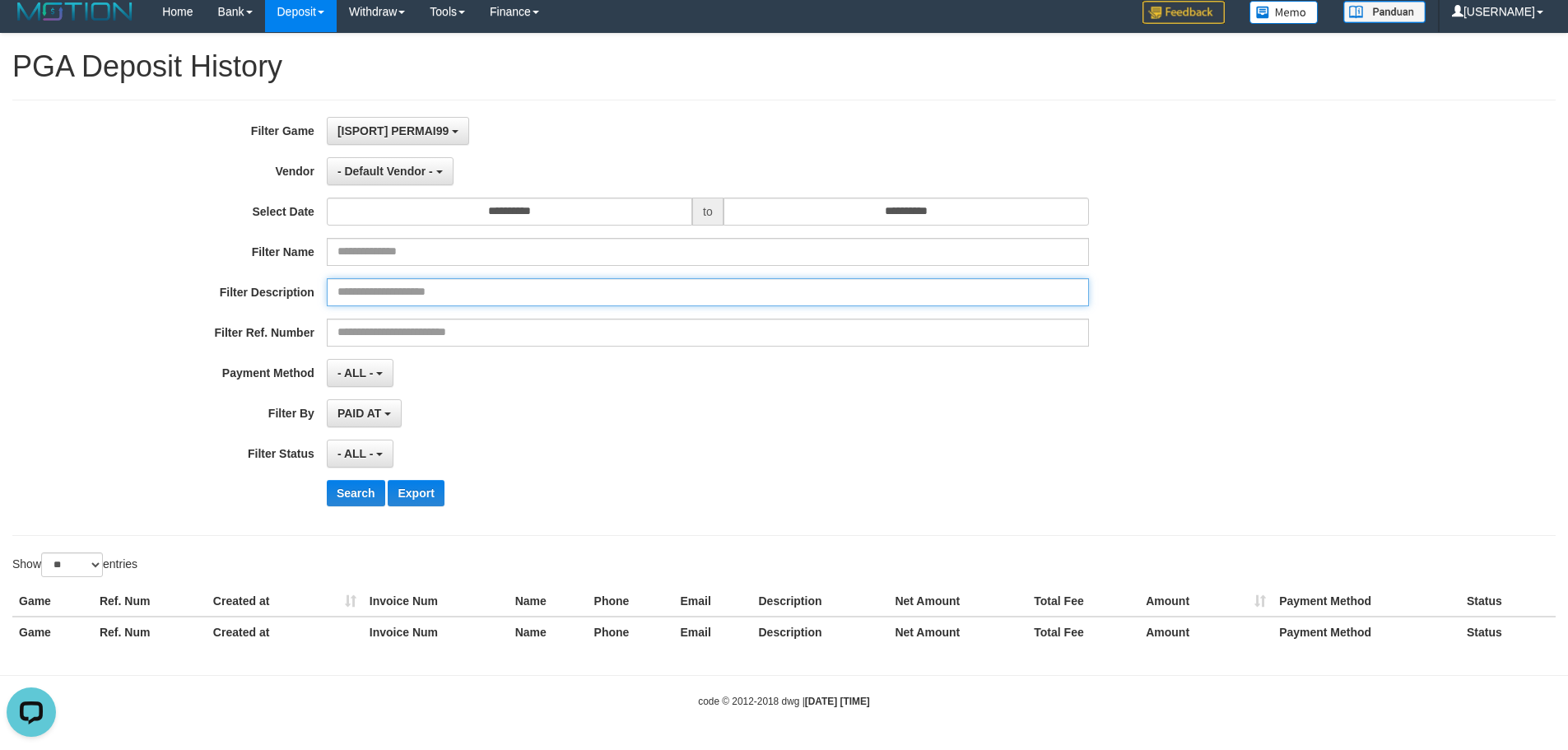 click at bounding box center [708, 292] 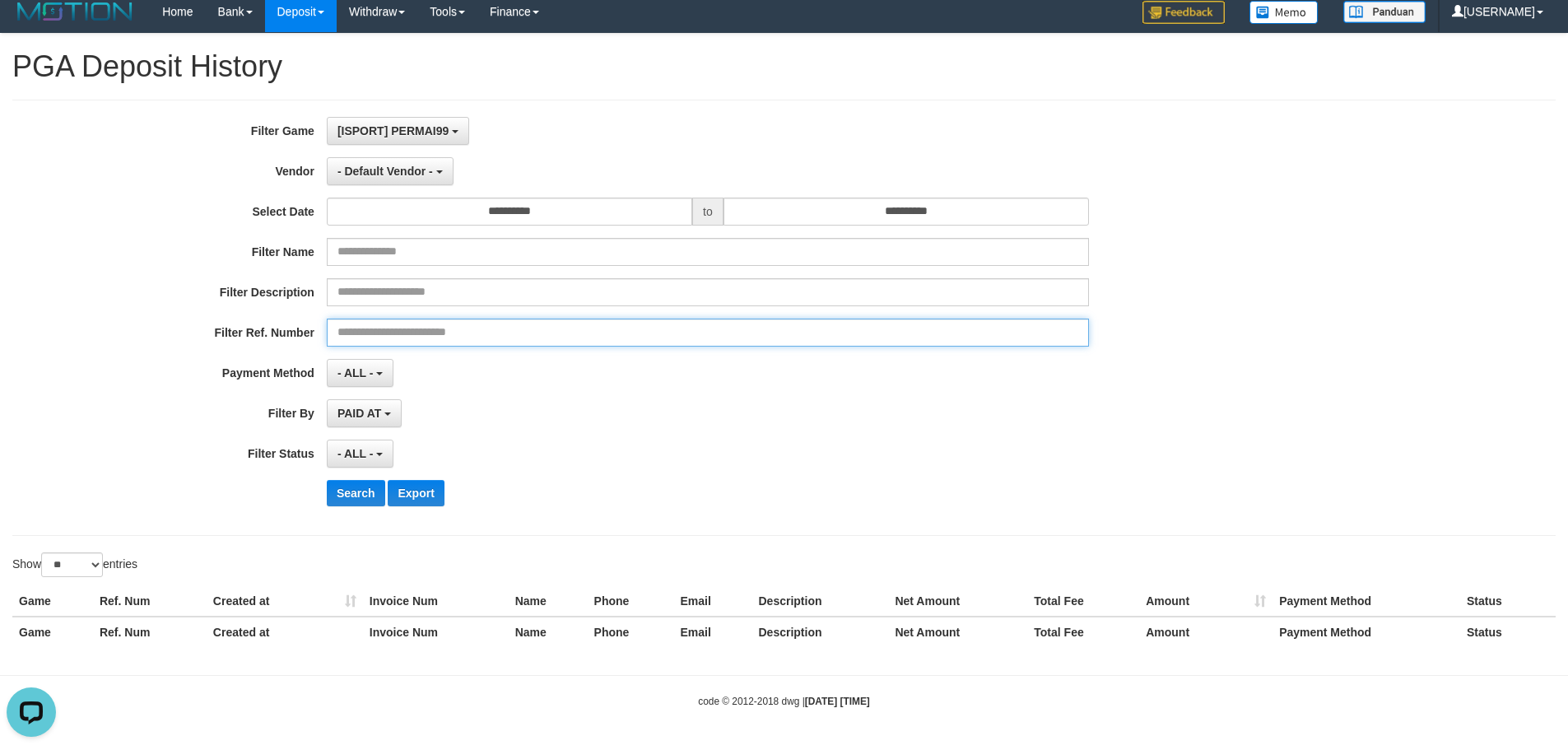 click at bounding box center [708, 333] 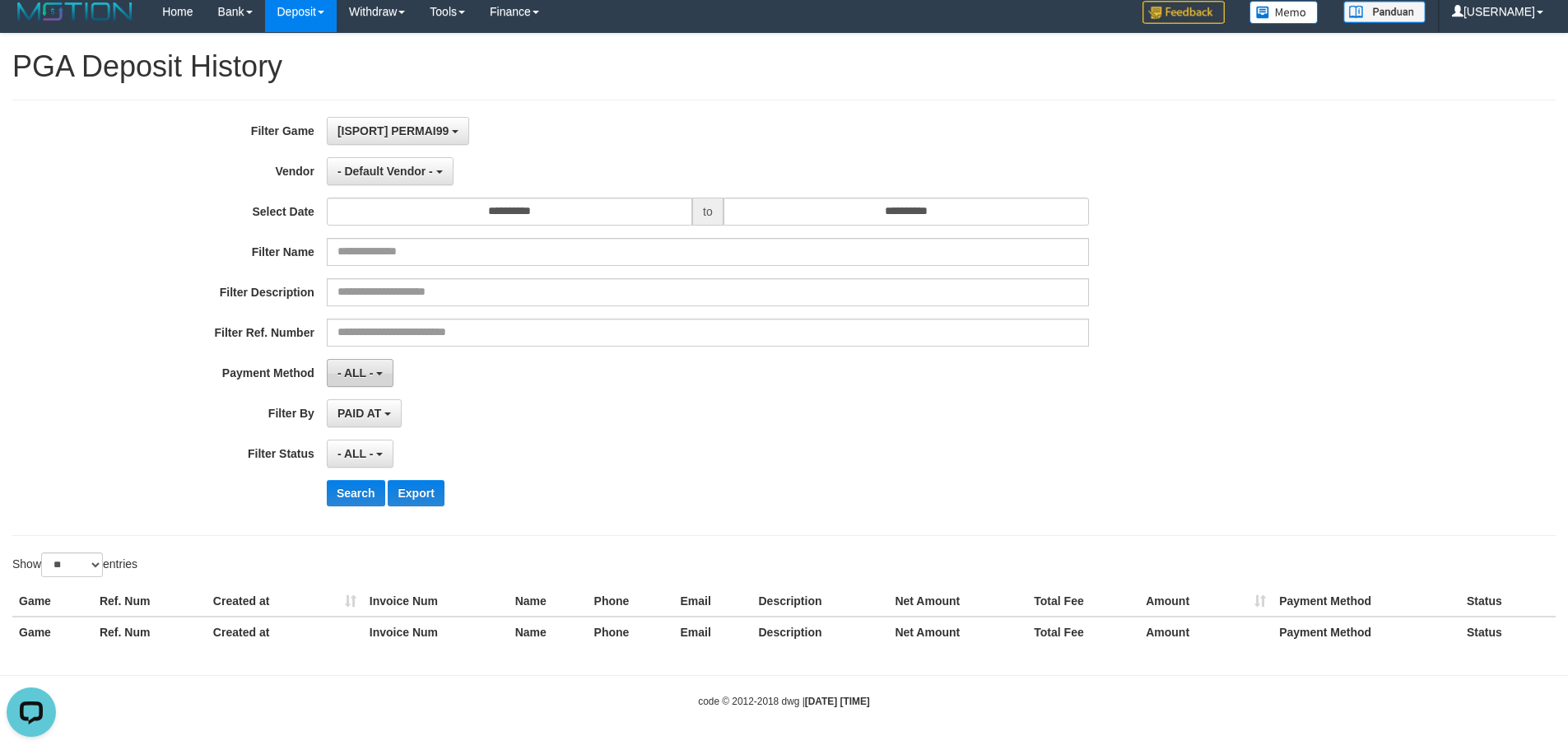 click on "- ALL -" at bounding box center (360, 373) 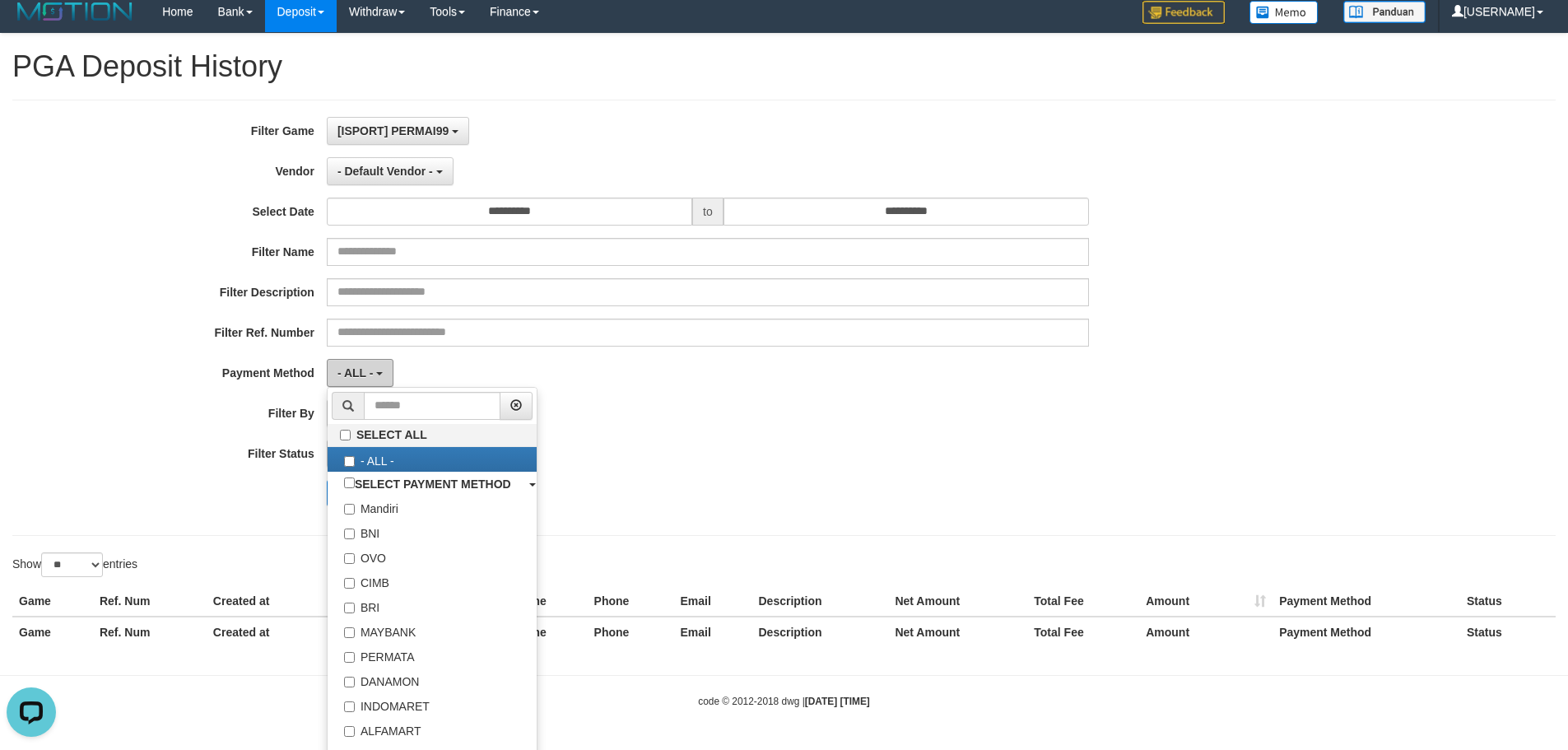 click on "- ALL -" at bounding box center (360, 373) 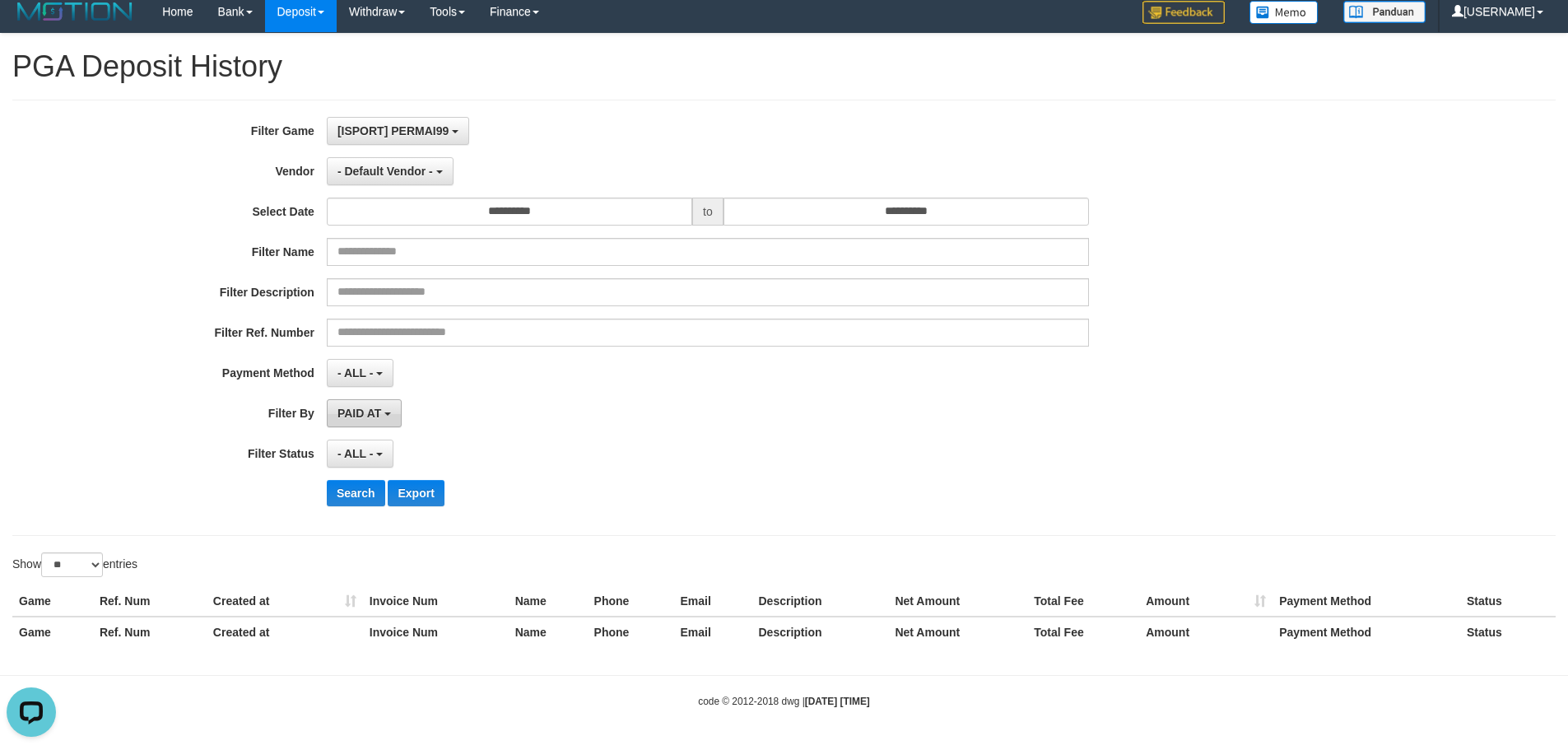 click on "PAID AT" at bounding box center [364, 413] 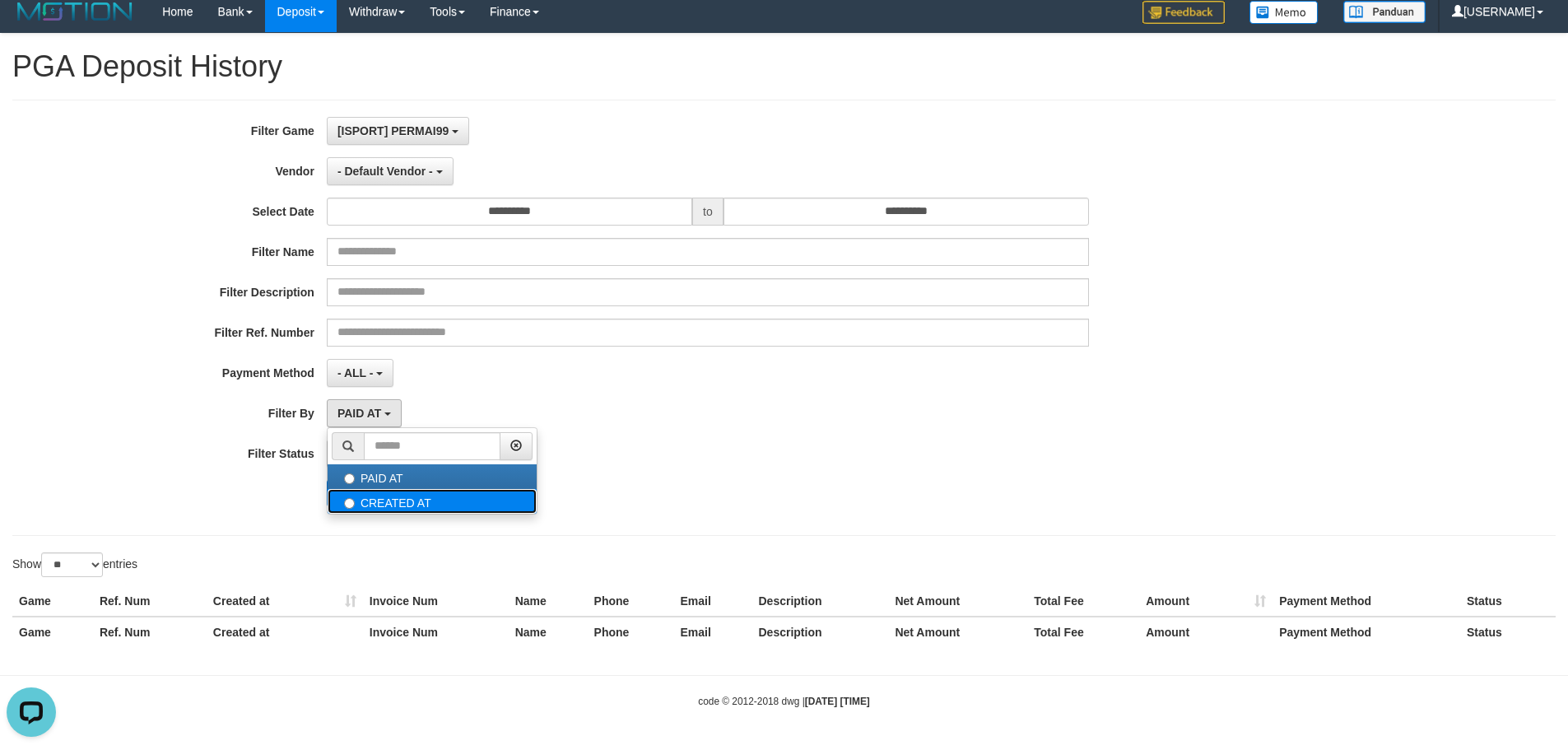 click on "CREATED AT" at bounding box center (432, 501) 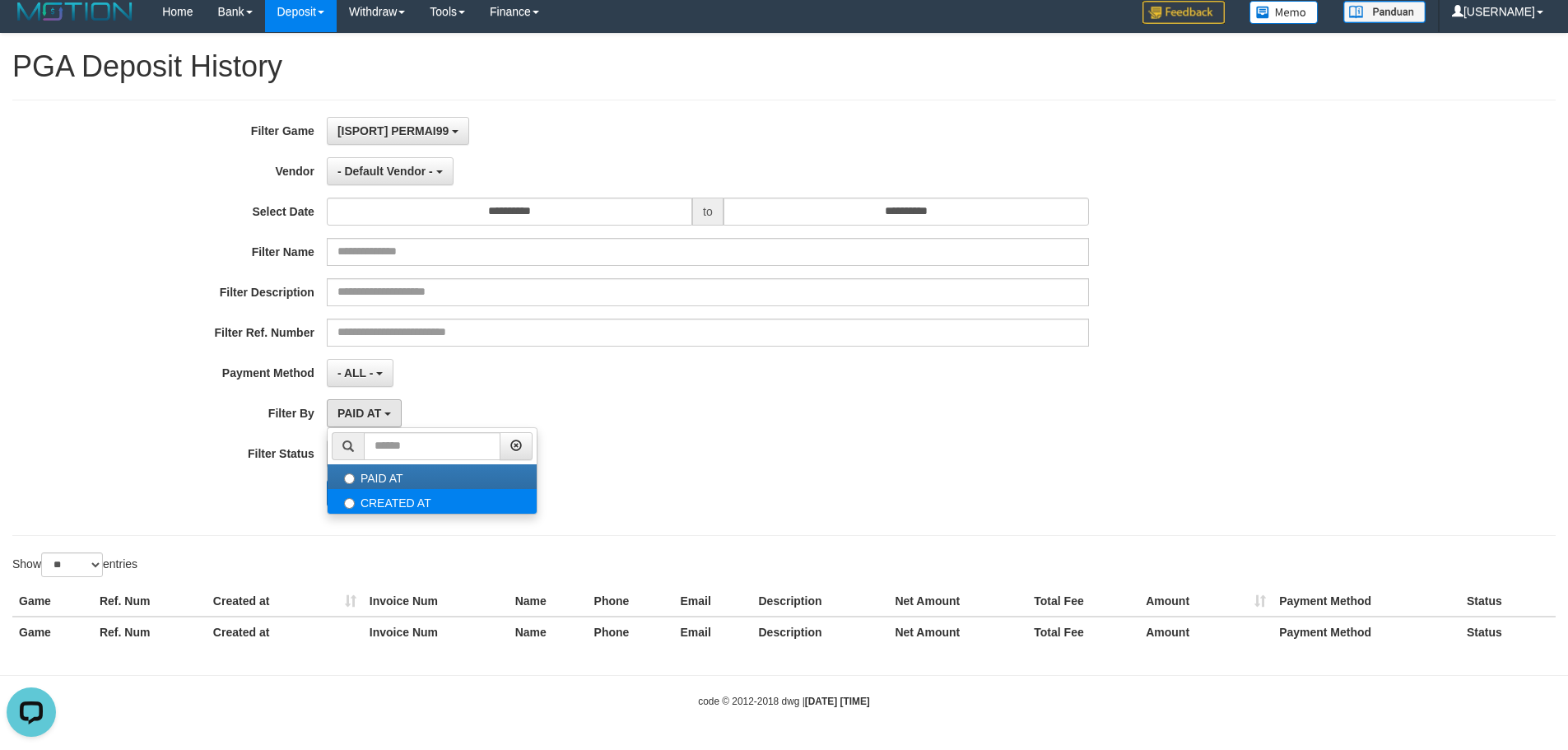 select on "*" 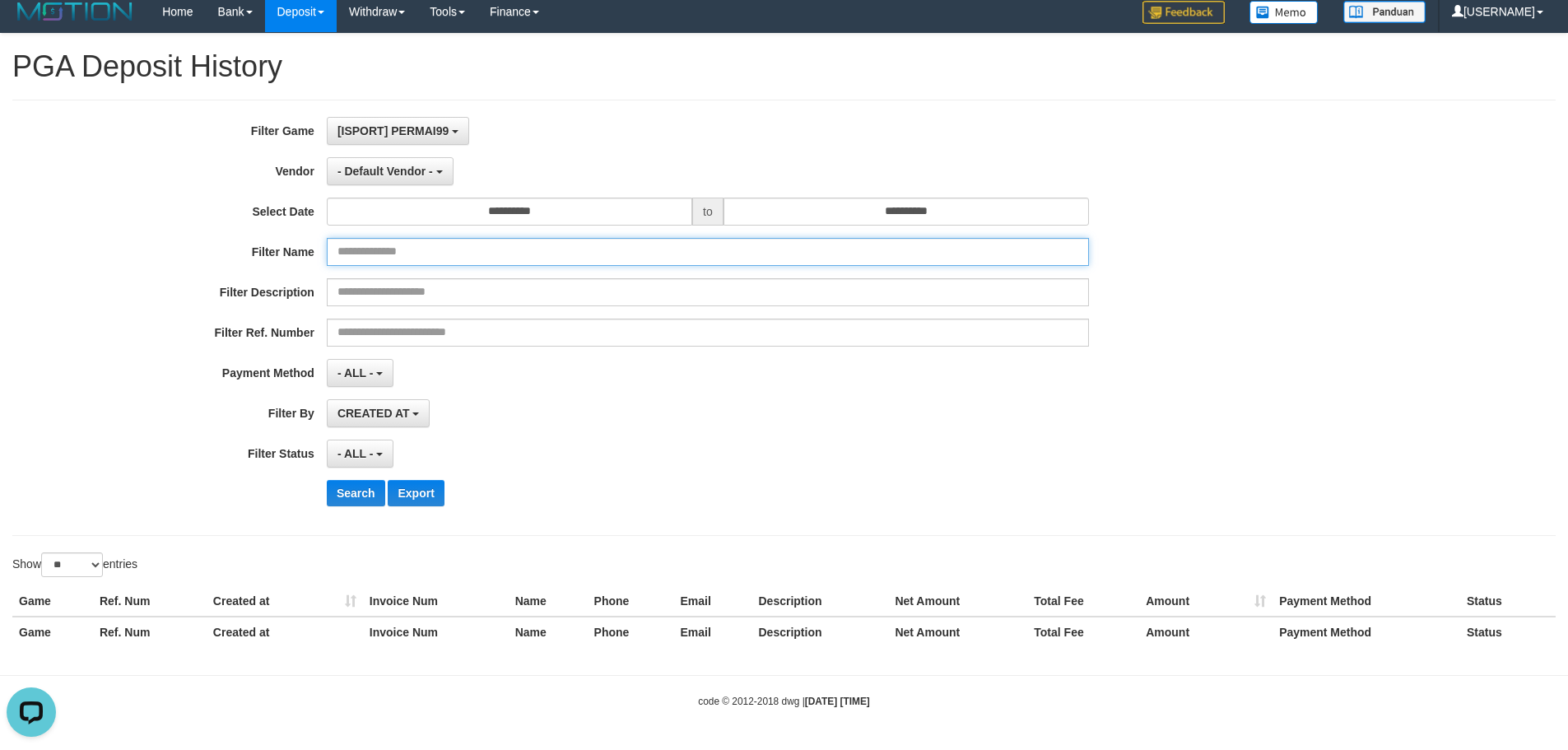click at bounding box center (708, 252) 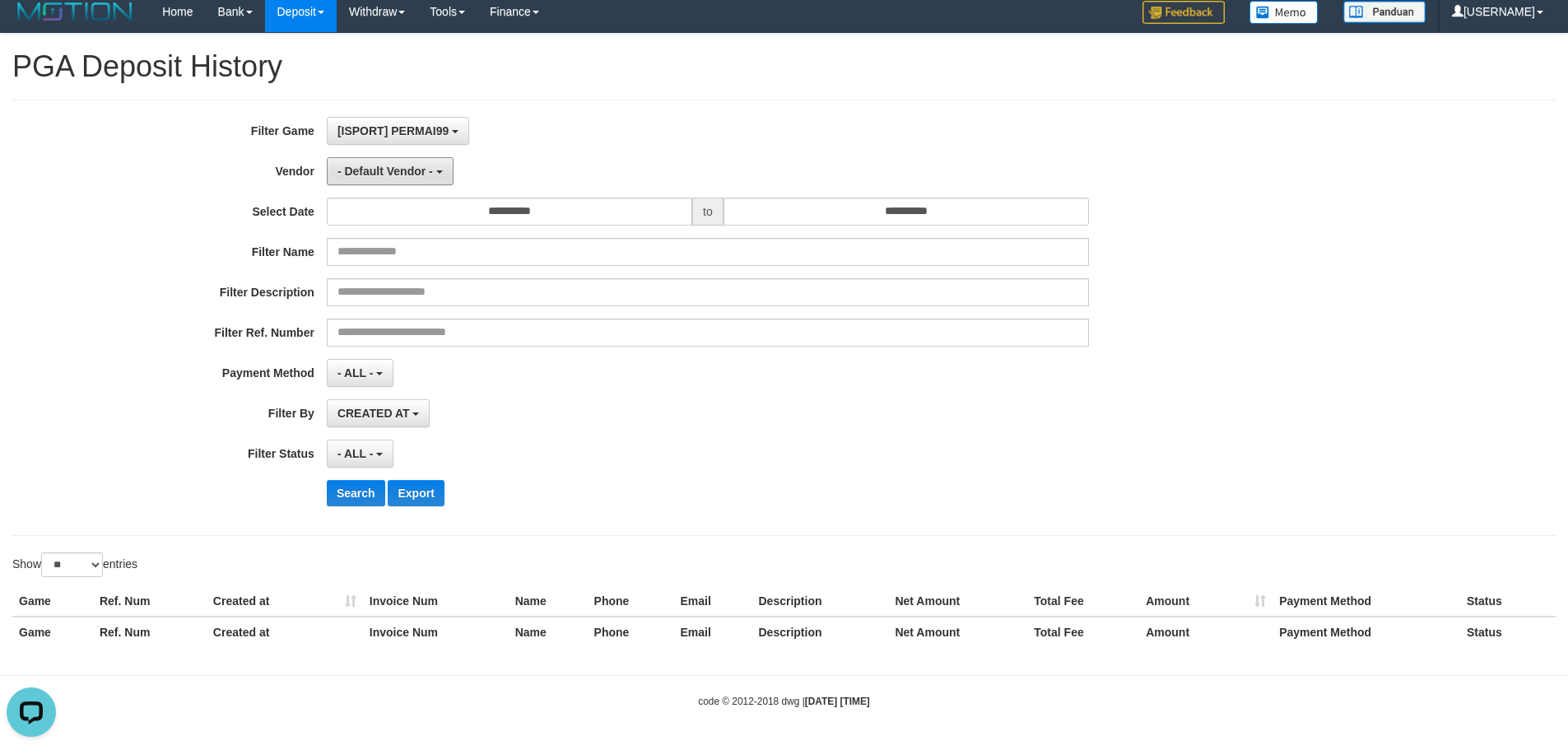 drag, startPoint x: 421, startPoint y: 165, endPoint x: 495, endPoint y: 155, distance: 74.672619 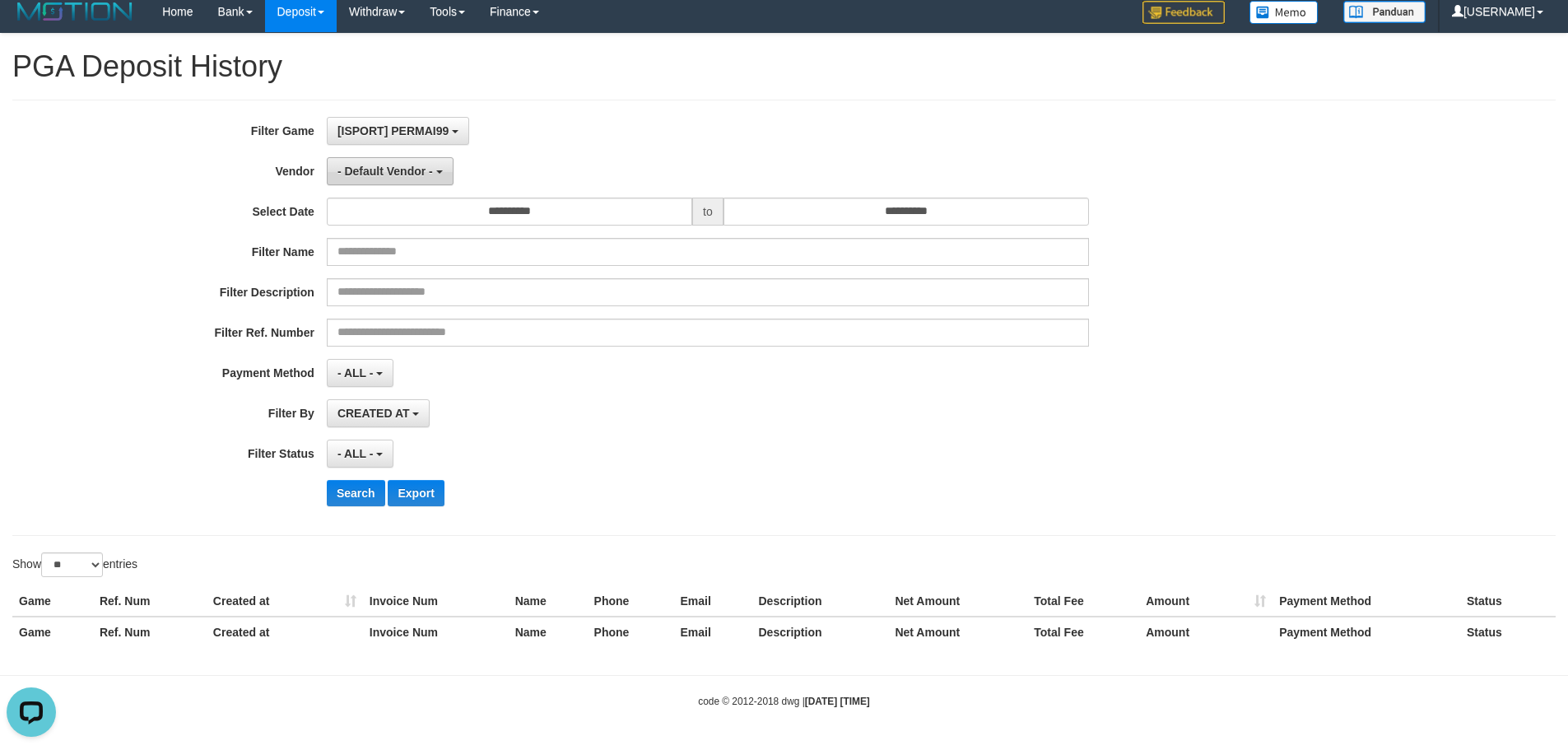 click on "- Default Vendor -" at bounding box center [390, 171] 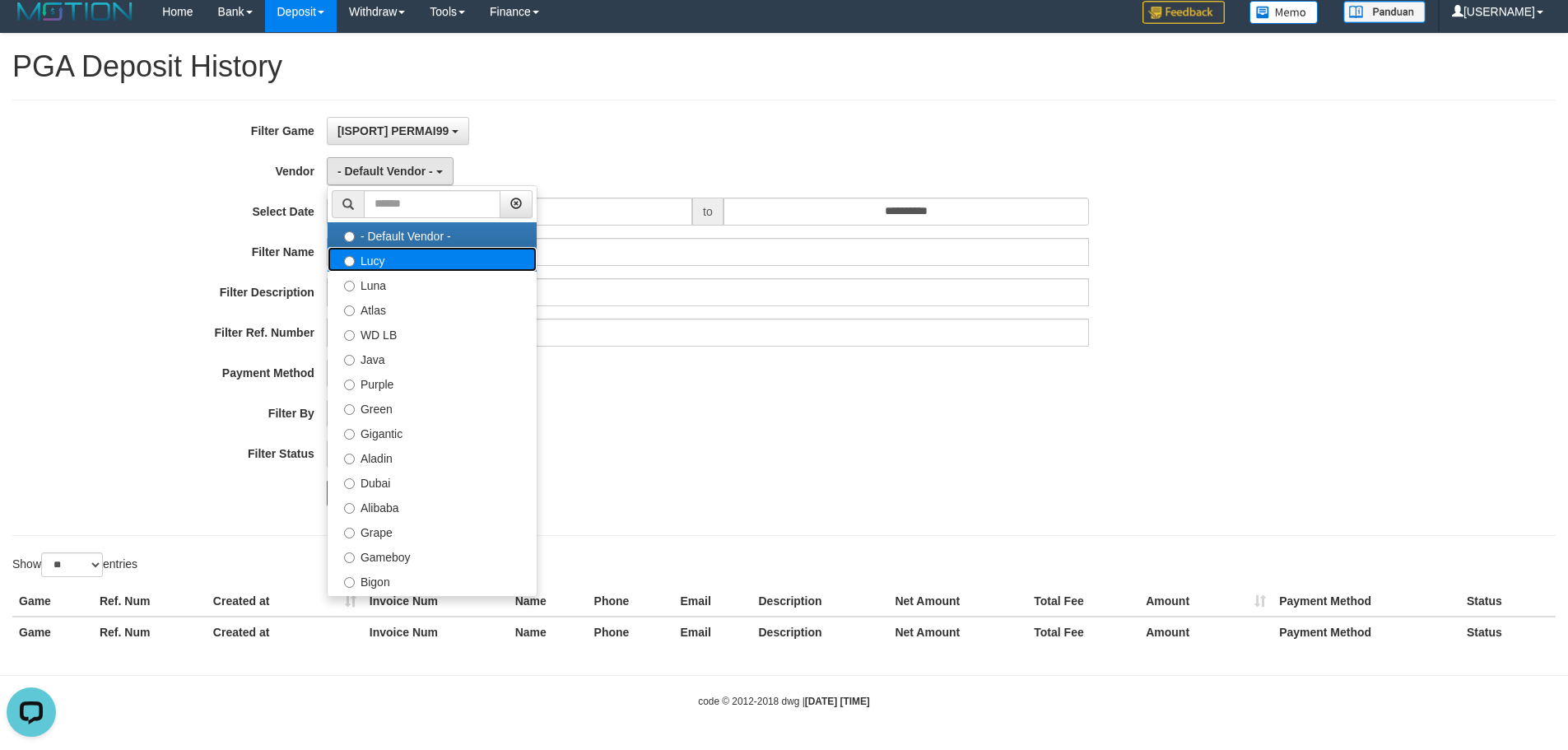 click on "Lucy" at bounding box center [432, 259] 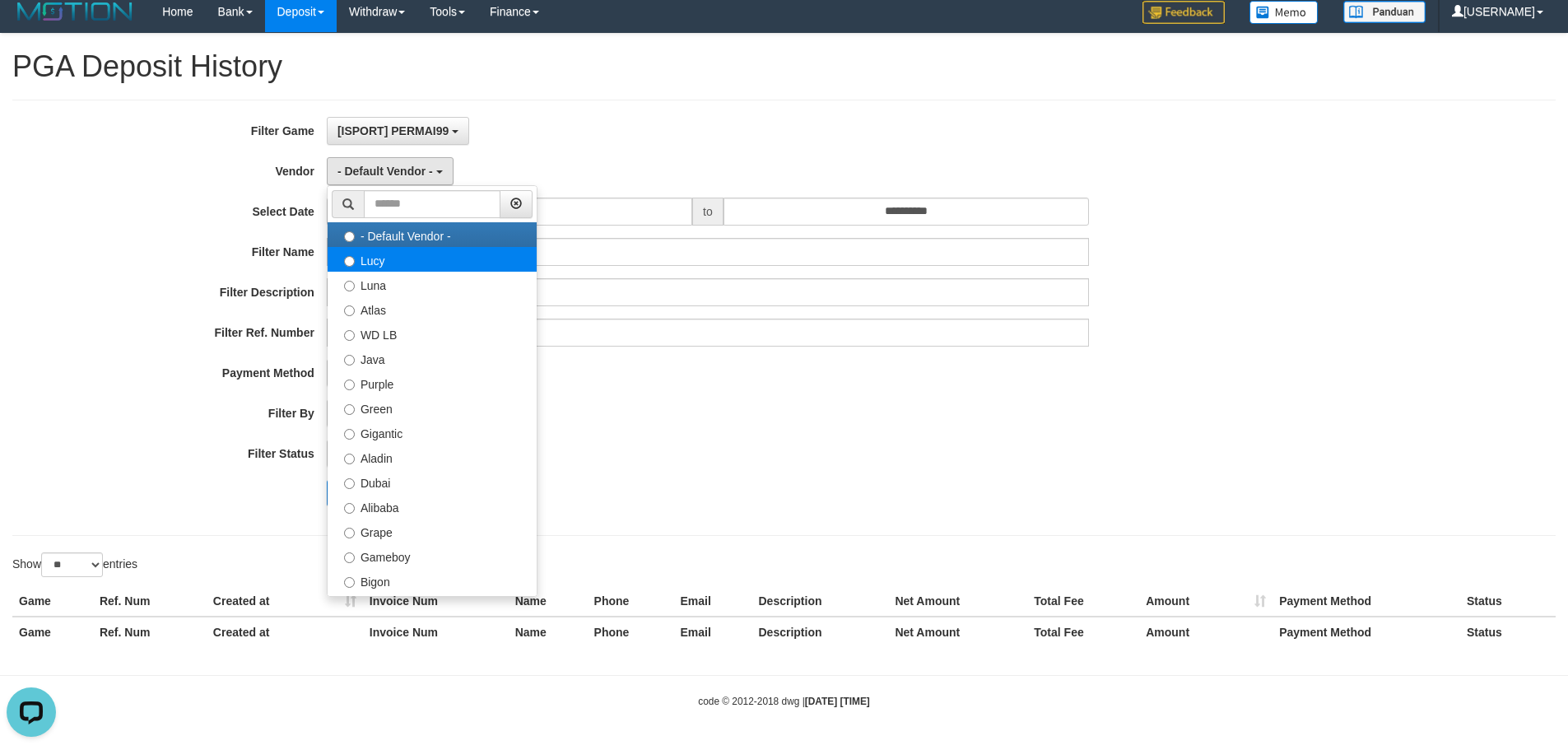 select on "**********" 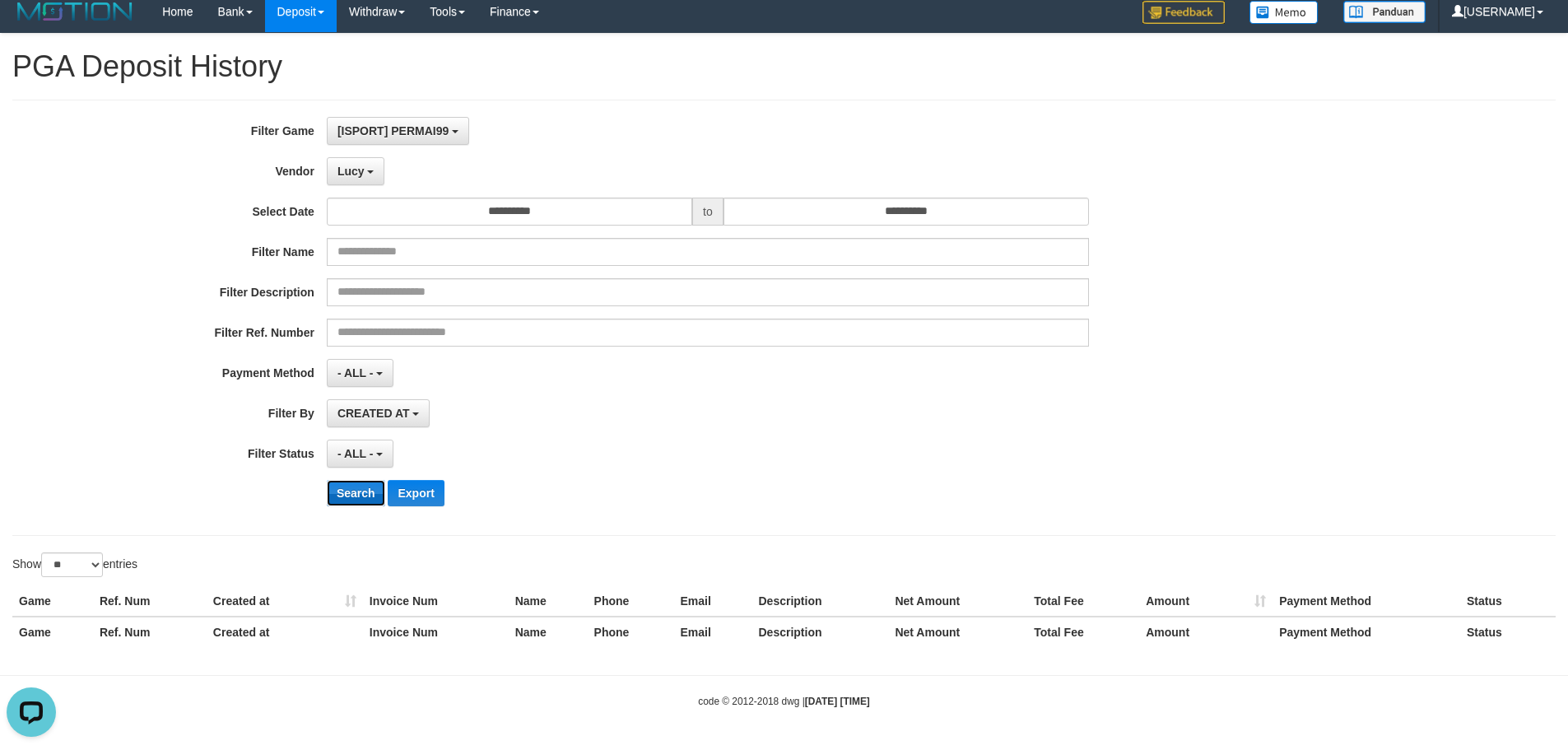 drag, startPoint x: 348, startPoint y: 492, endPoint x: 337, endPoint y: 499, distance: 13.038405 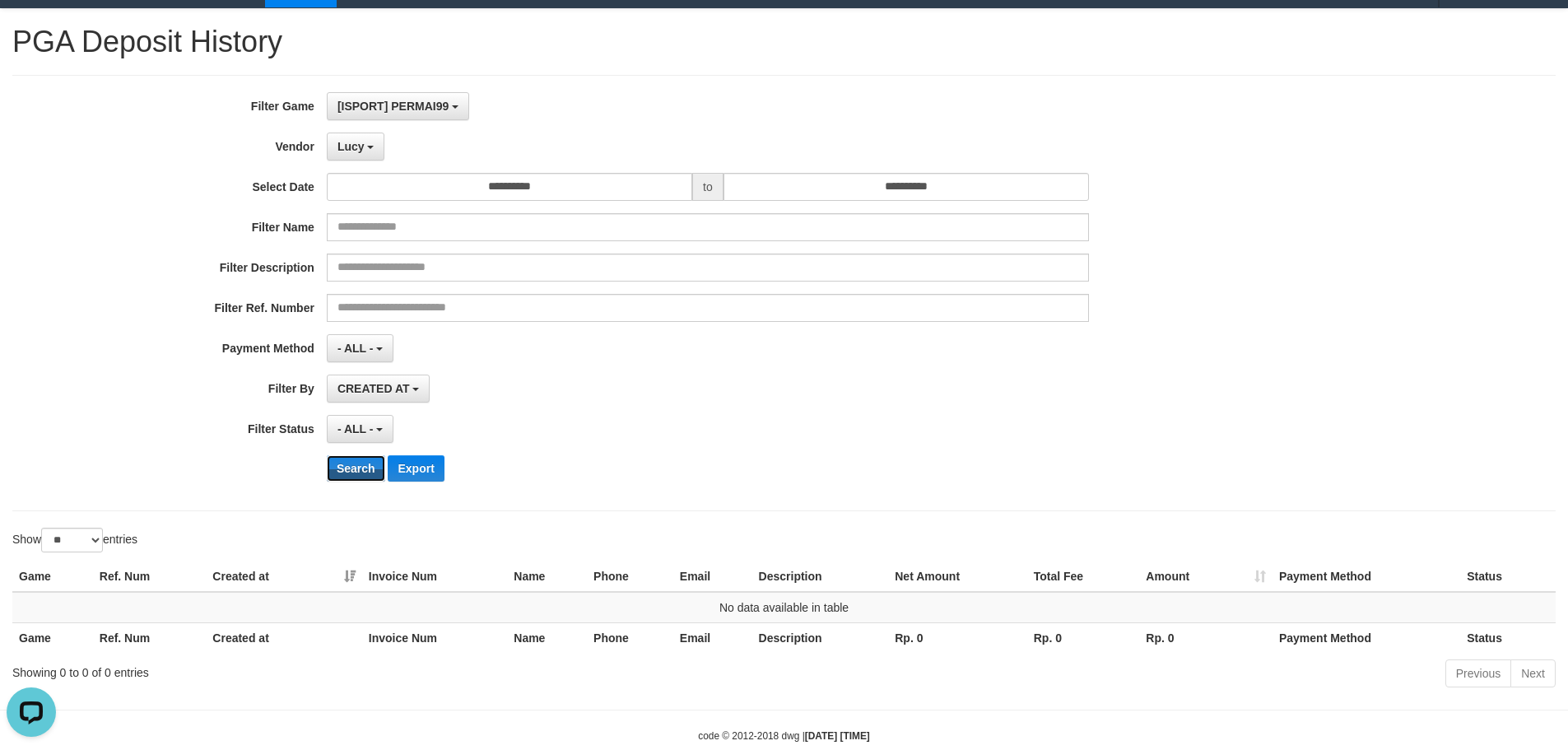 scroll, scrollTop: 0, scrollLeft: 0, axis: both 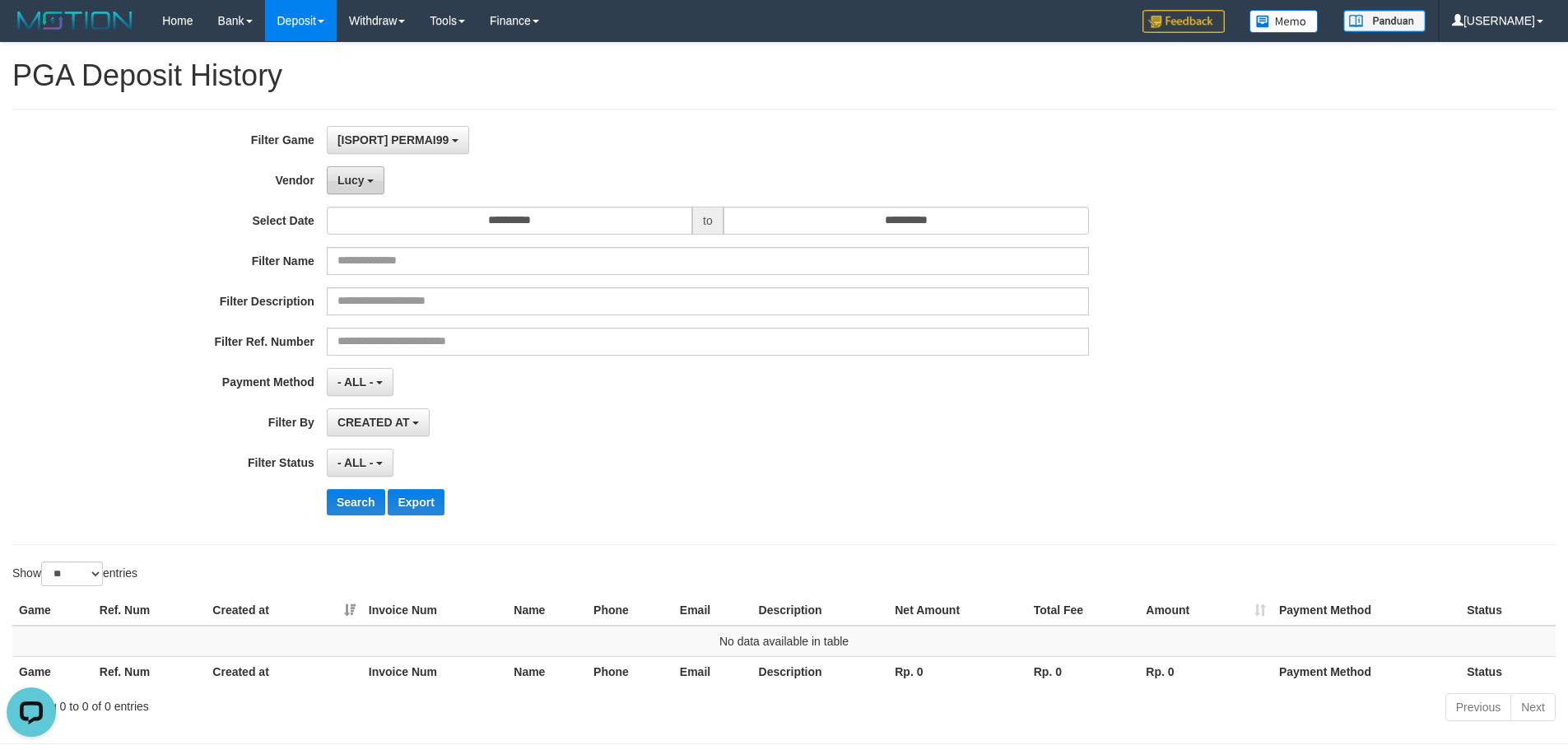click on "Lucy" at bounding box center [351, 180] 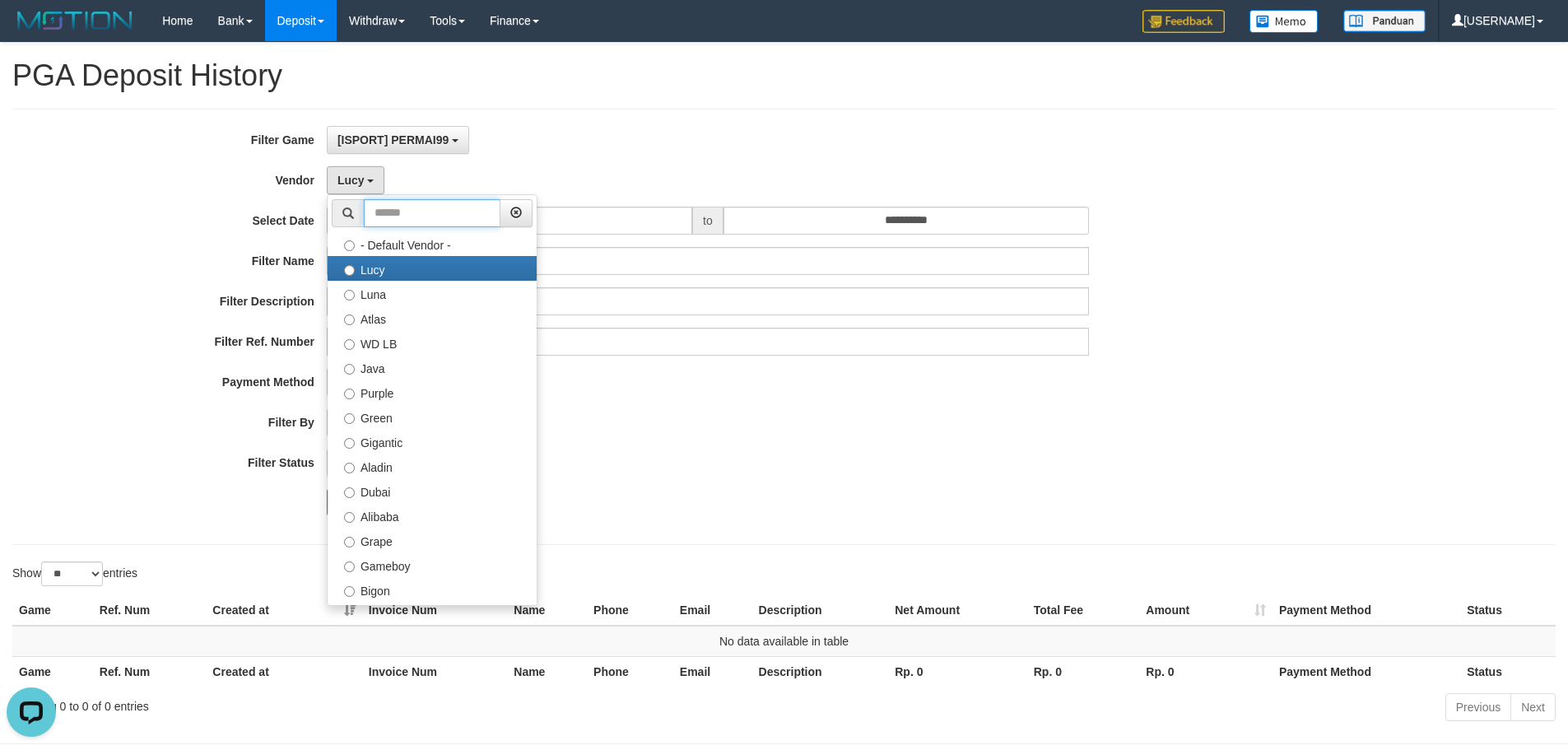 click at bounding box center [432, 213] 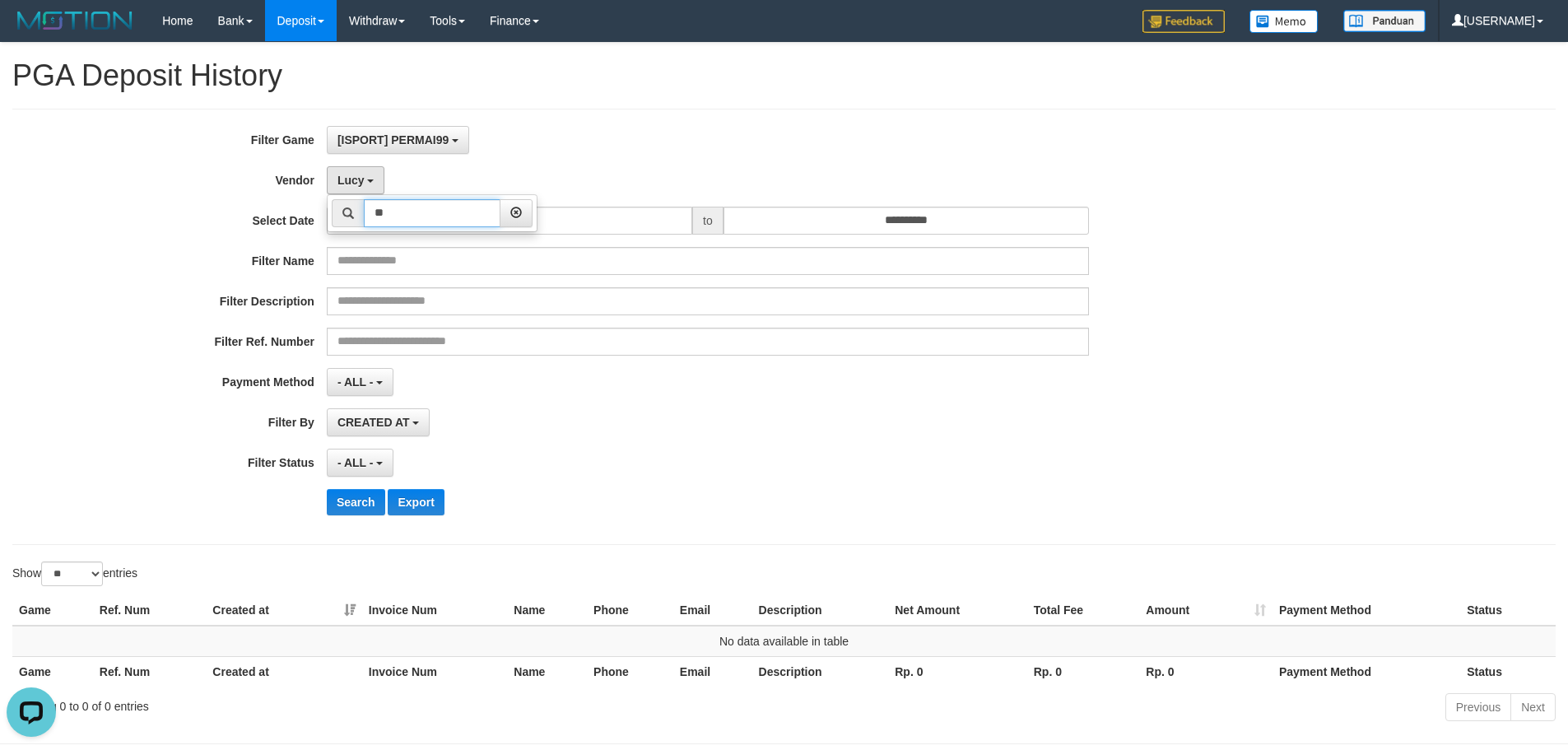 type on "*" 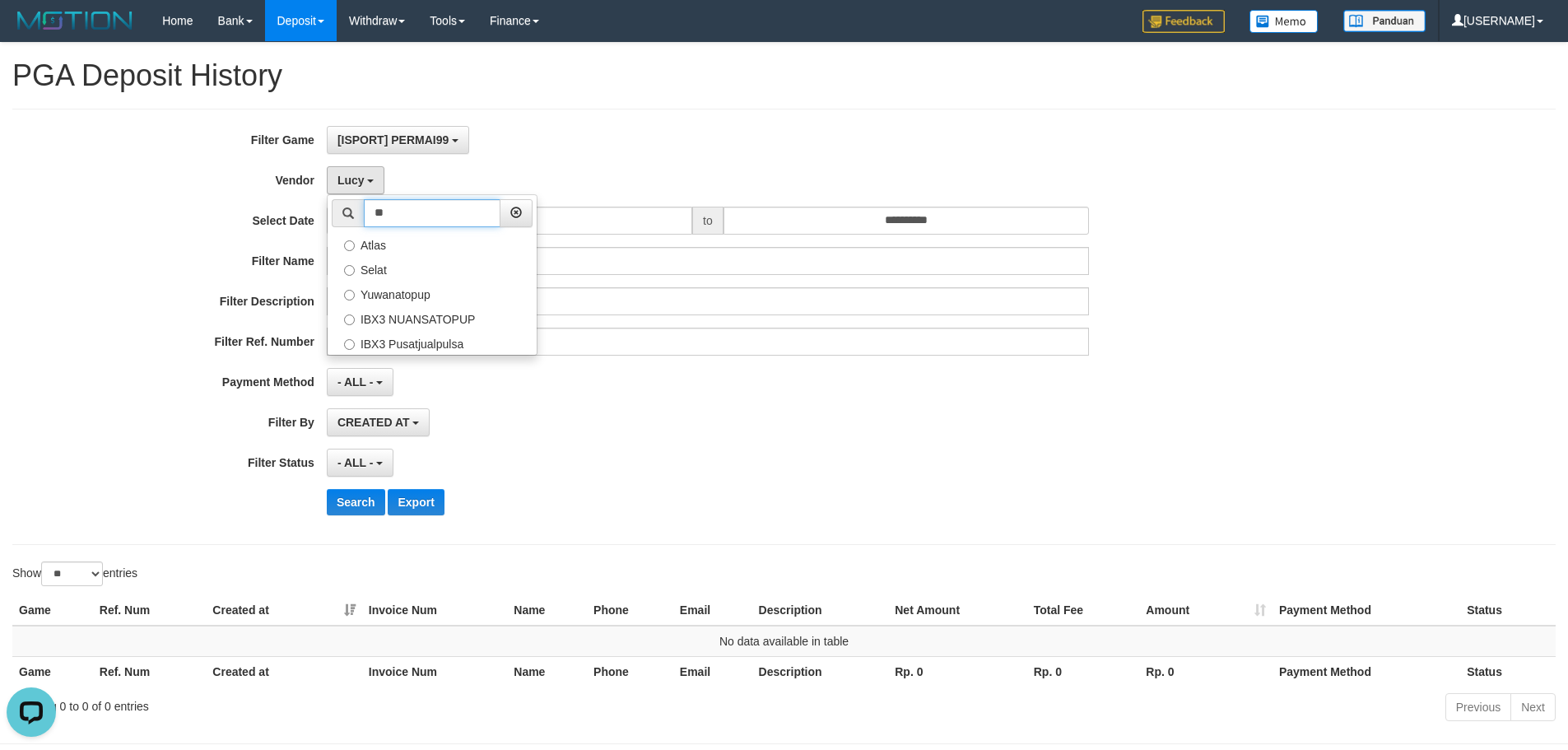 type on "*" 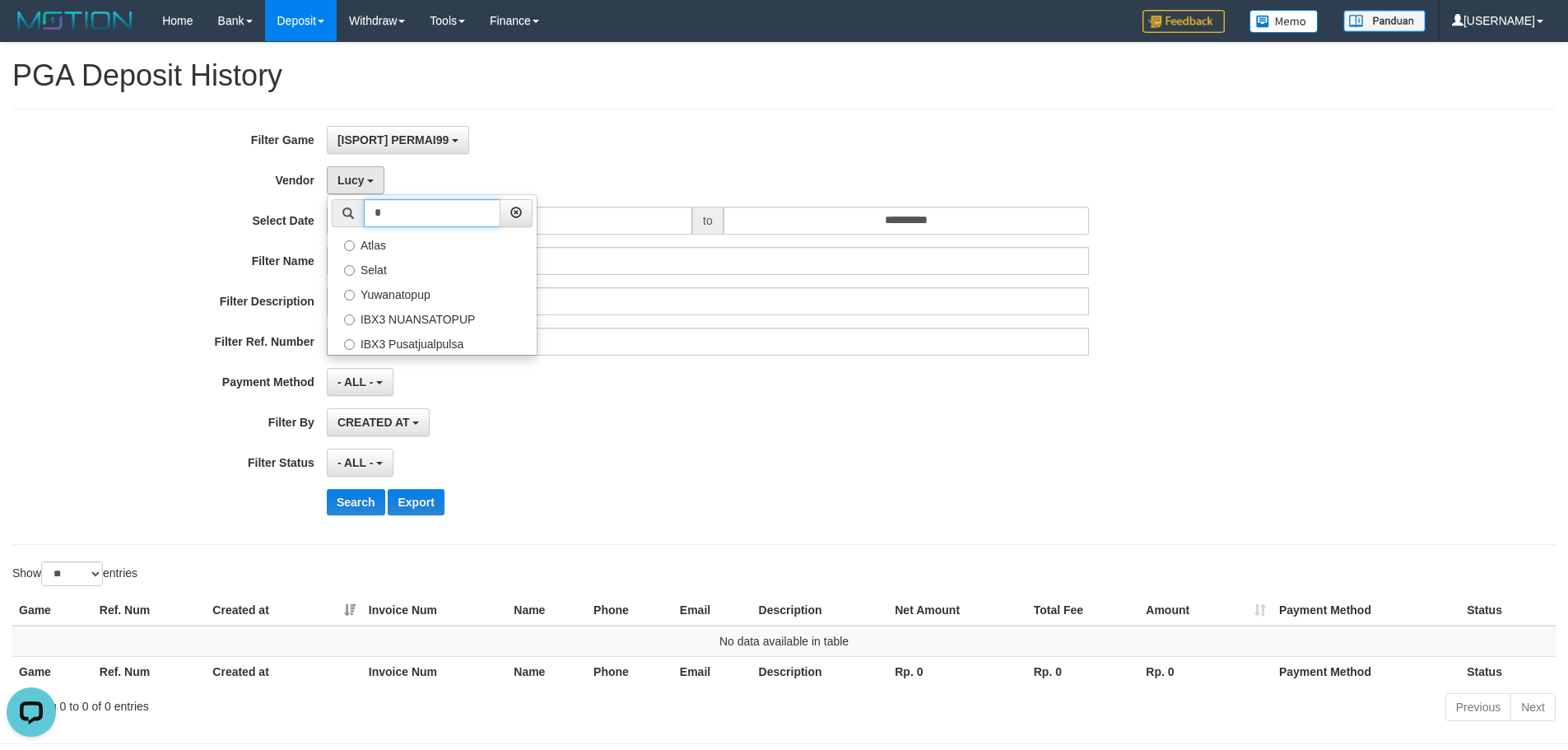 type 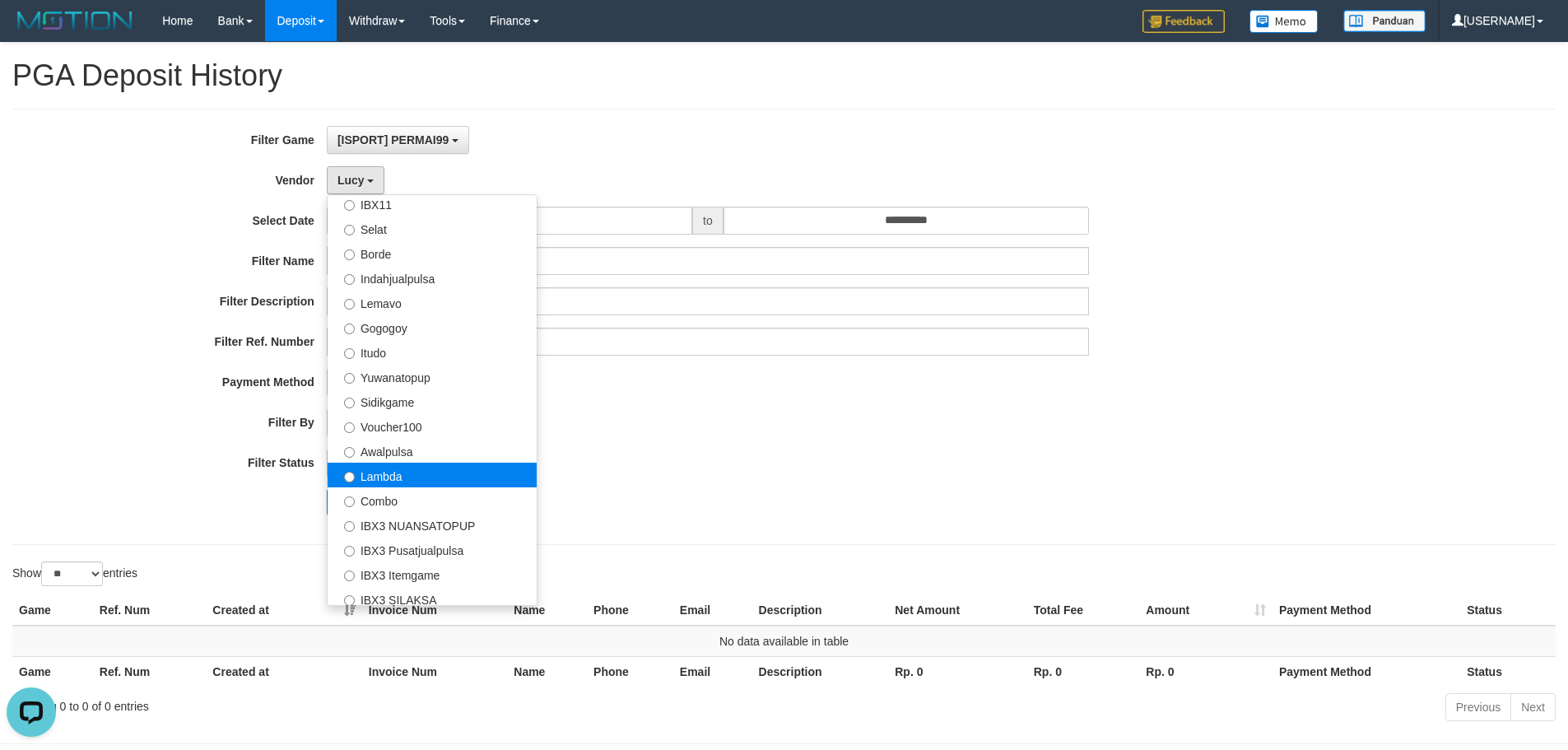scroll, scrollTop: 565, scrollLeft: 0, axis: vertical 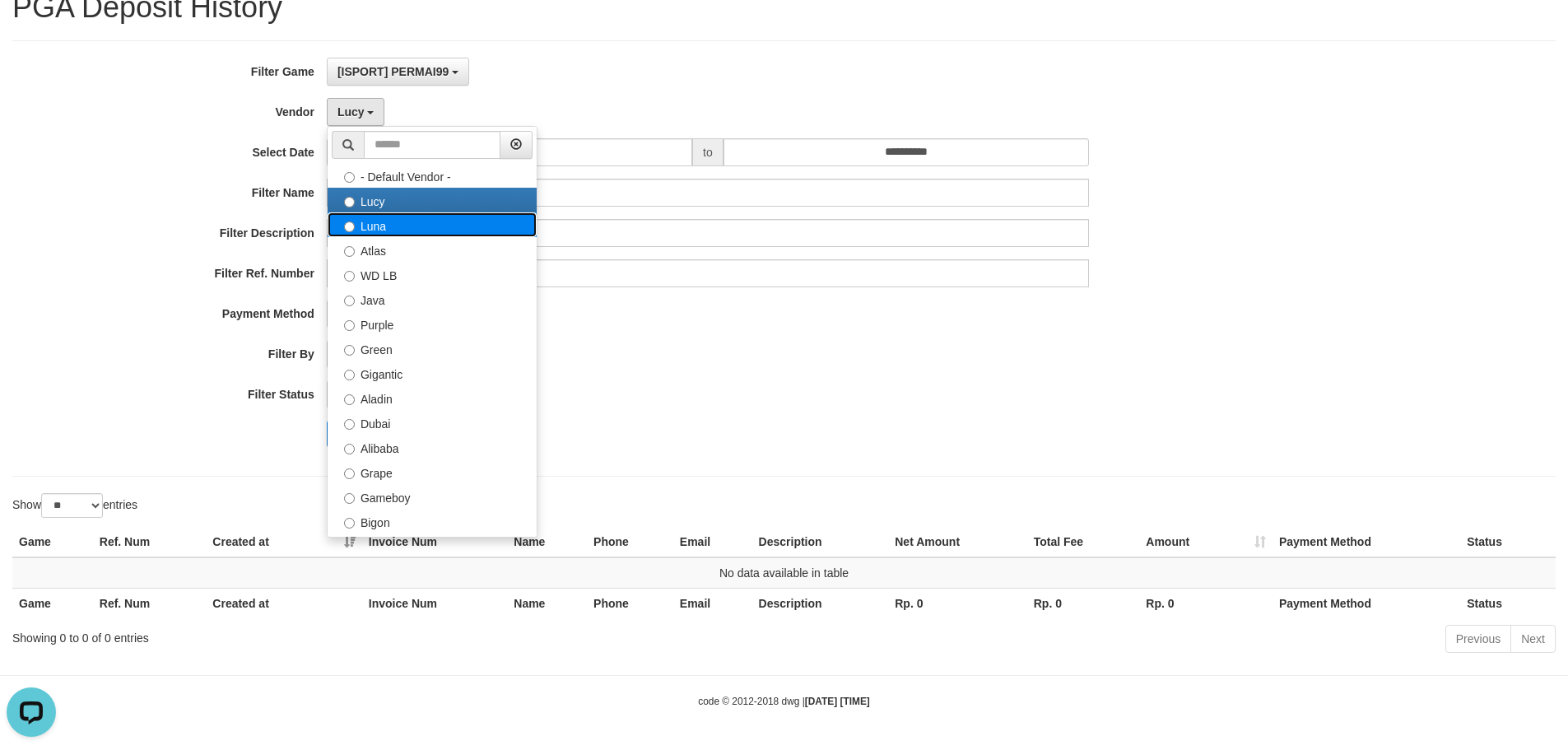 click on "Luna" at bounding box center (432, 225) 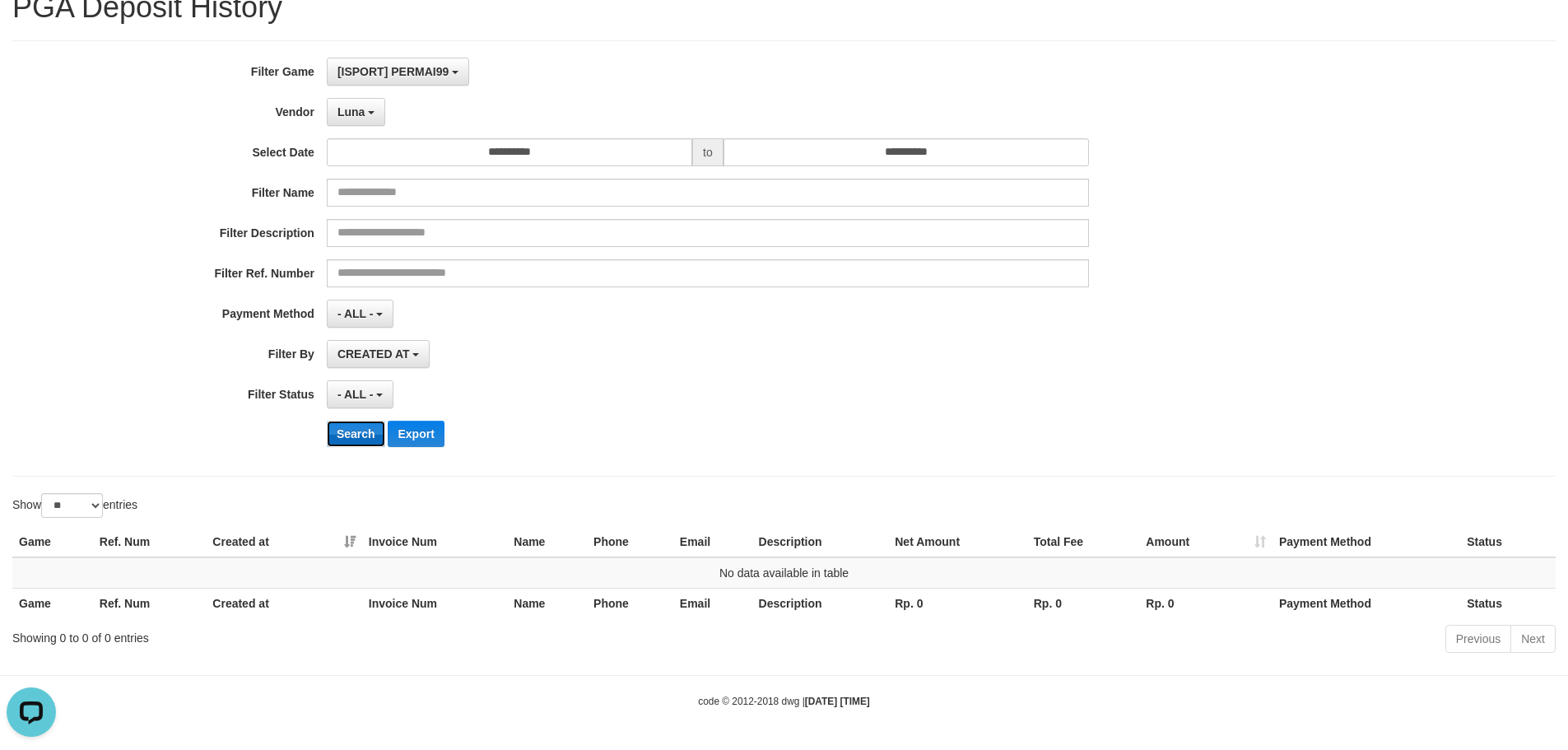 click on "Search" at bounding box center (356, 434) 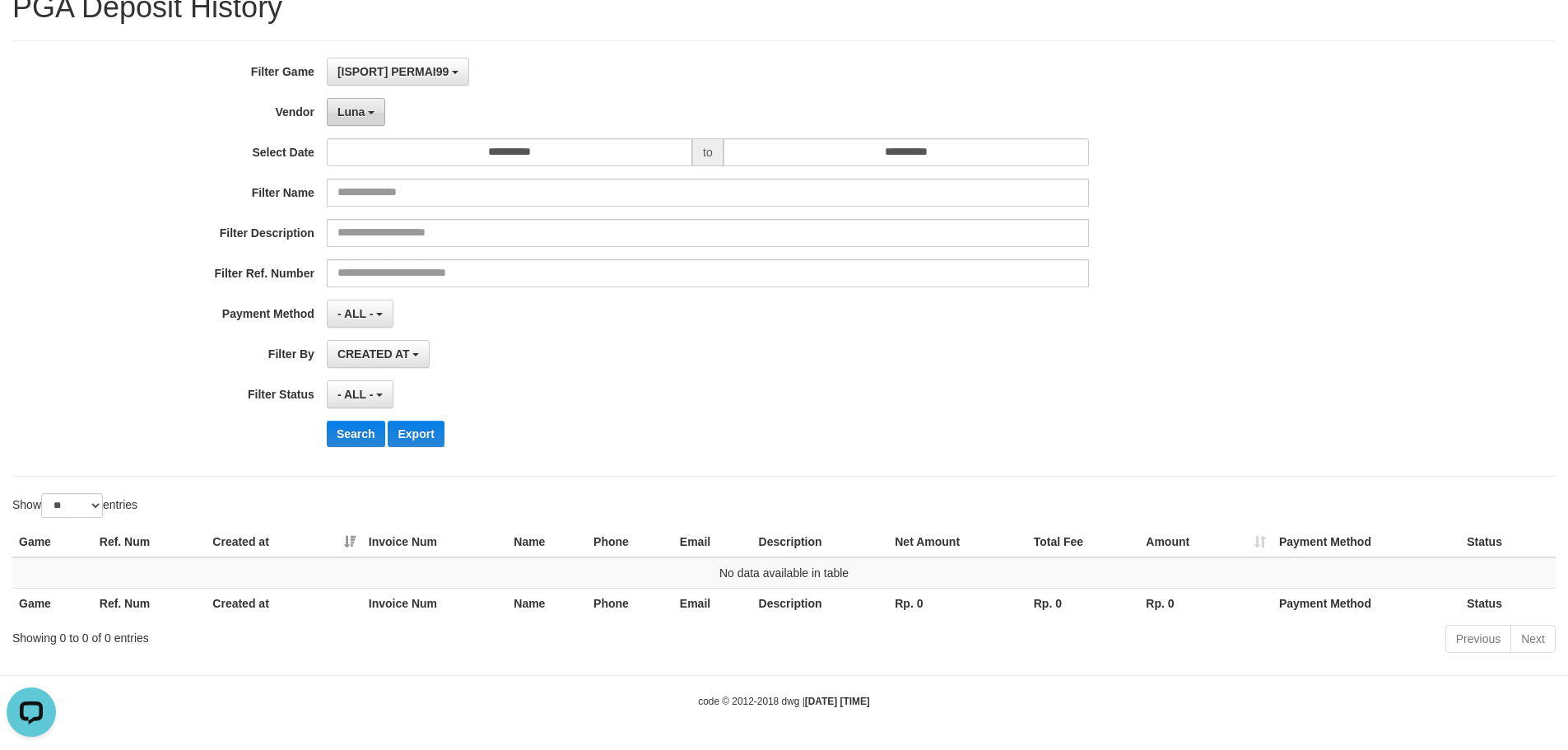 click on "Luna" at bounding box center [356, 112] 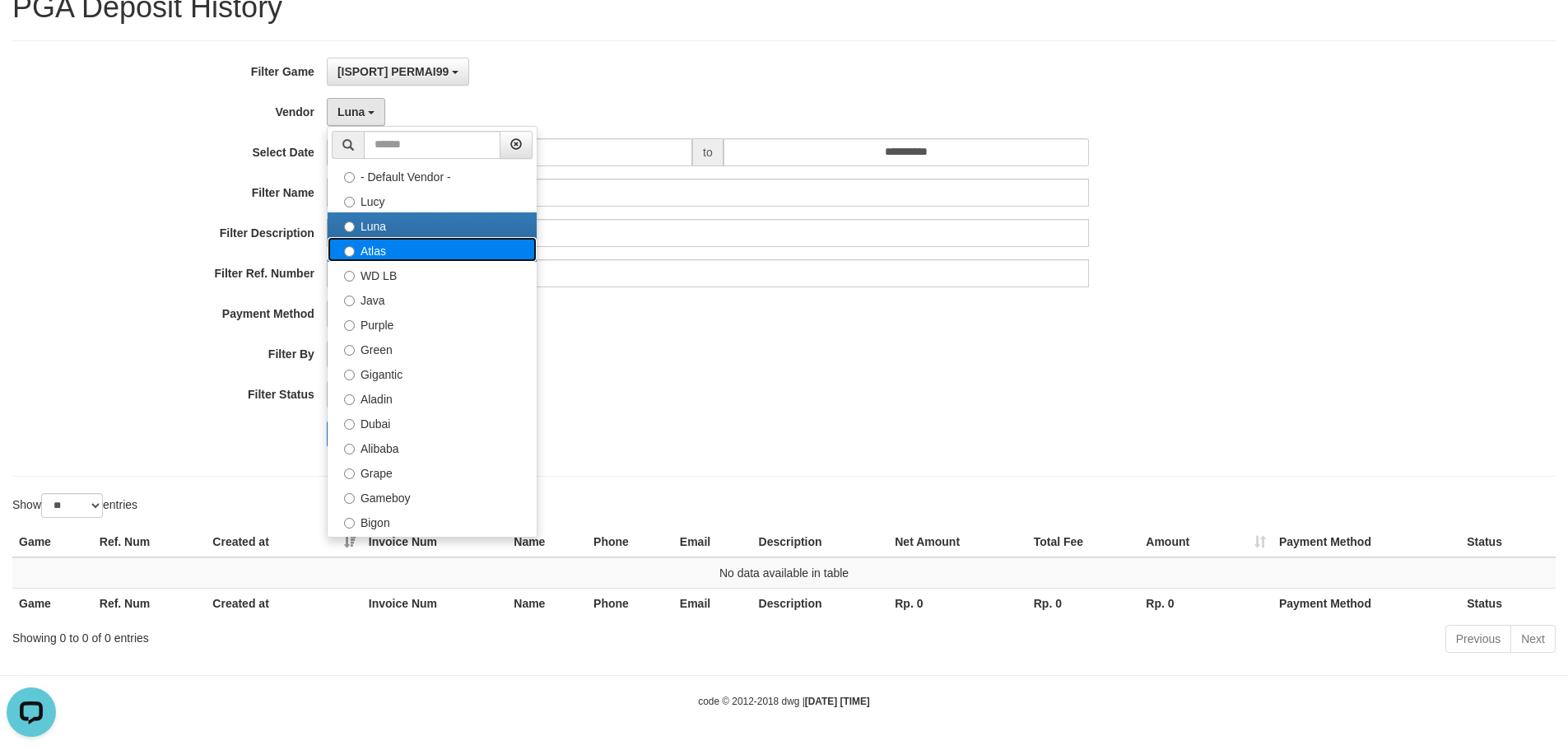 click on "Atlas" at bounding box center [432, 249] 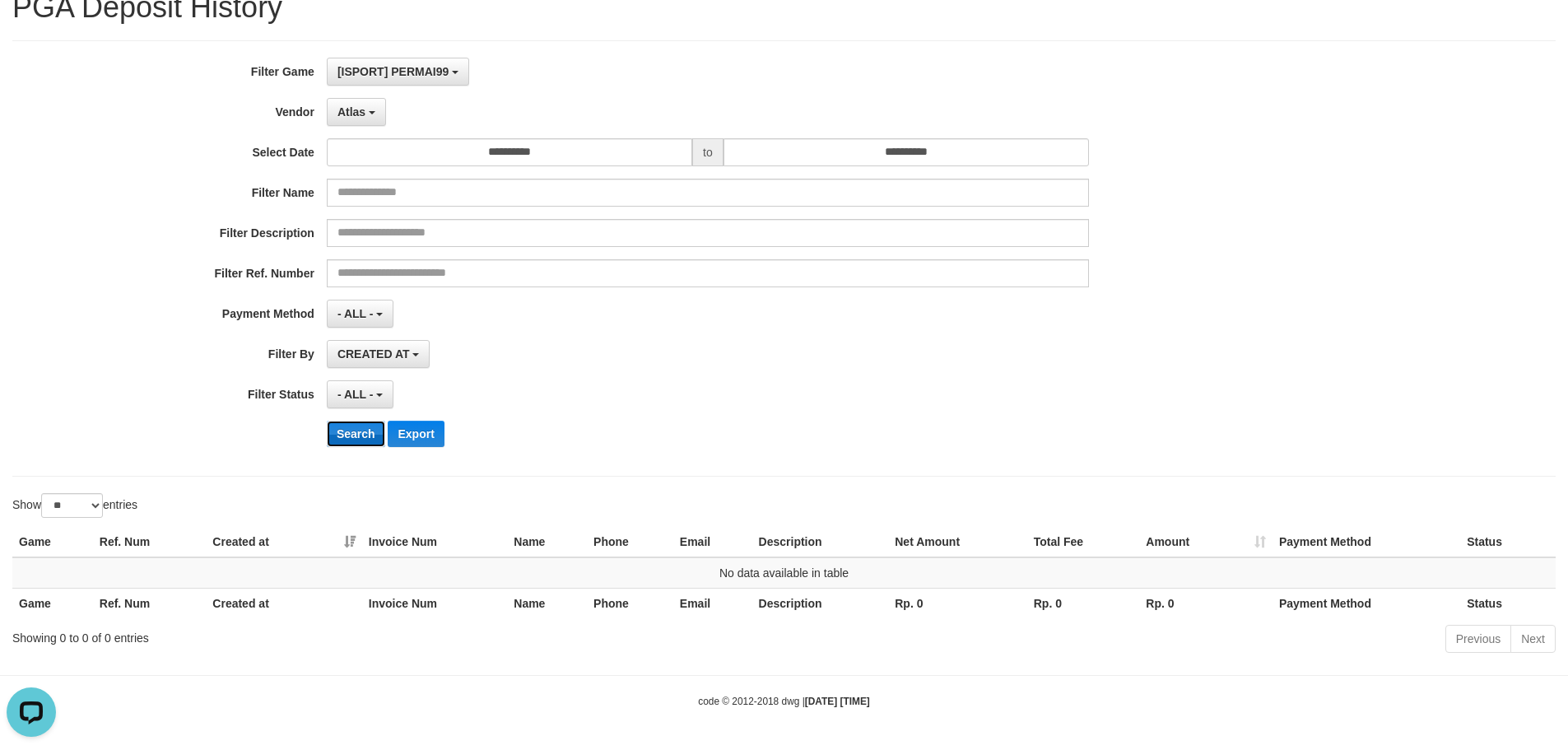 click on "Search" at bounding box center (356, 434) 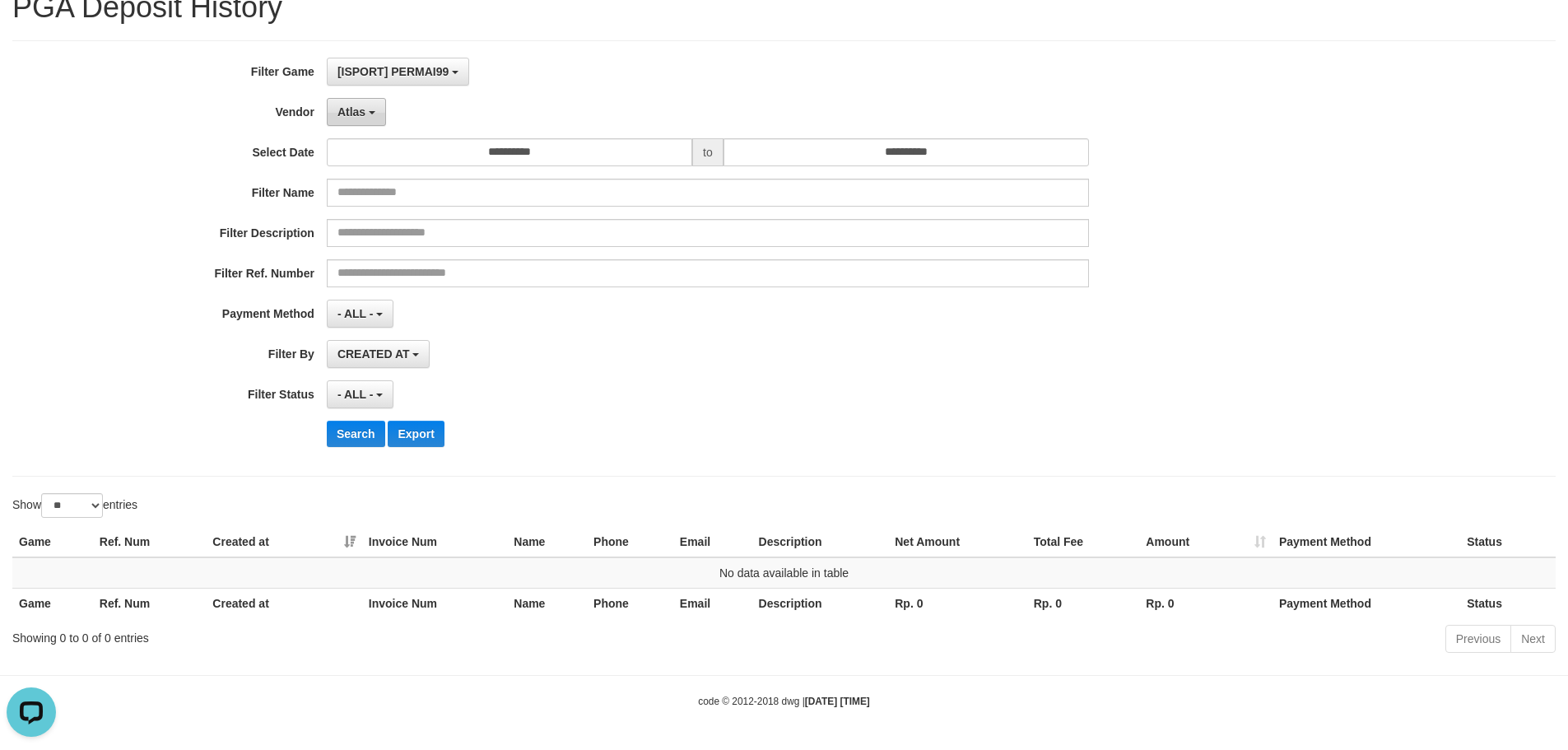 click on "Atlas" at bounding box center (356, 112) 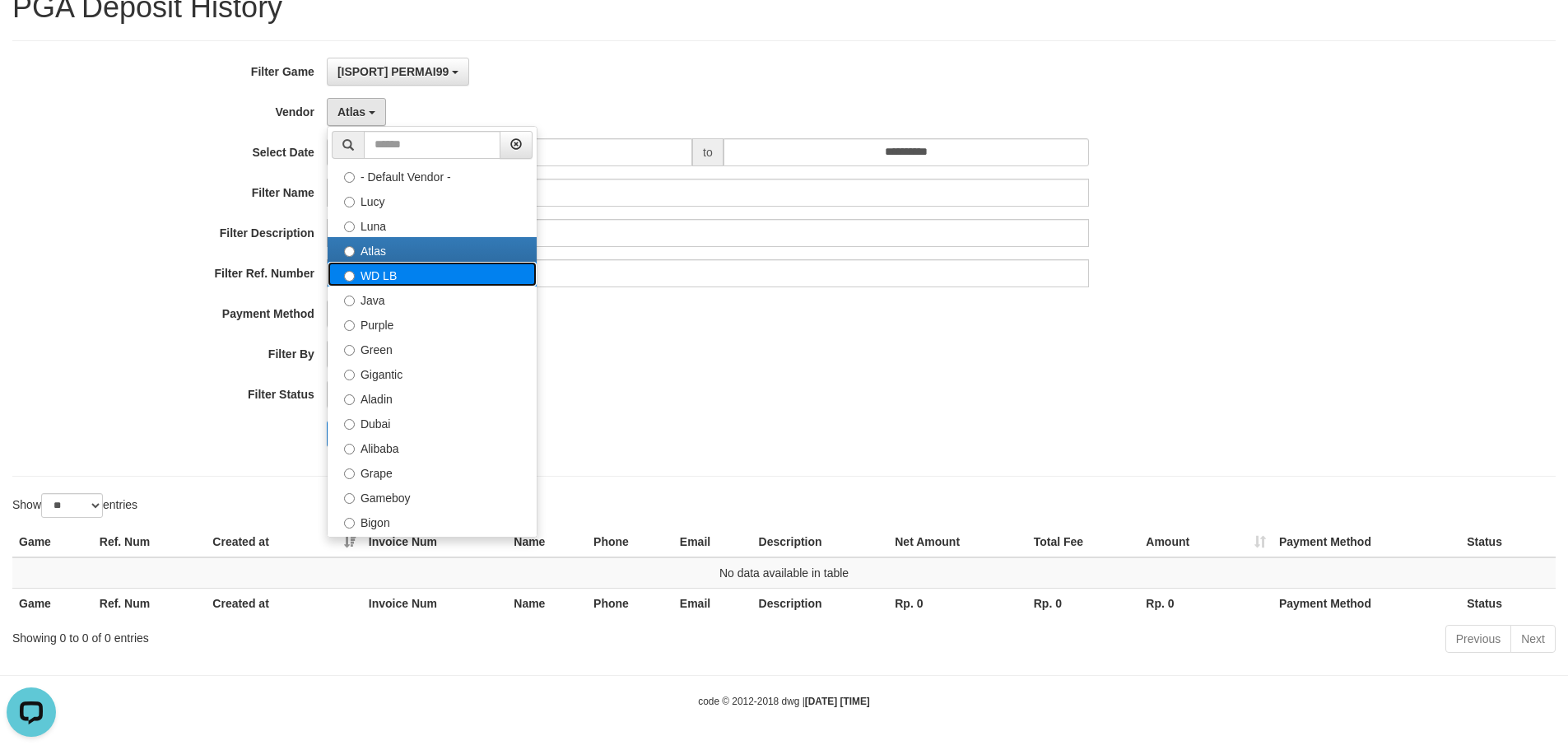click on "WD LB" at bounding box center [432, 274] 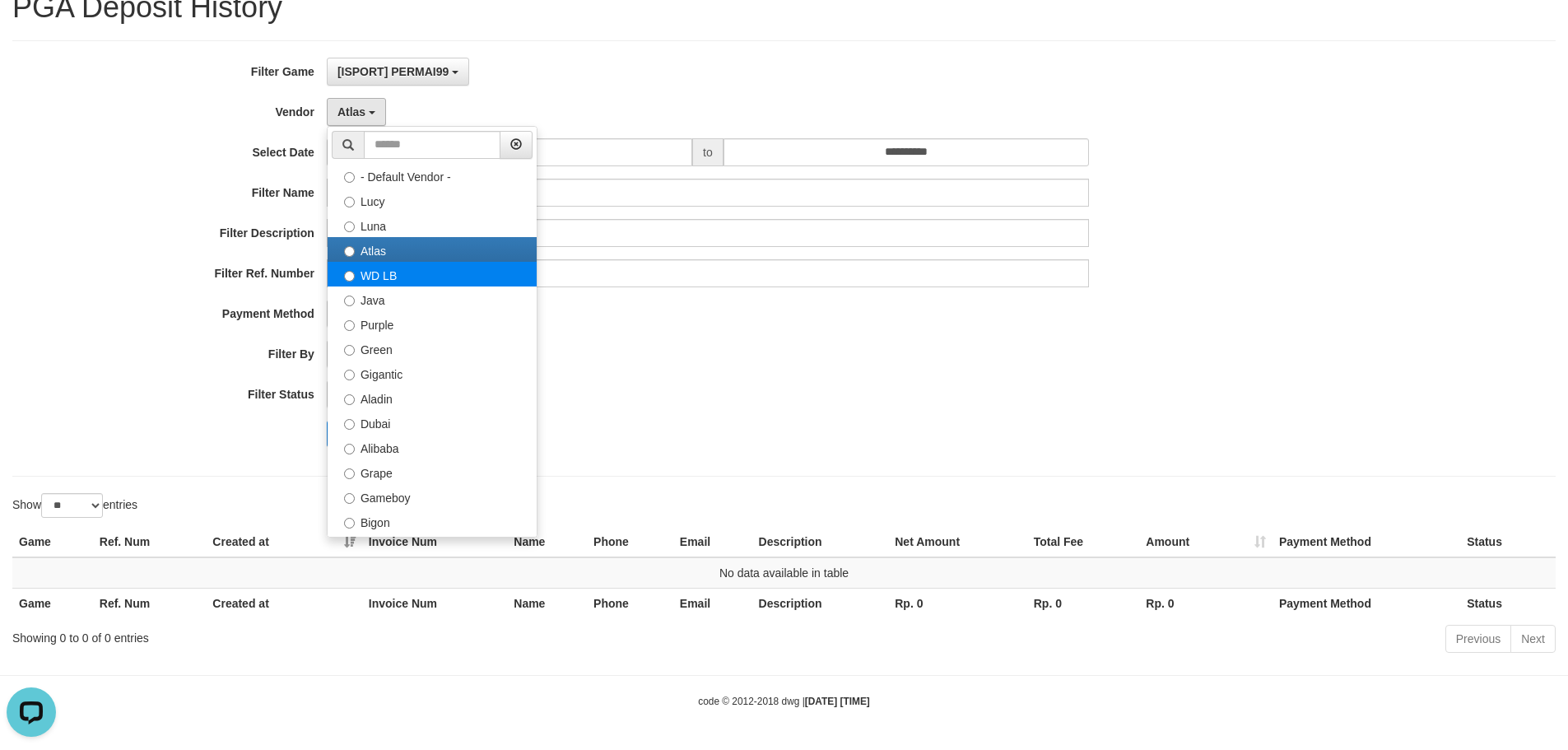 select on "**********" 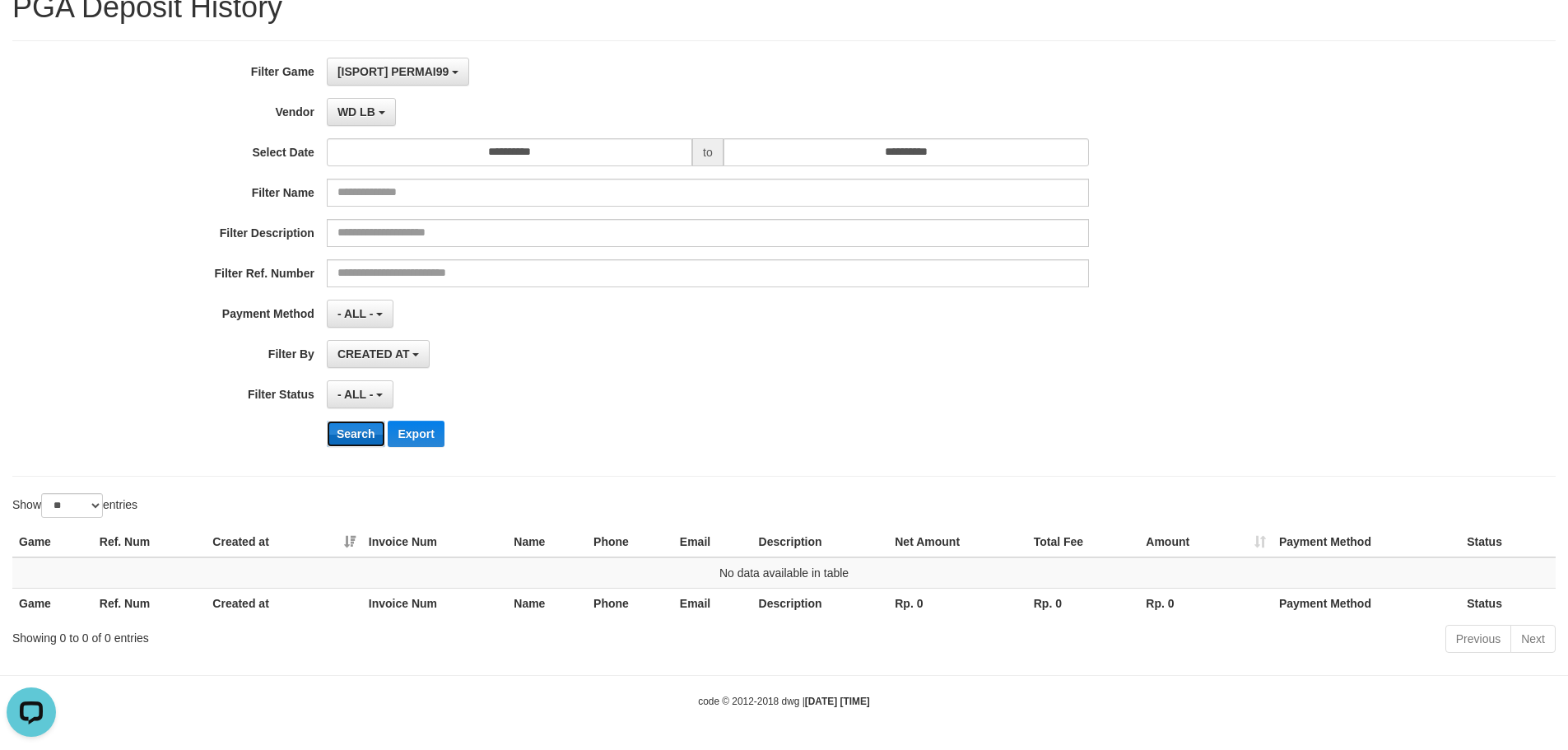 click on "Search" at bounding box center (356, 434) 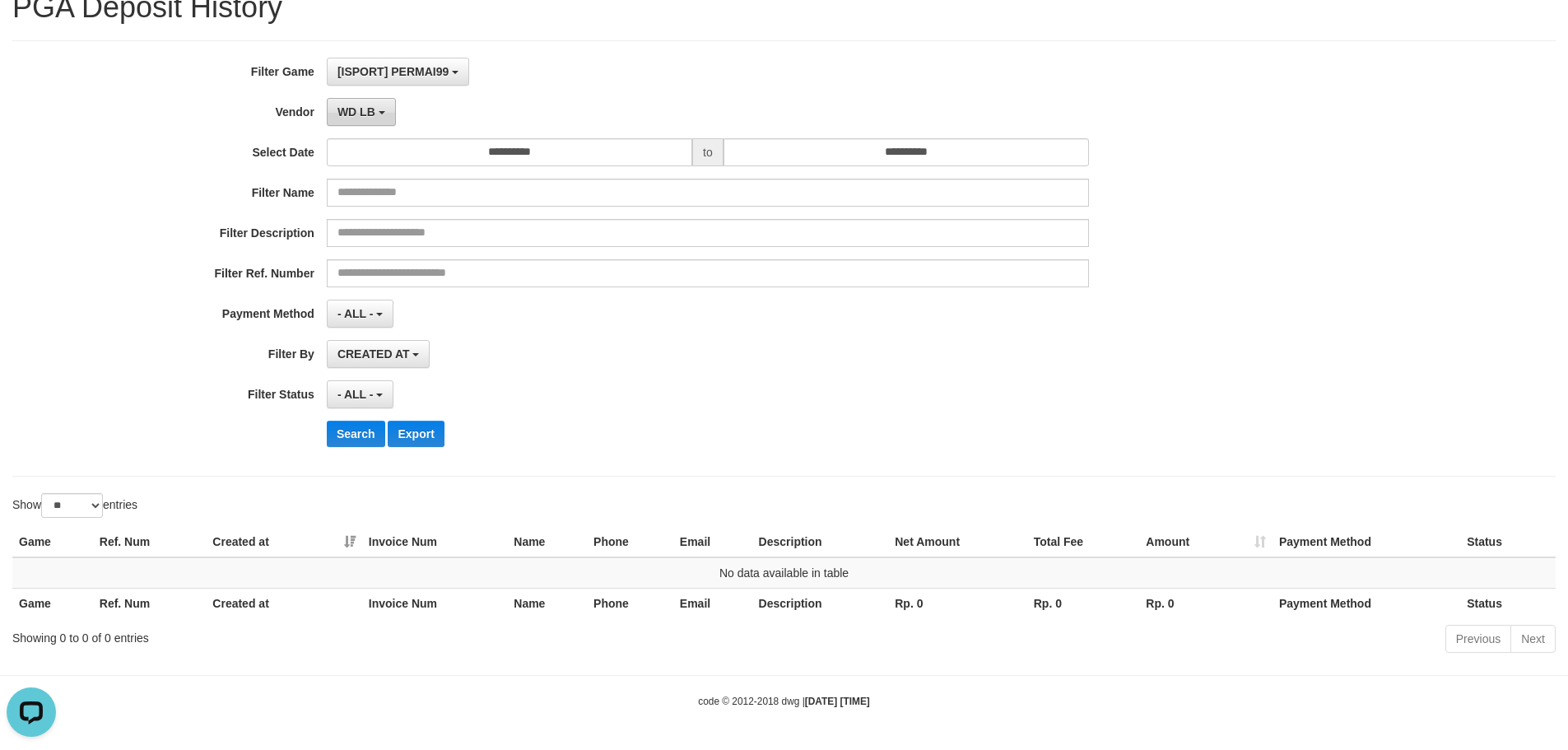 click on "WD LB" at bounding box center [356, 112] 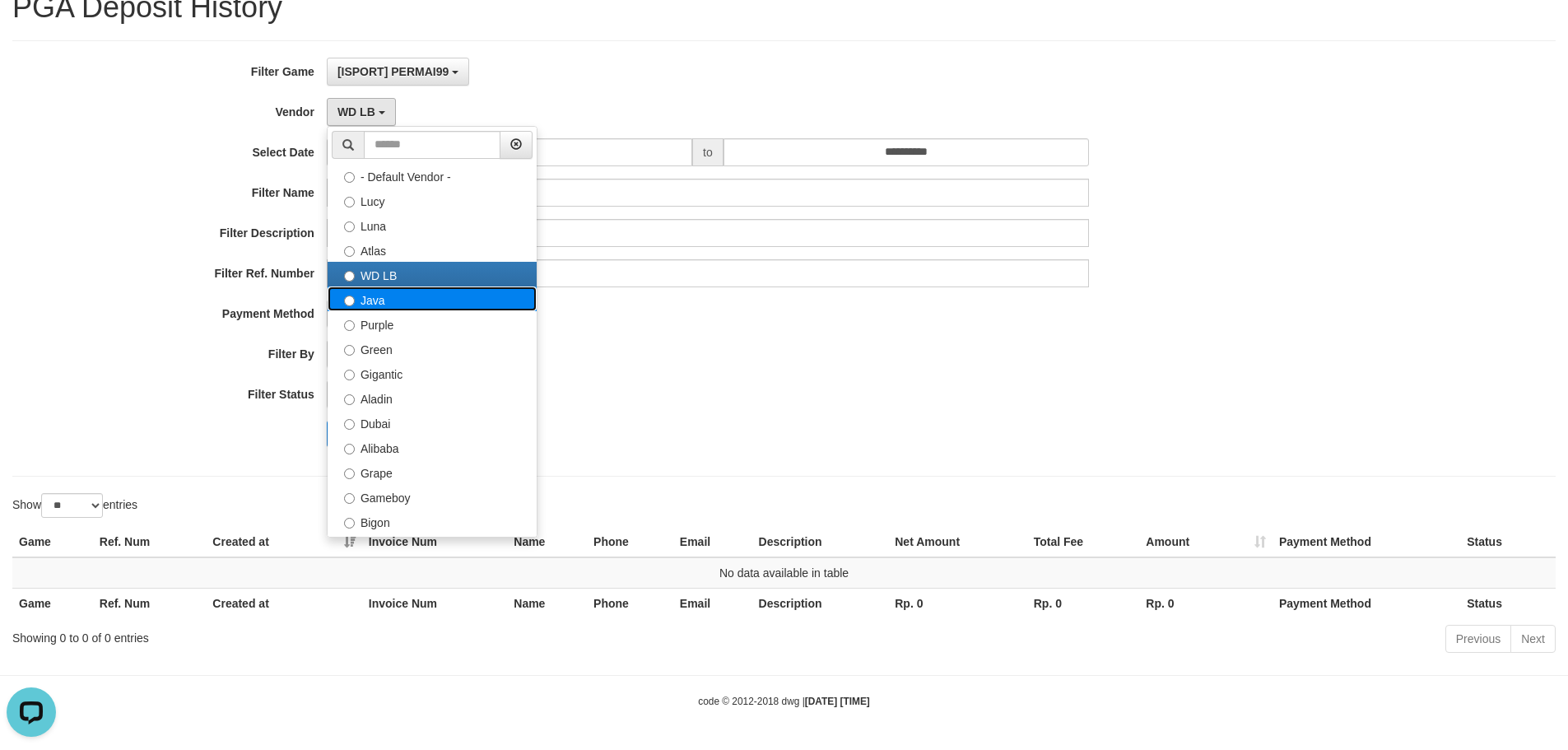 click on "Java" at bounding box center (432, 299) 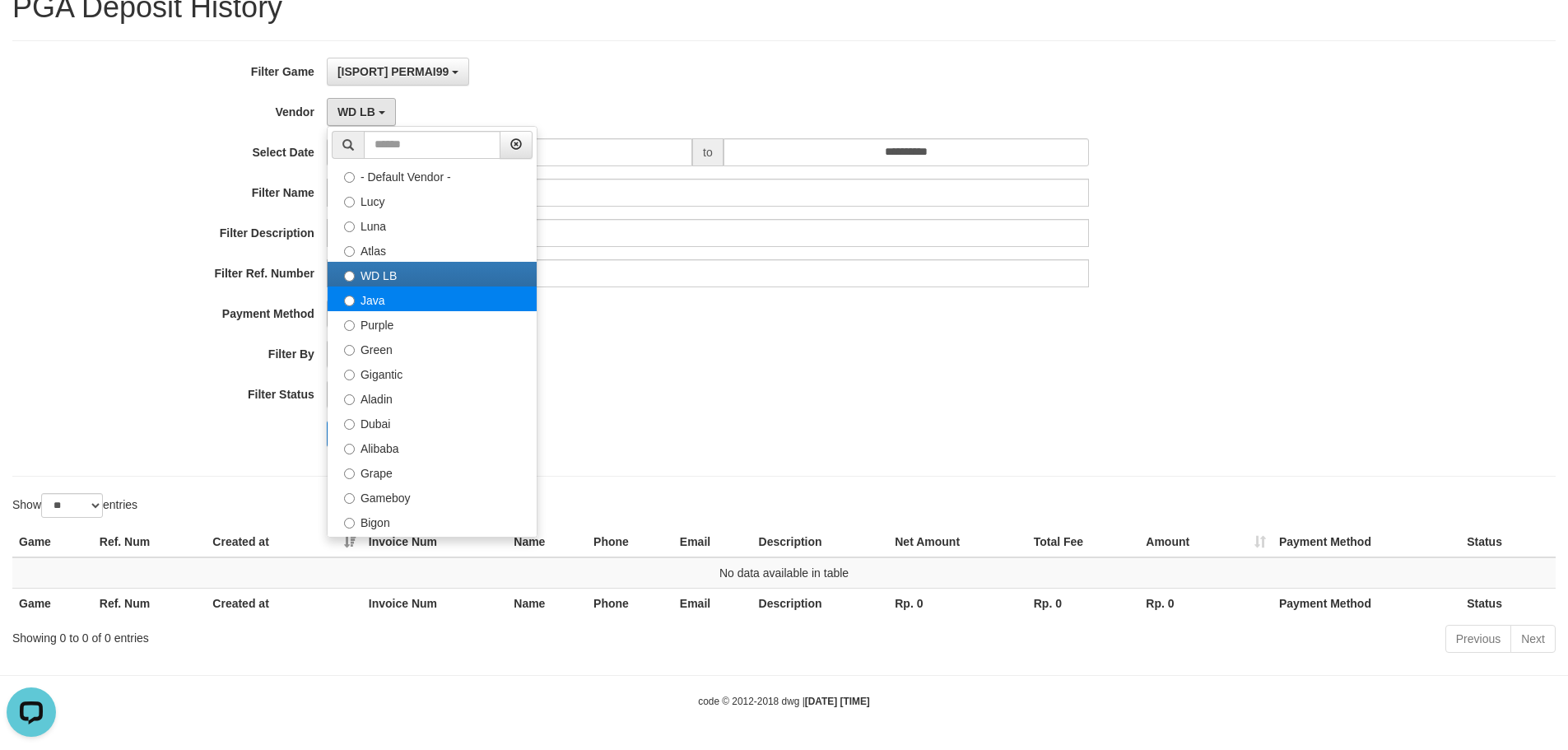 select on "**********" 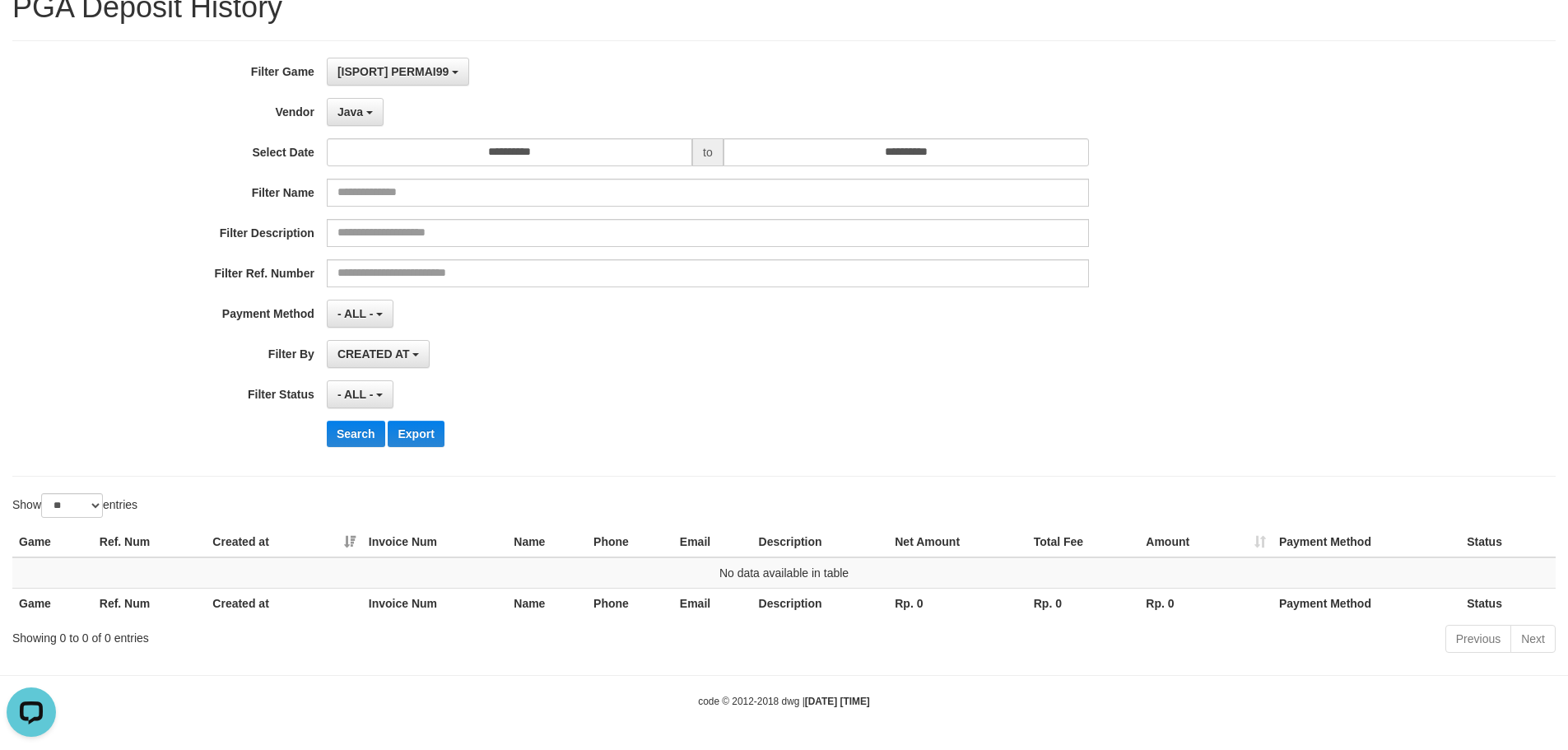 click on "**********" at bounding box center (654, 259) 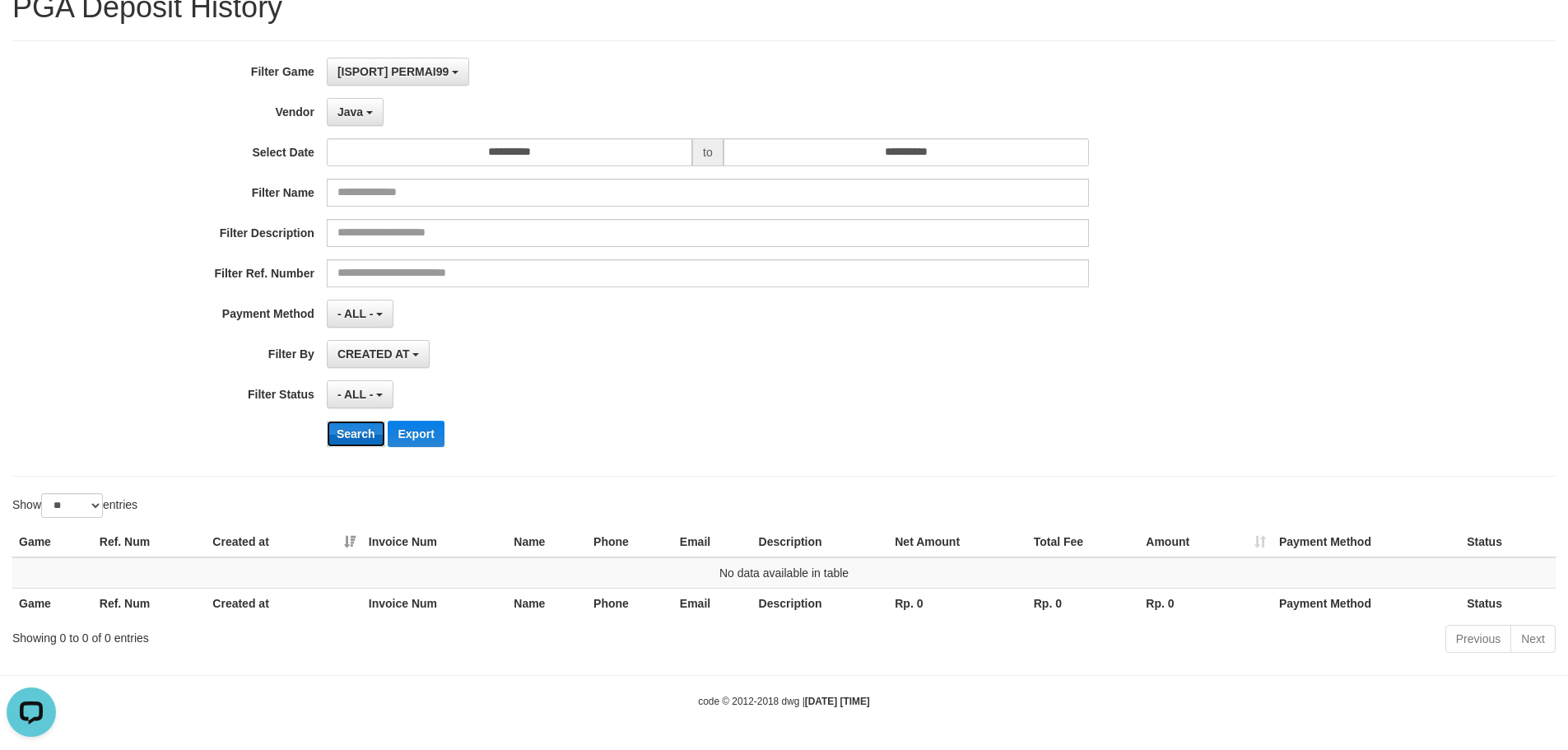 click on "Search" at bounding box center [356, 434] 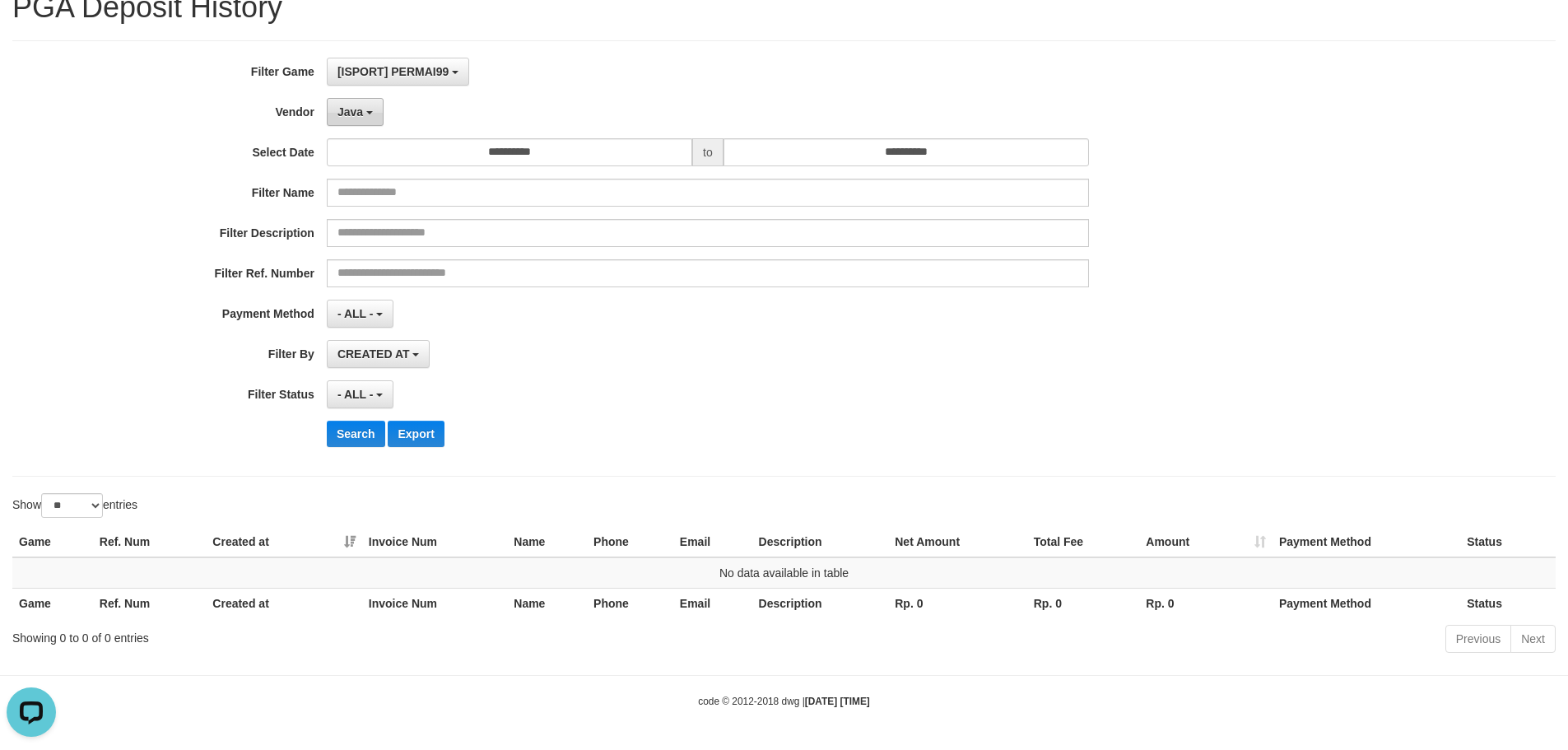 click on "Java" at bounding box center [355, 112] 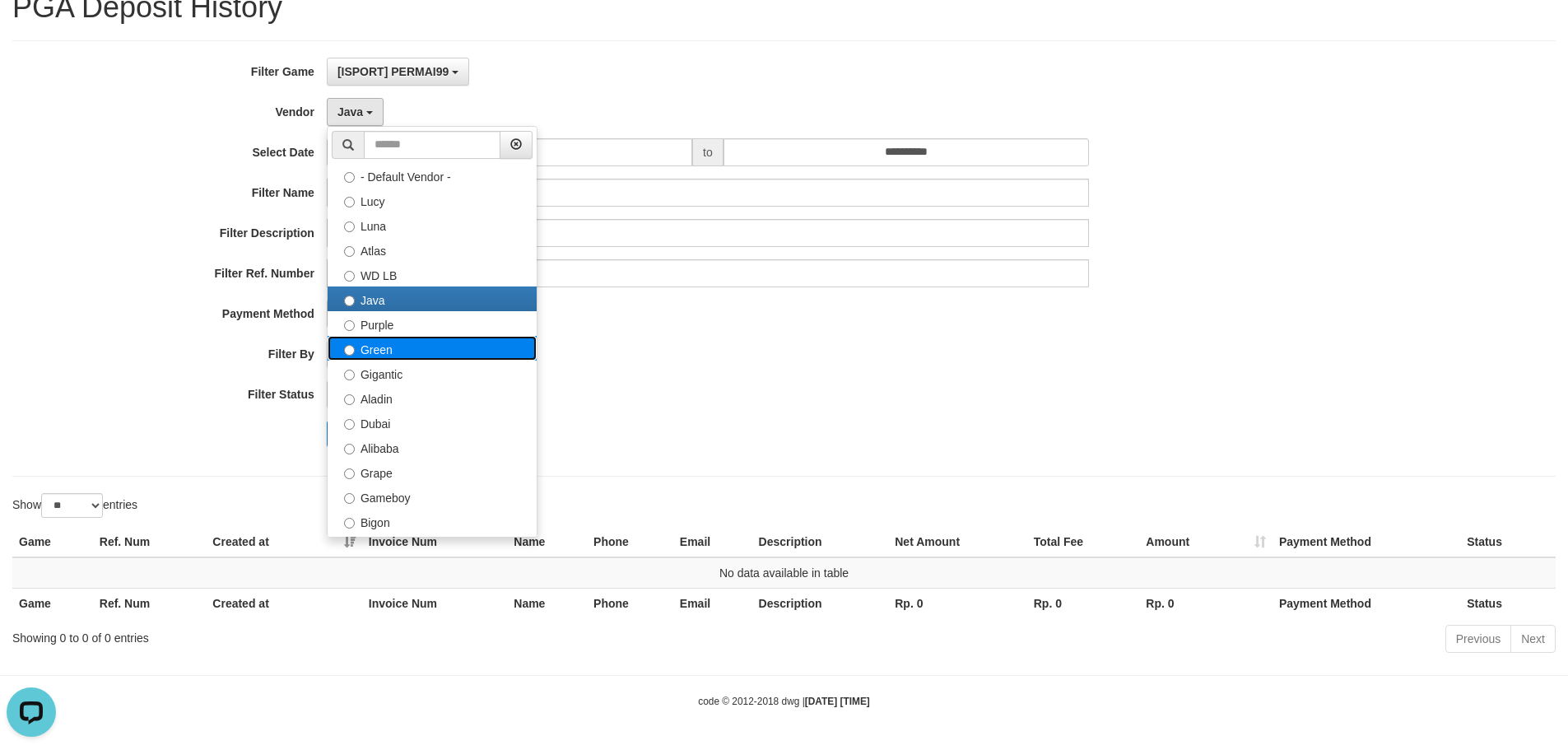 click on "Green" at bounding box center (432, 348) 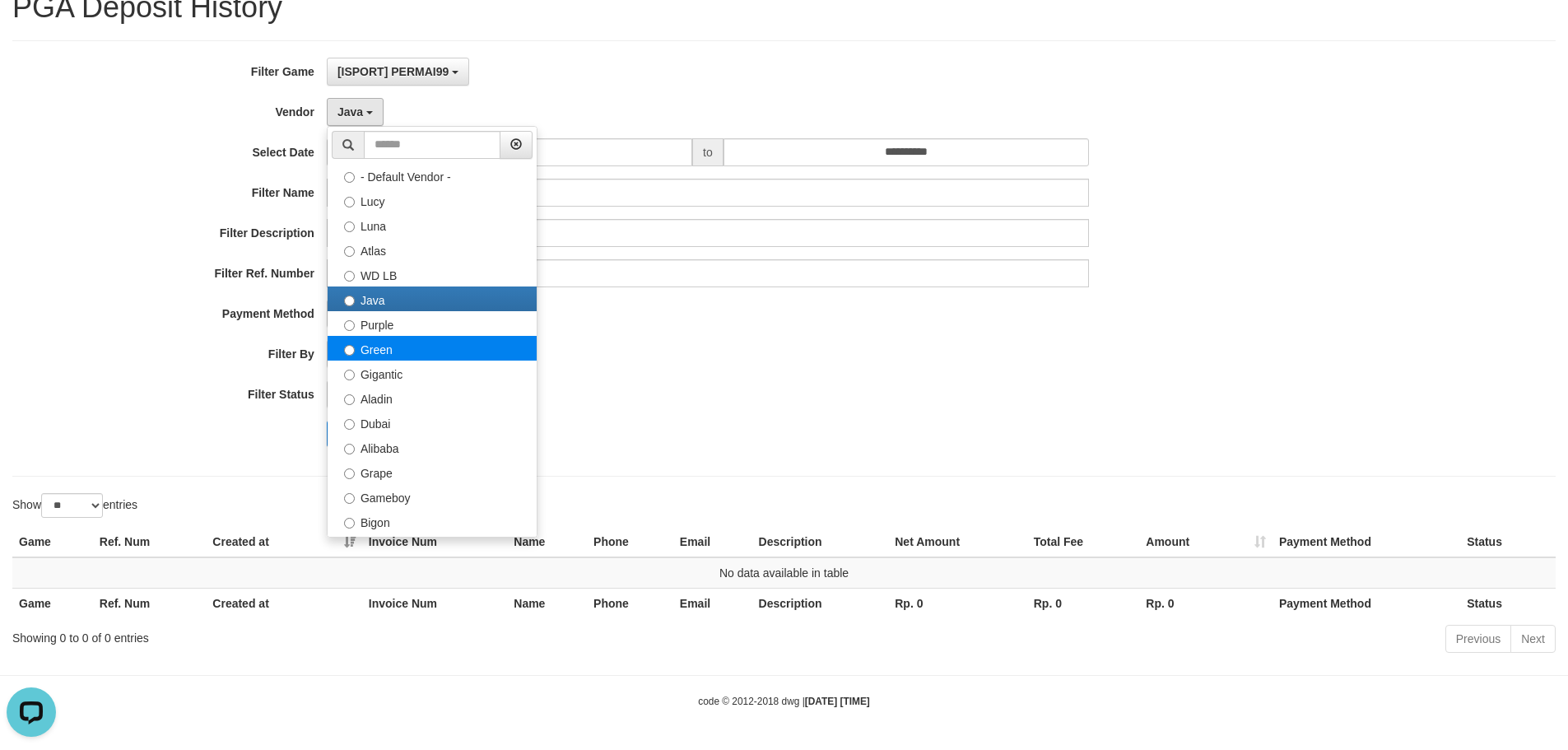 select on "**********" 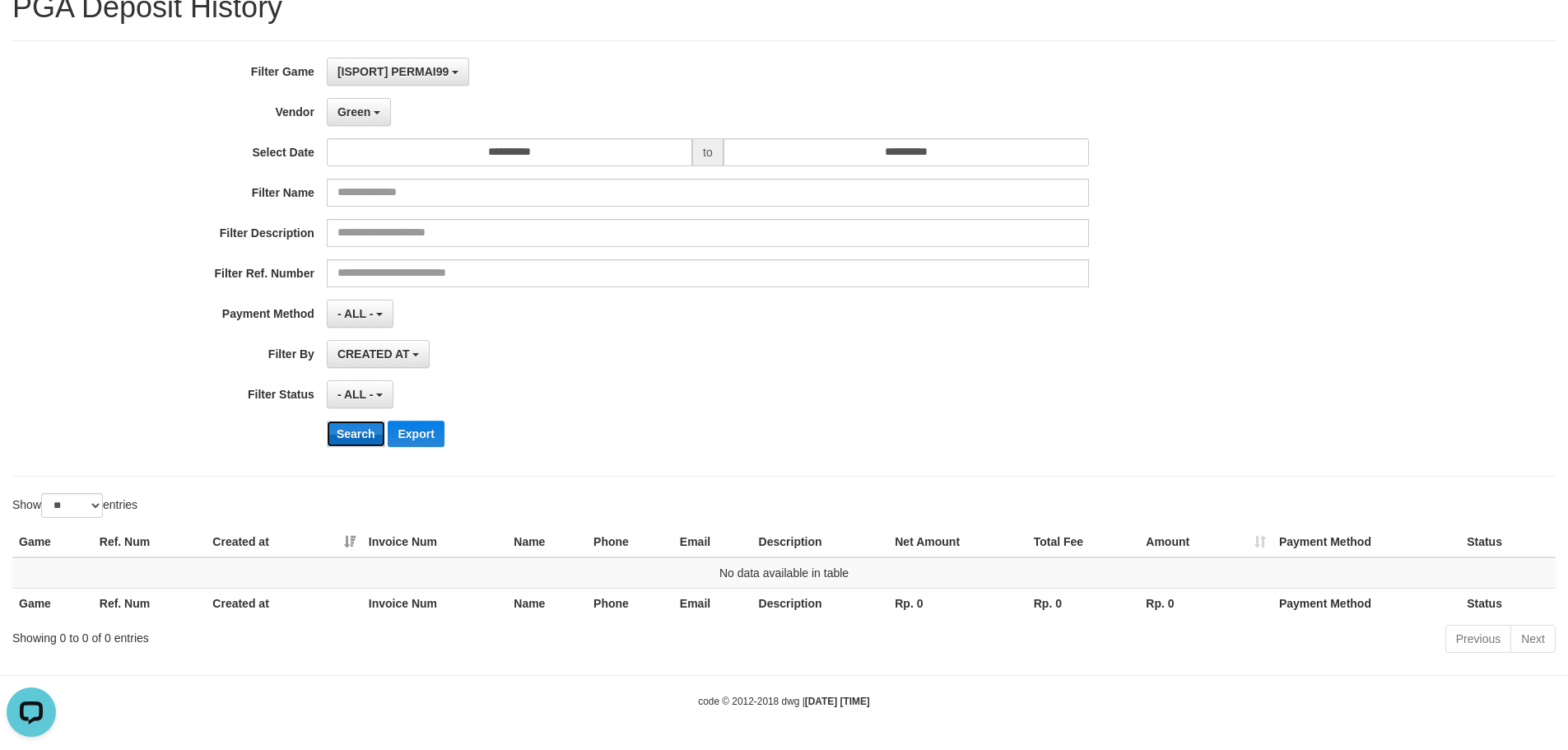 click on "Search" at bounding box center [356, 434] 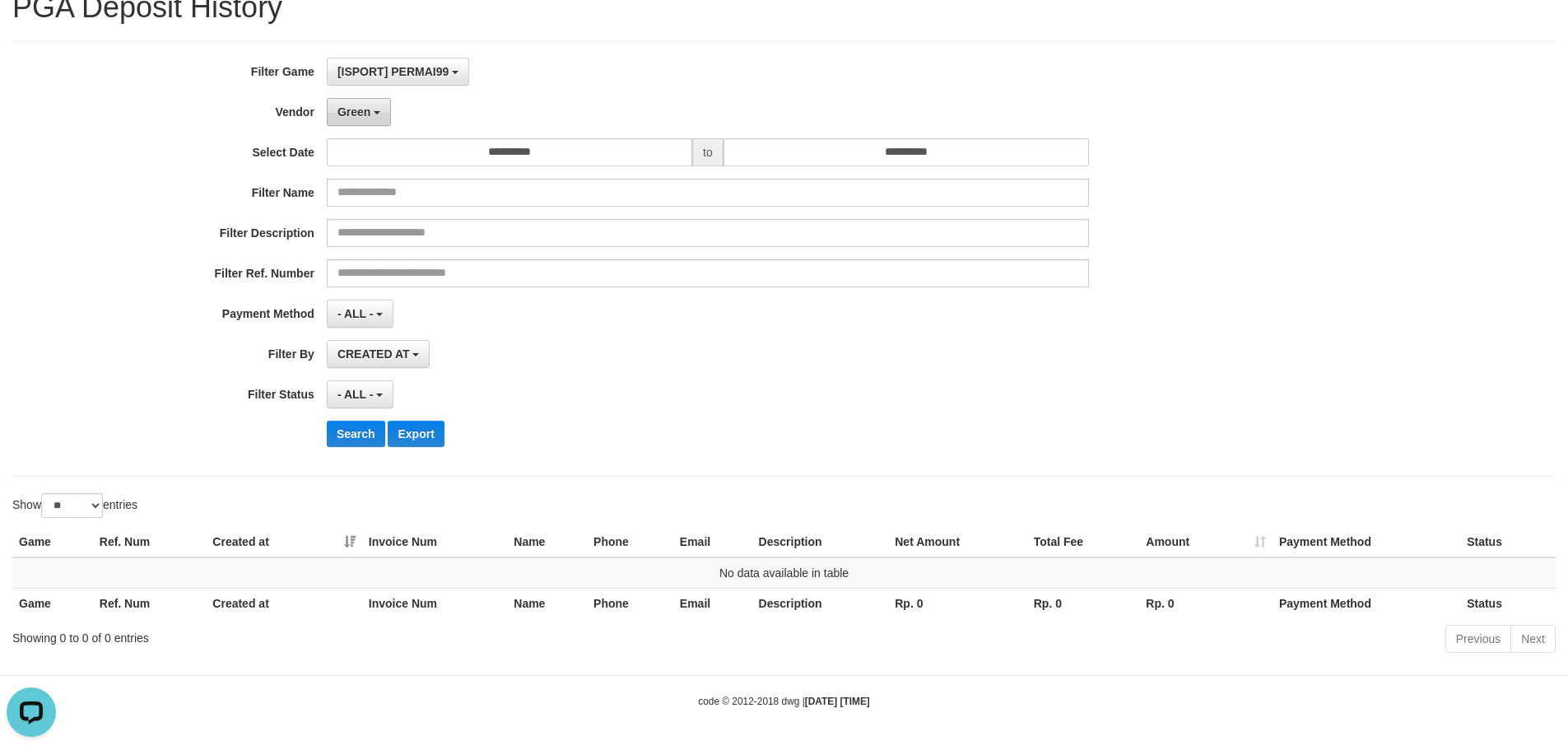 click on "Green" at bounding box center (354, 112) 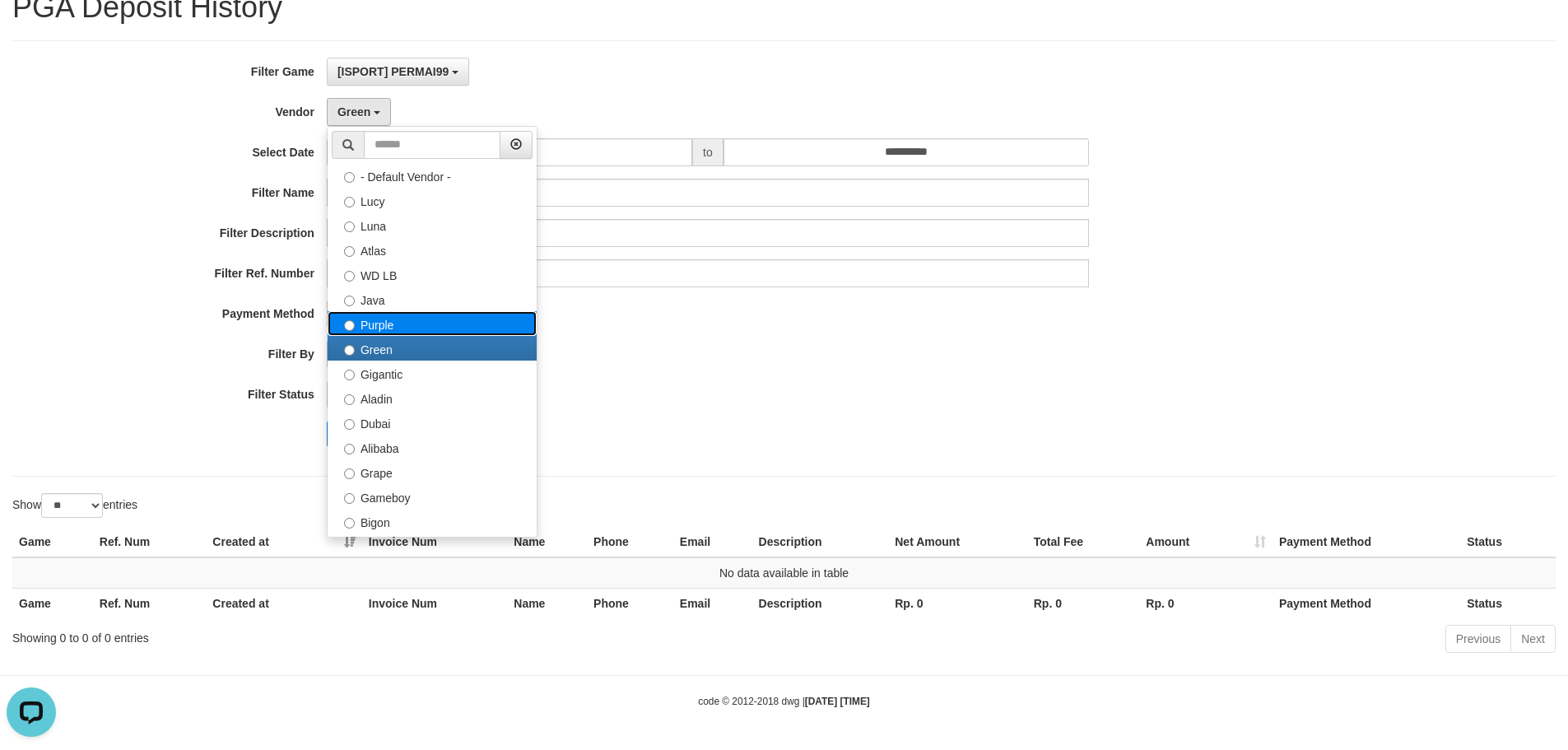 click on "Purple" at bounding box center [432, 324] 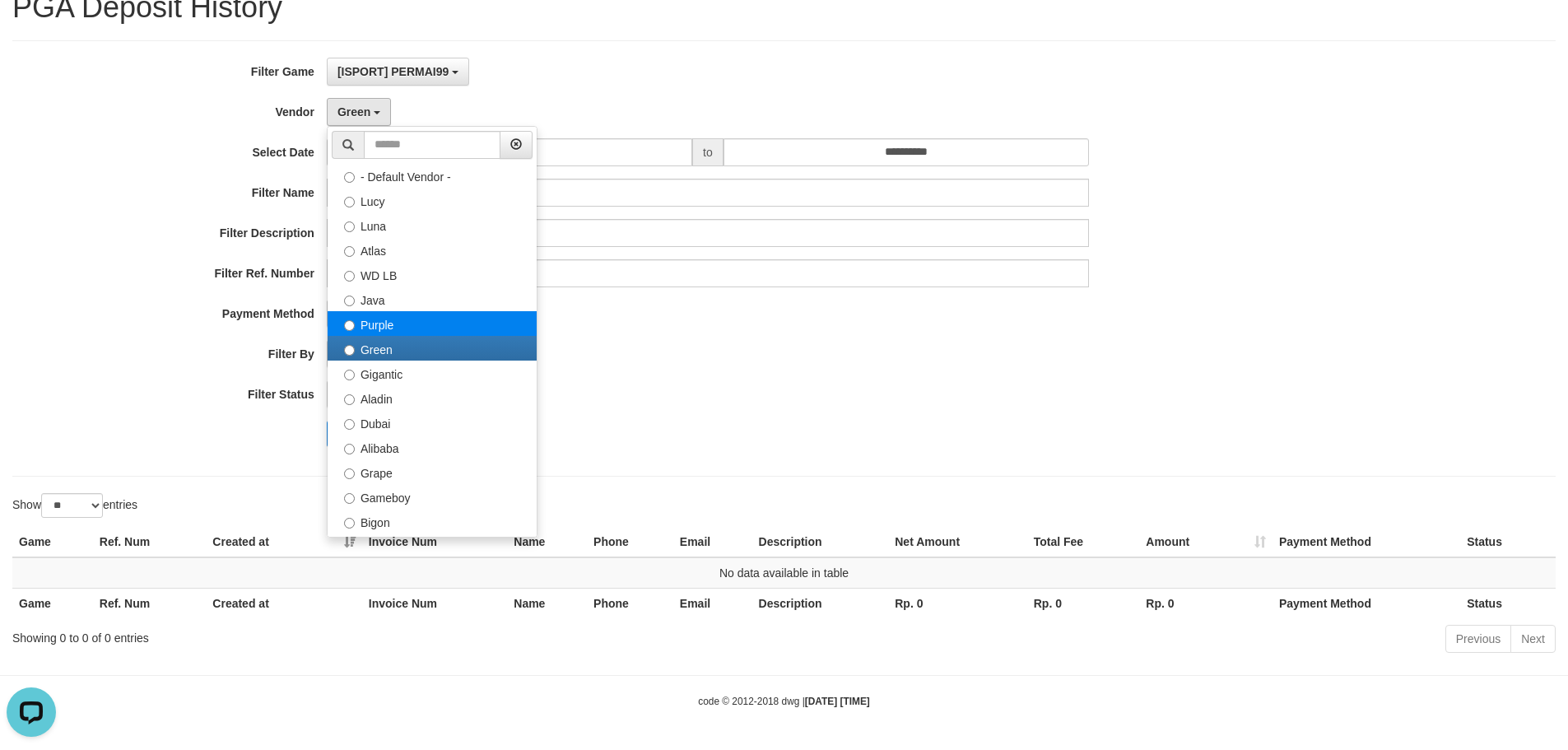 select on "**********" 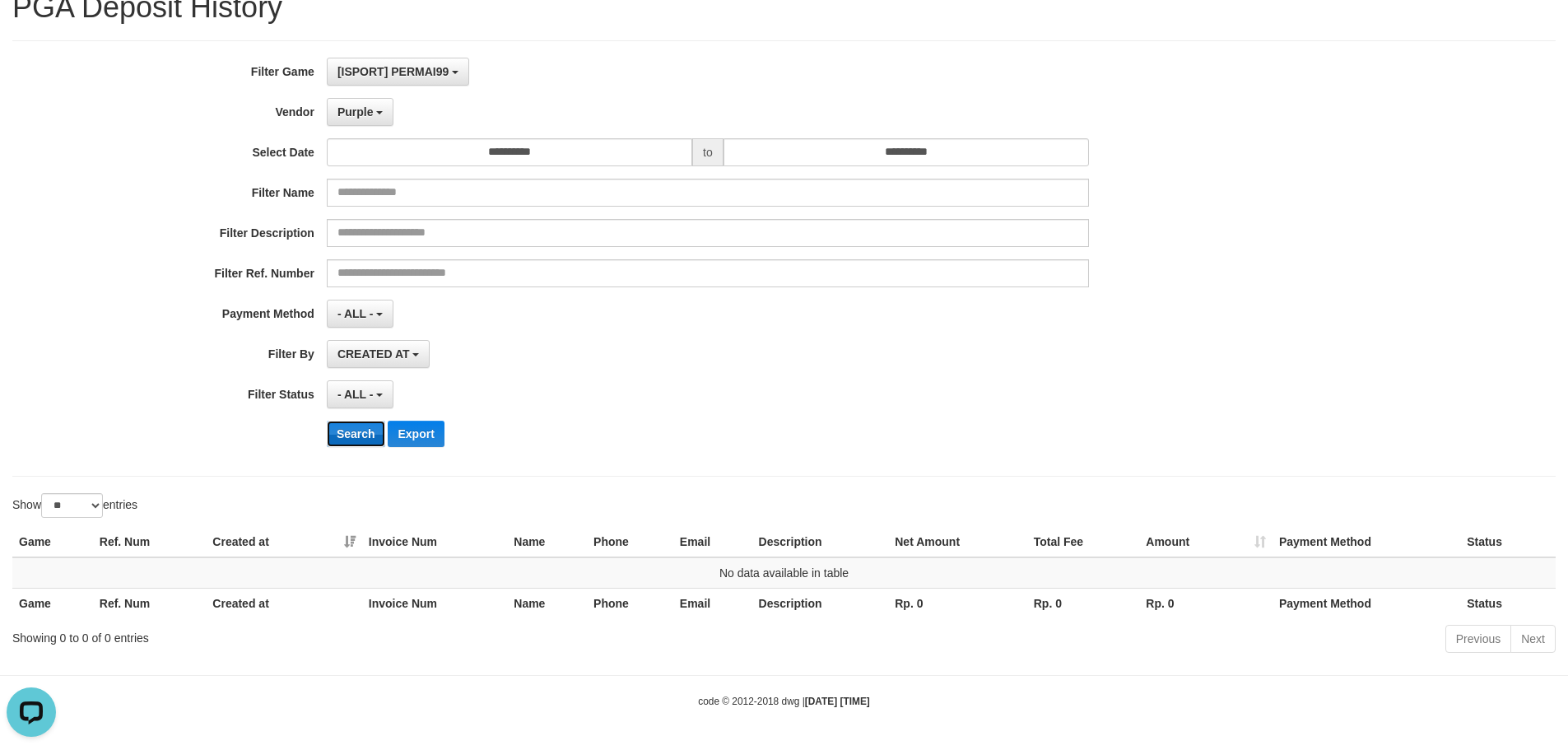 click on "Search" at bounding box center [356, 434] 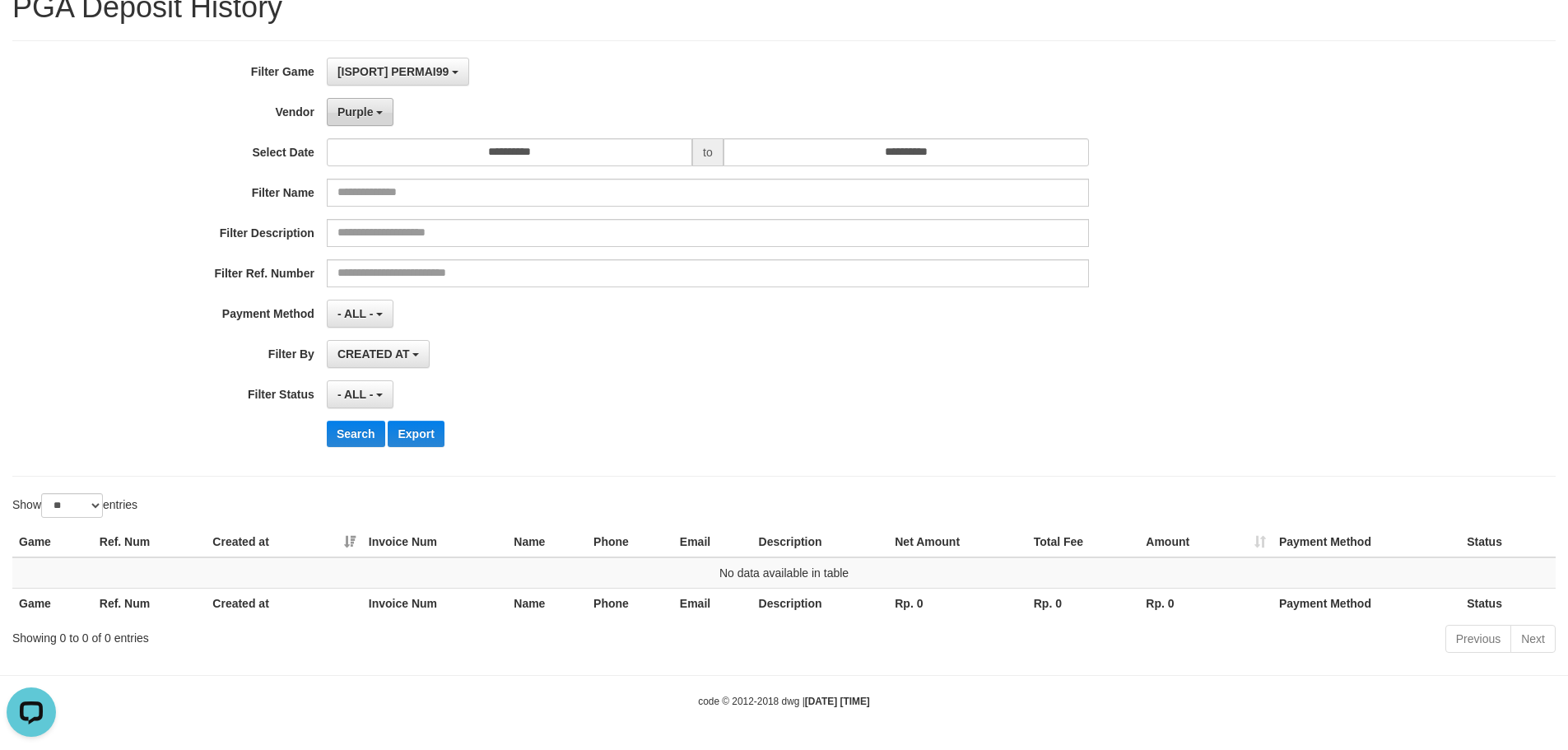 click on "Purple" at bounding box center [360, 112] 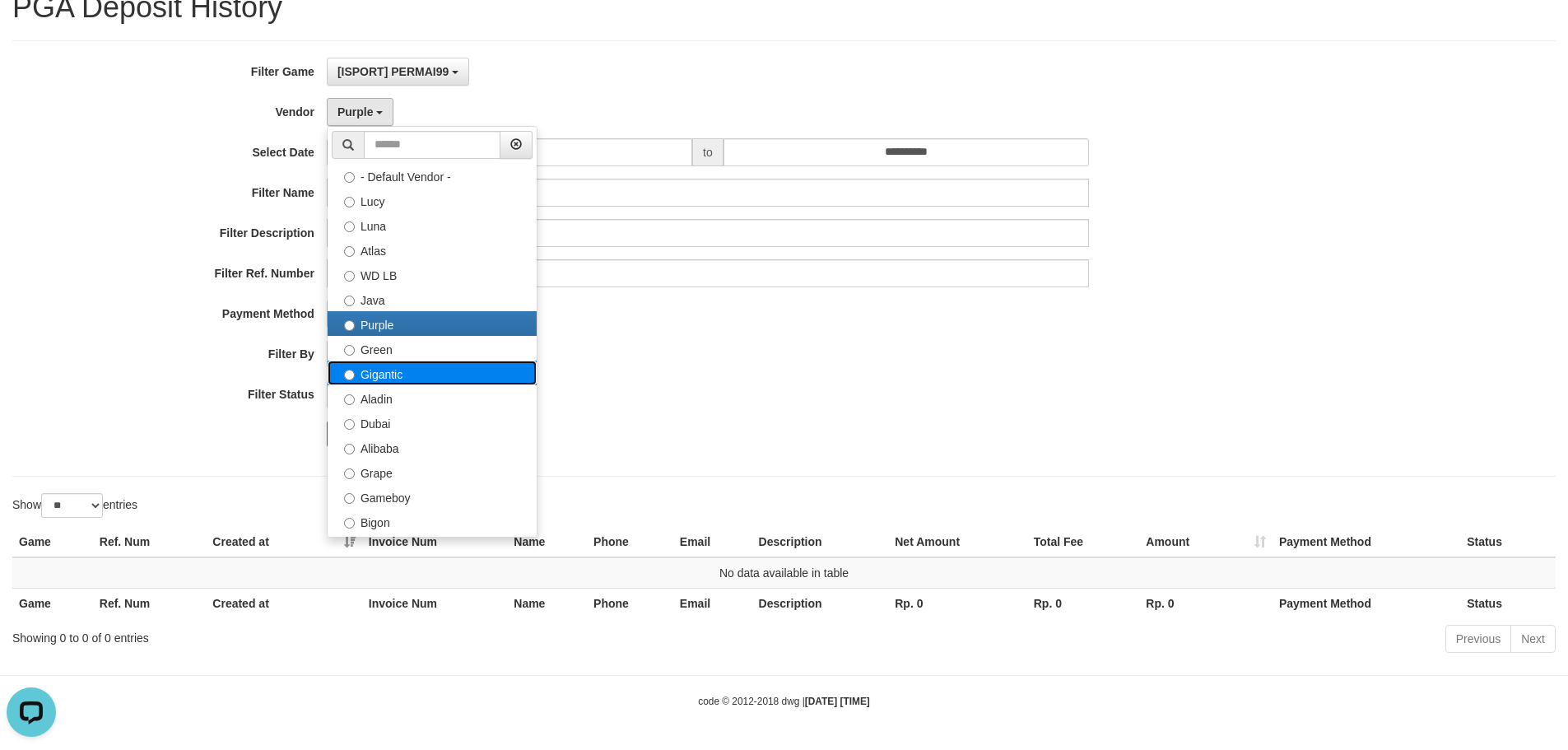 click on "Gigantic" at bounding box center (432, 373) 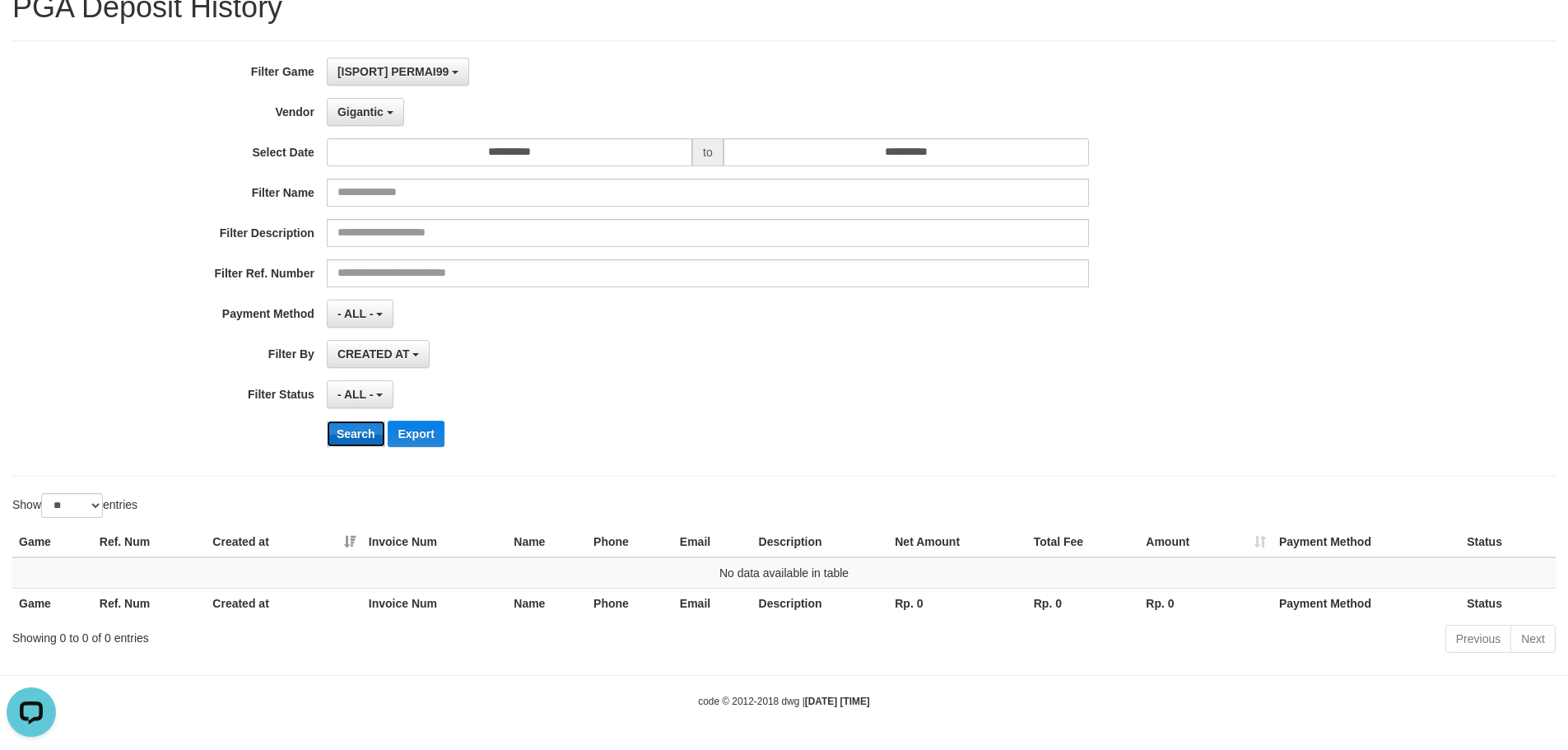 click on "Search" at bounding box center [356, 434] 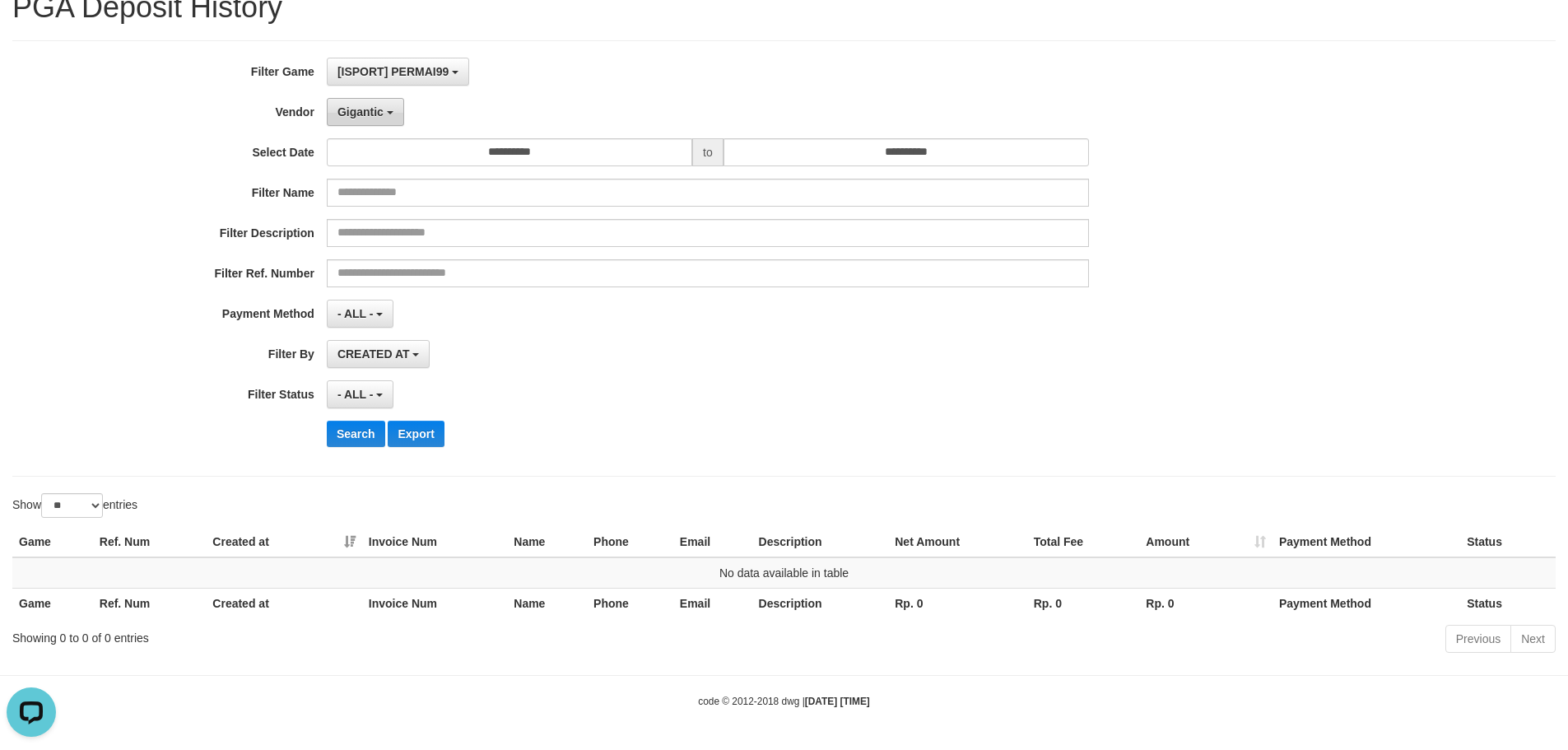 click on "Gigantic" at bounding box center (365, 112) 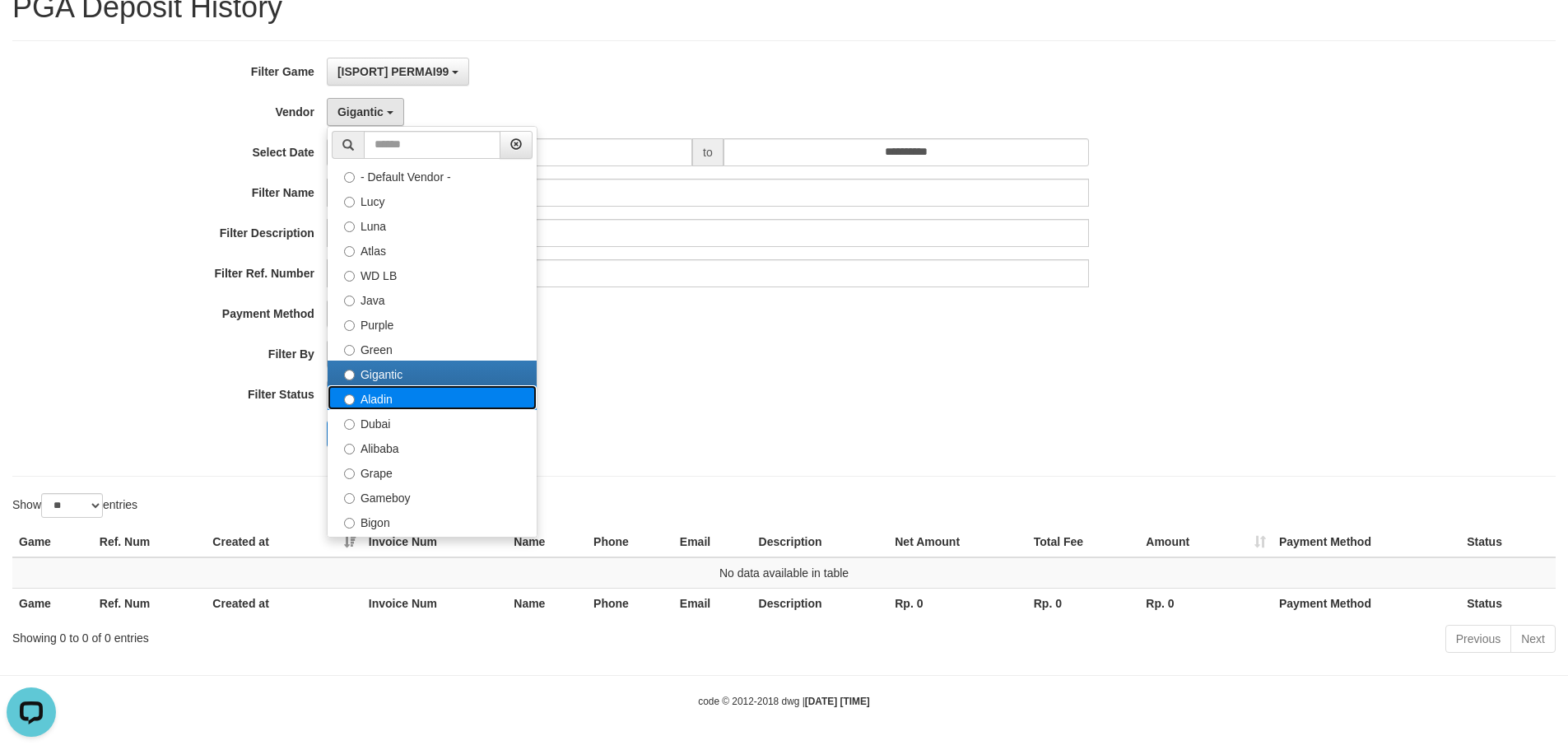 click on "Aladin" at bounding box center (432, 398) 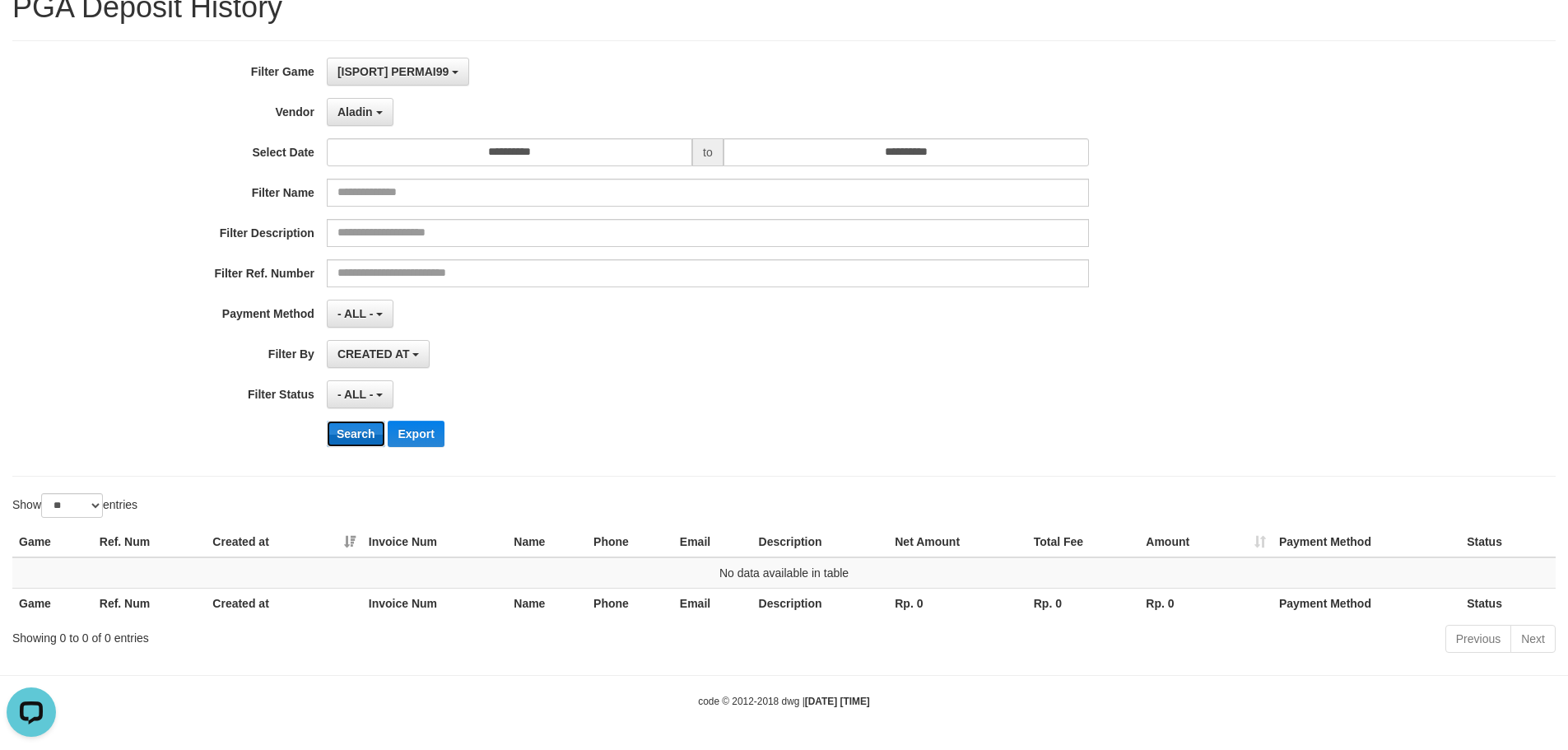 click on "Search" at bounding box center (356, 434) 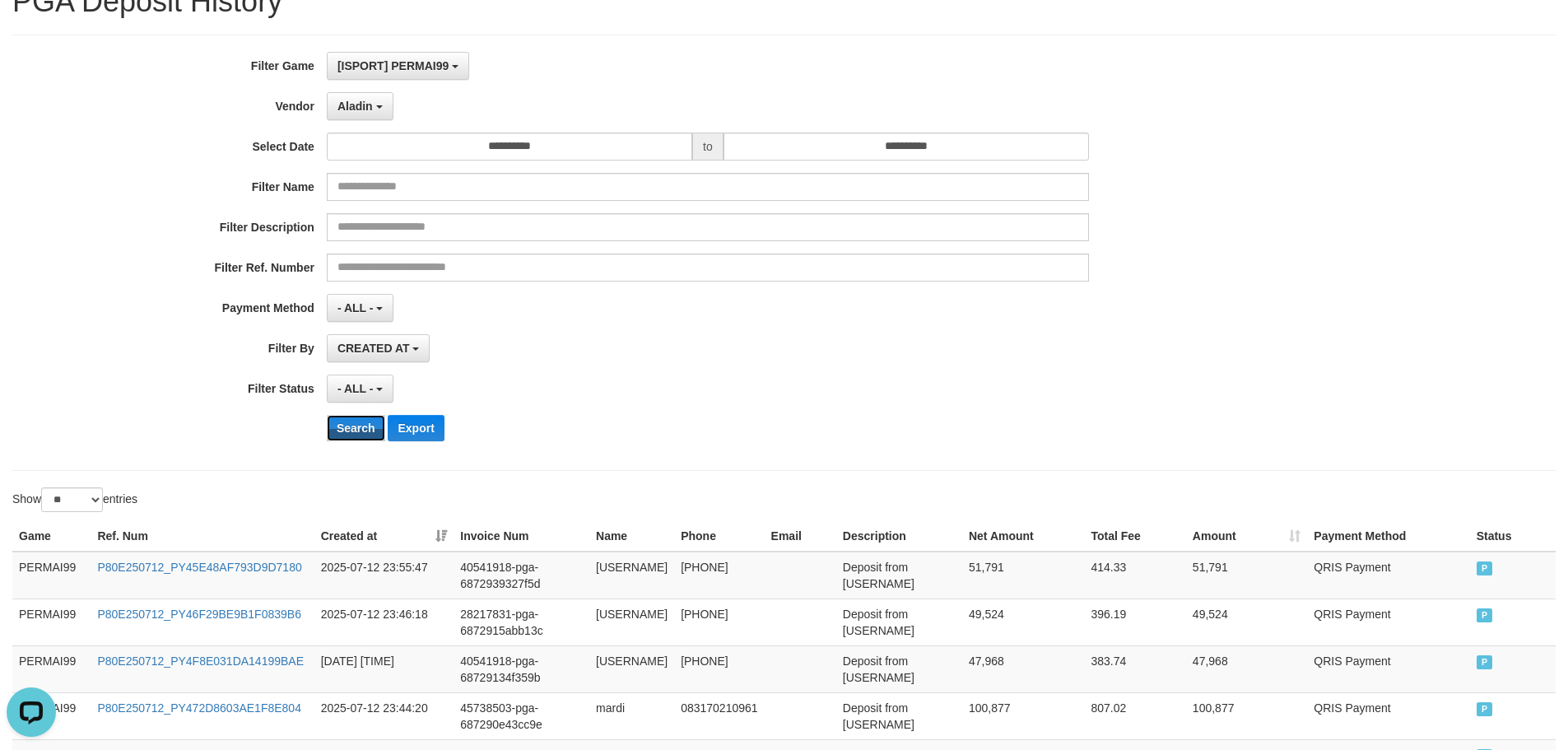 scroll, scrollTop: 0, scrollLeft: 0, axis: both 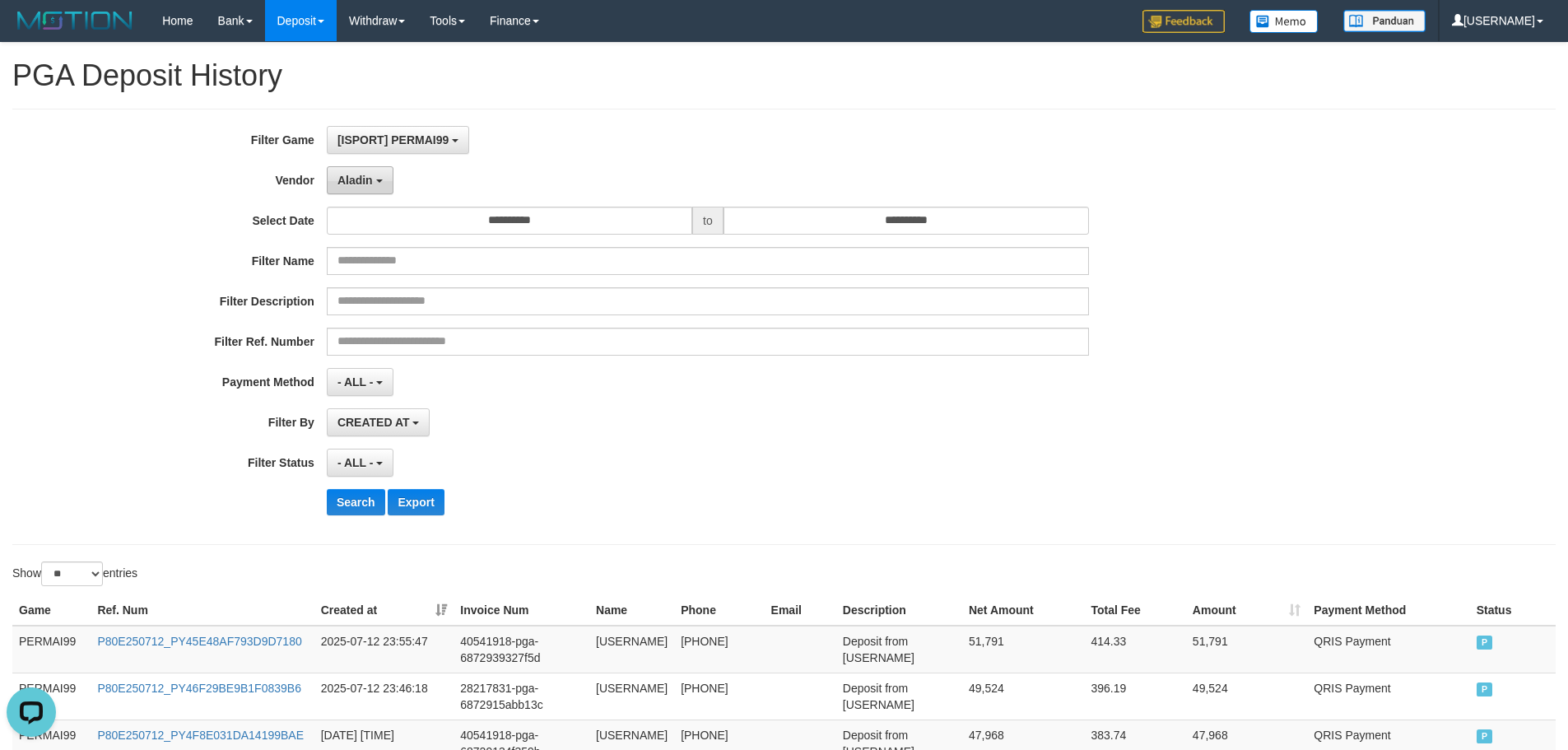 click on "Aladin" at bounding box center (360, 180) 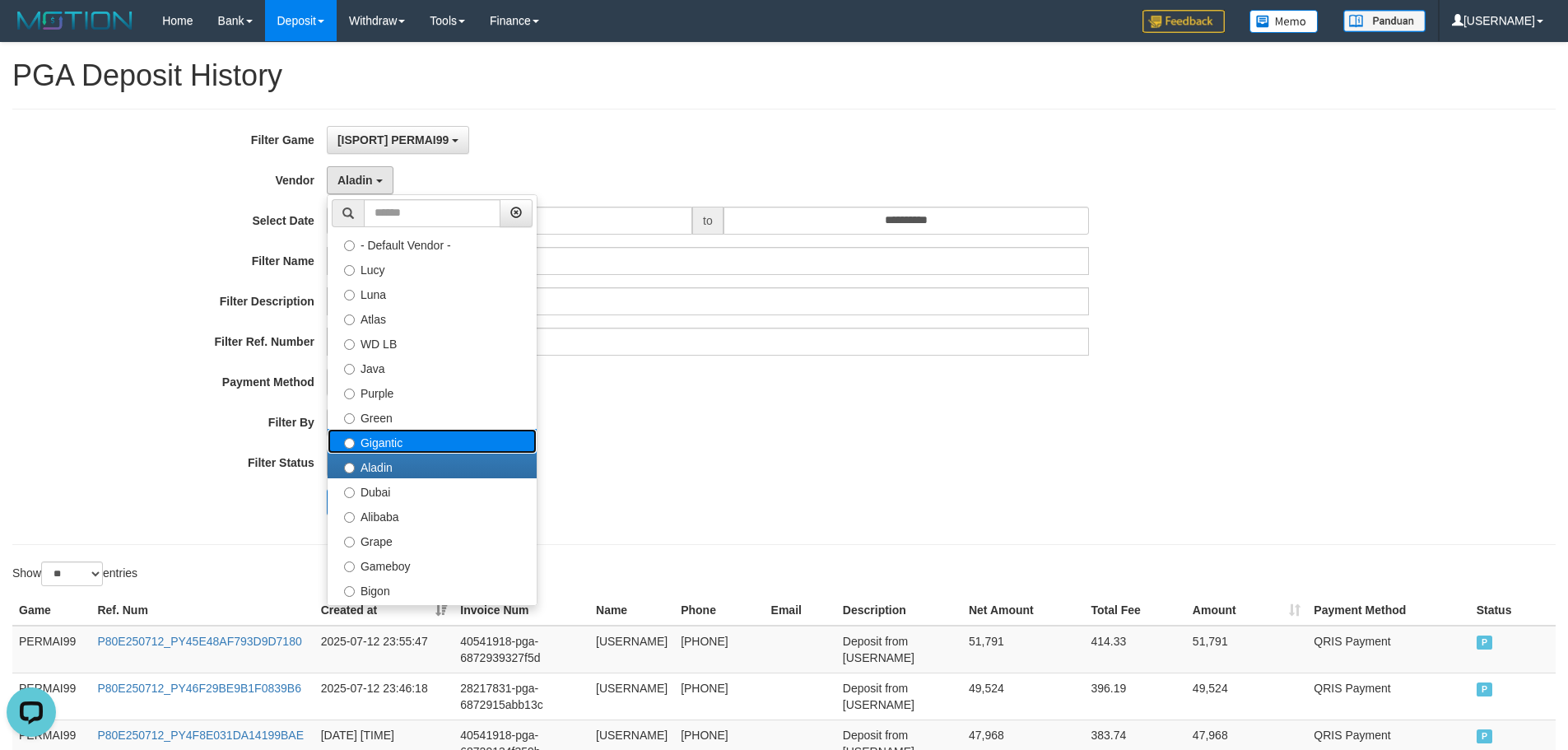 click on "Gigantic" at bounding box center [432, 441] 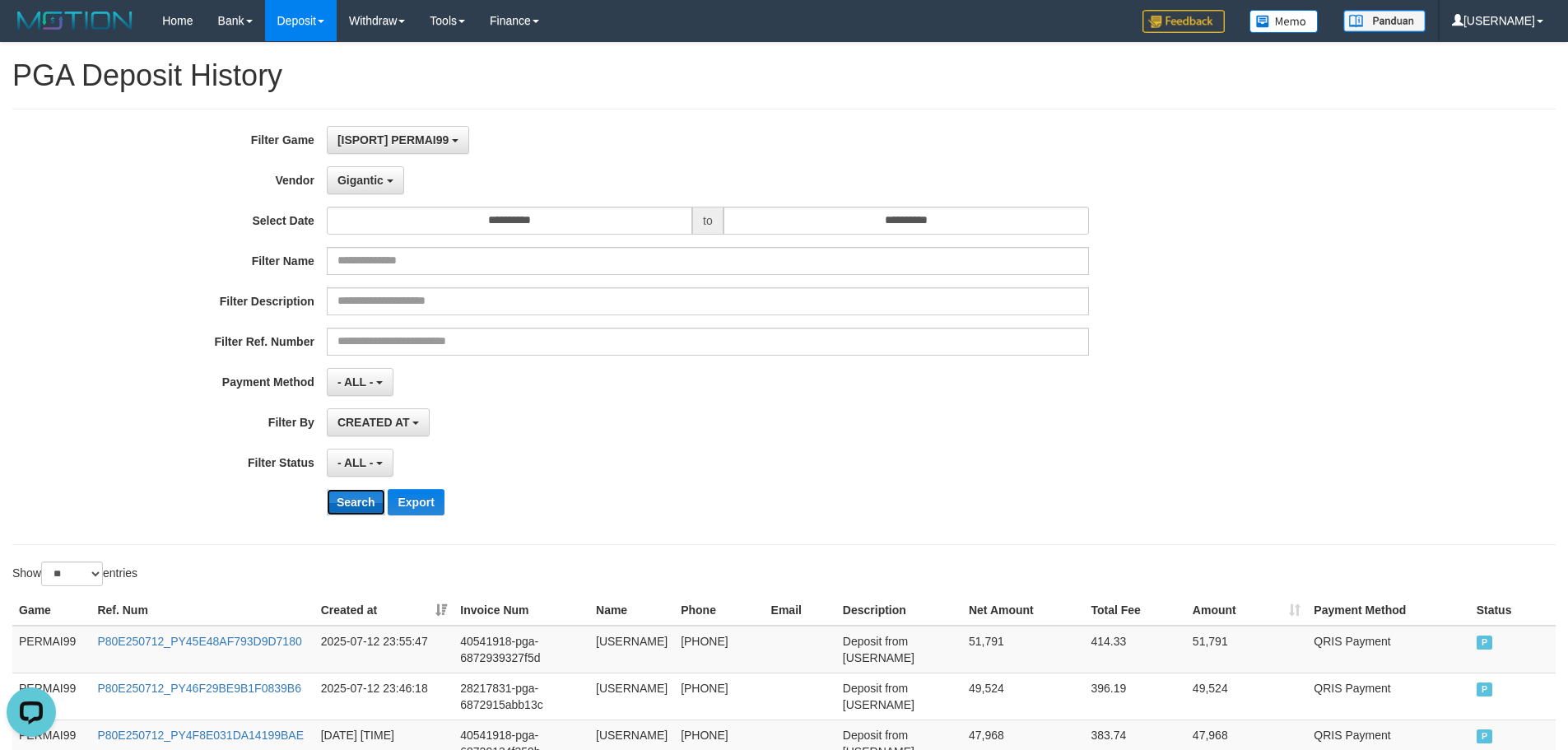 click on "Search" at bounding box center [356, 502] 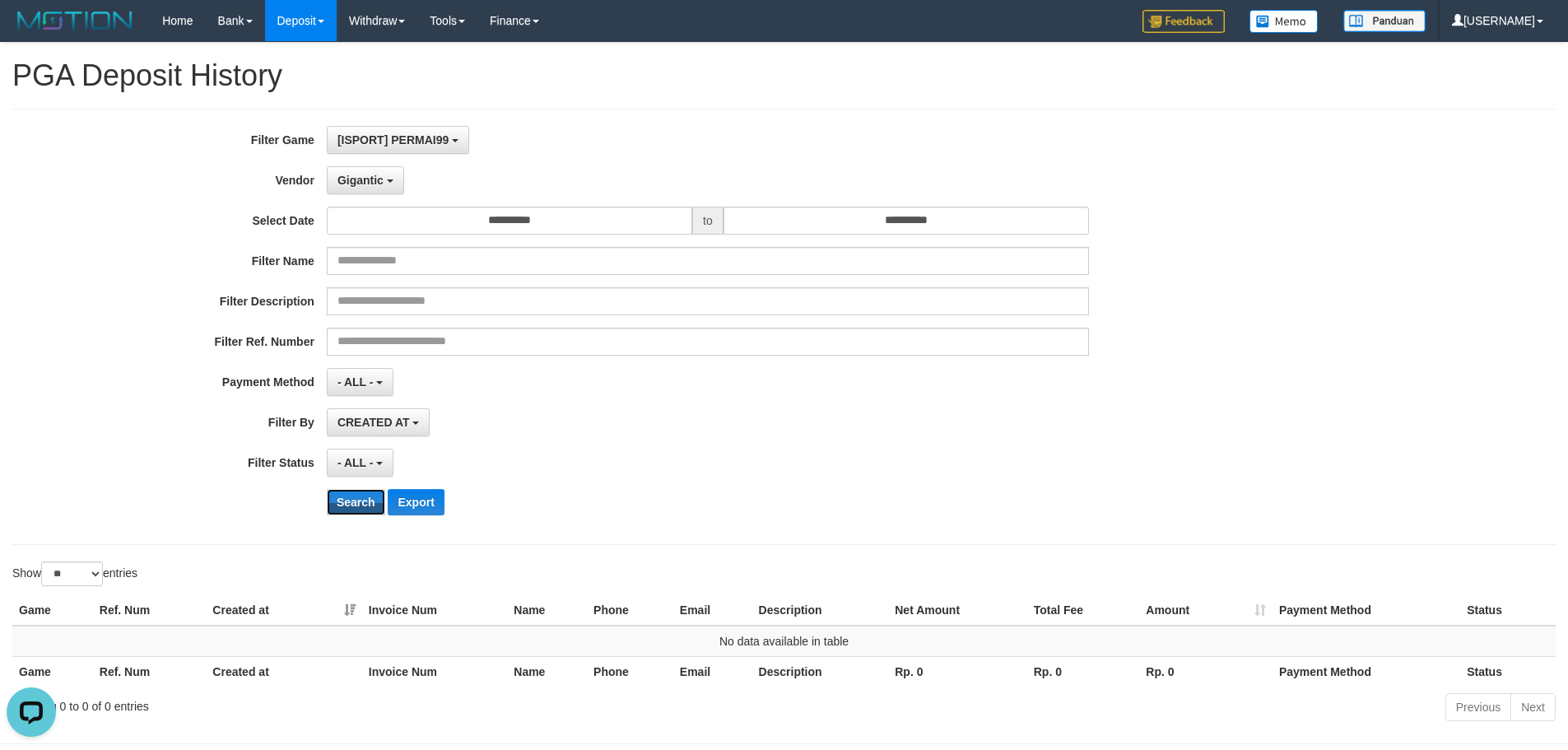 scroll, scrollTop: 68, scrollLeft: 0, axis: vertical 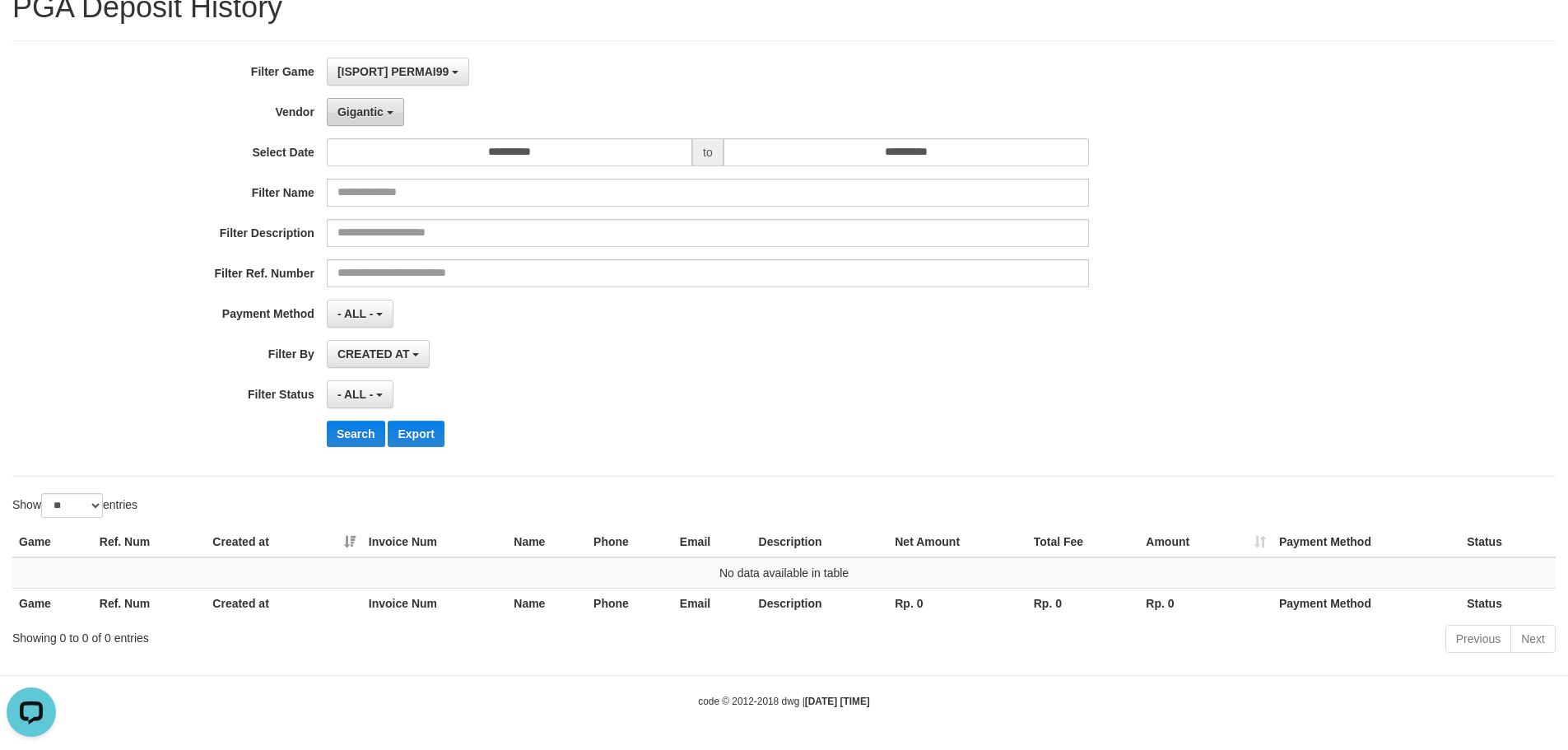 click at bounding box center (390, 113) 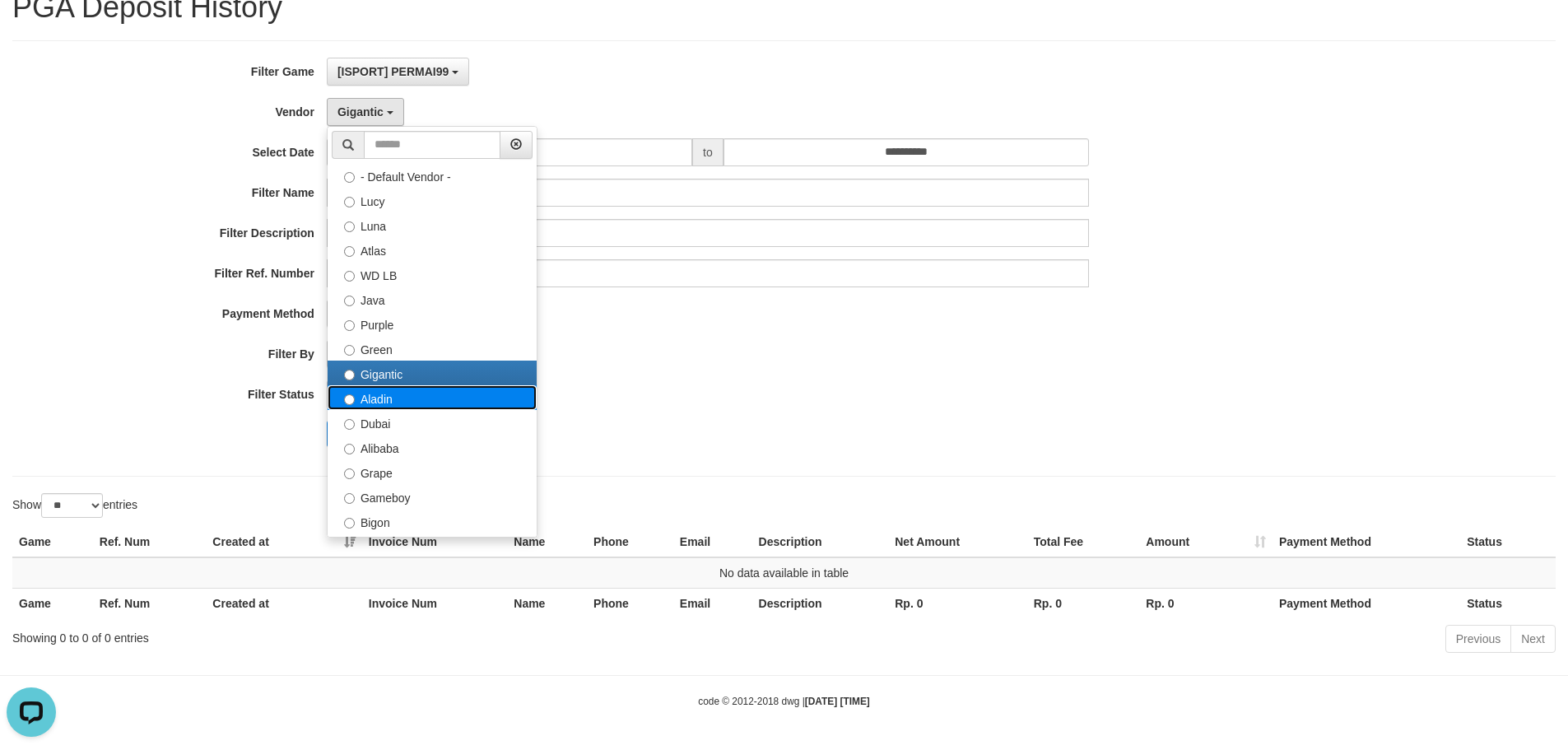 click on "Aladin" at bounding box center [432, 398] 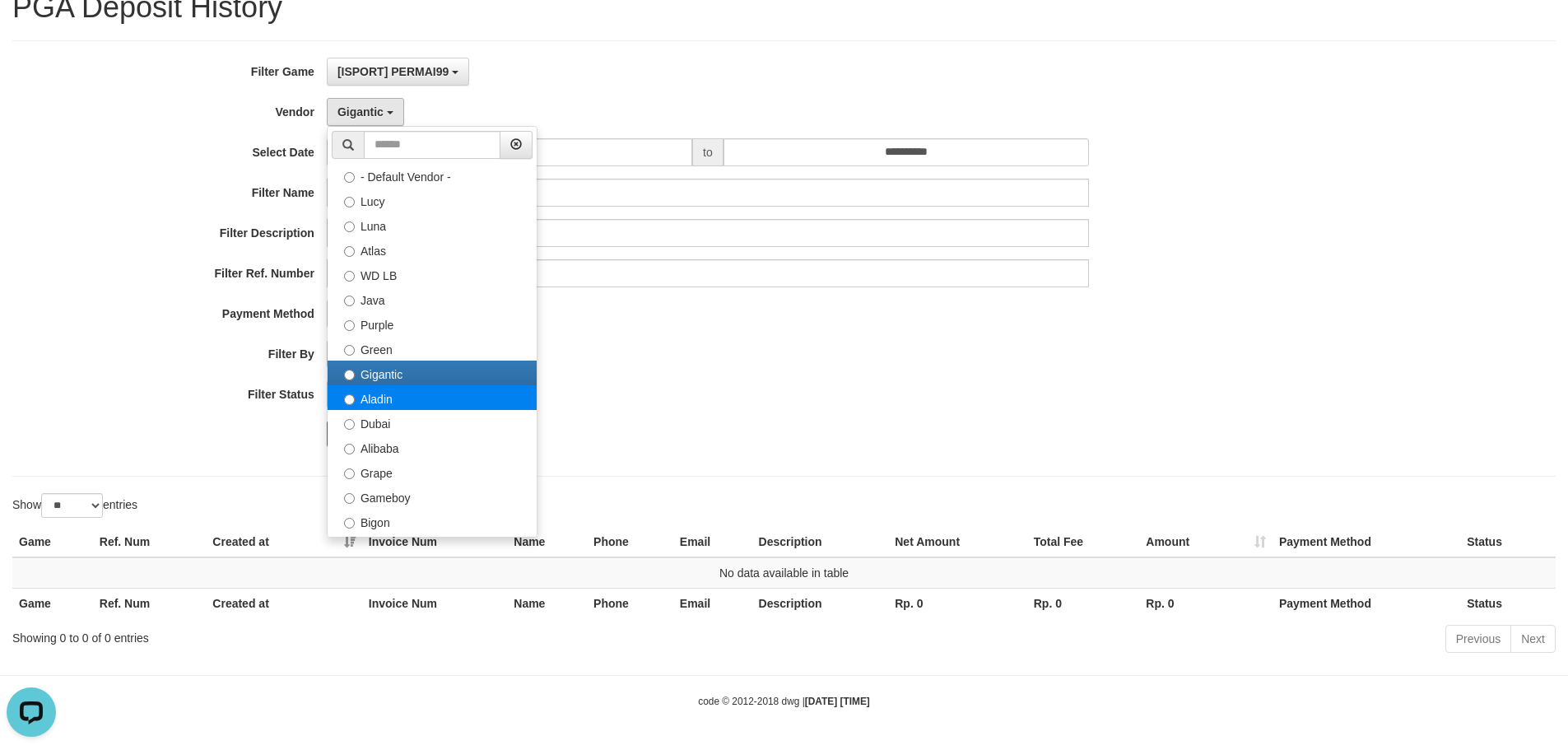 select on "**********" 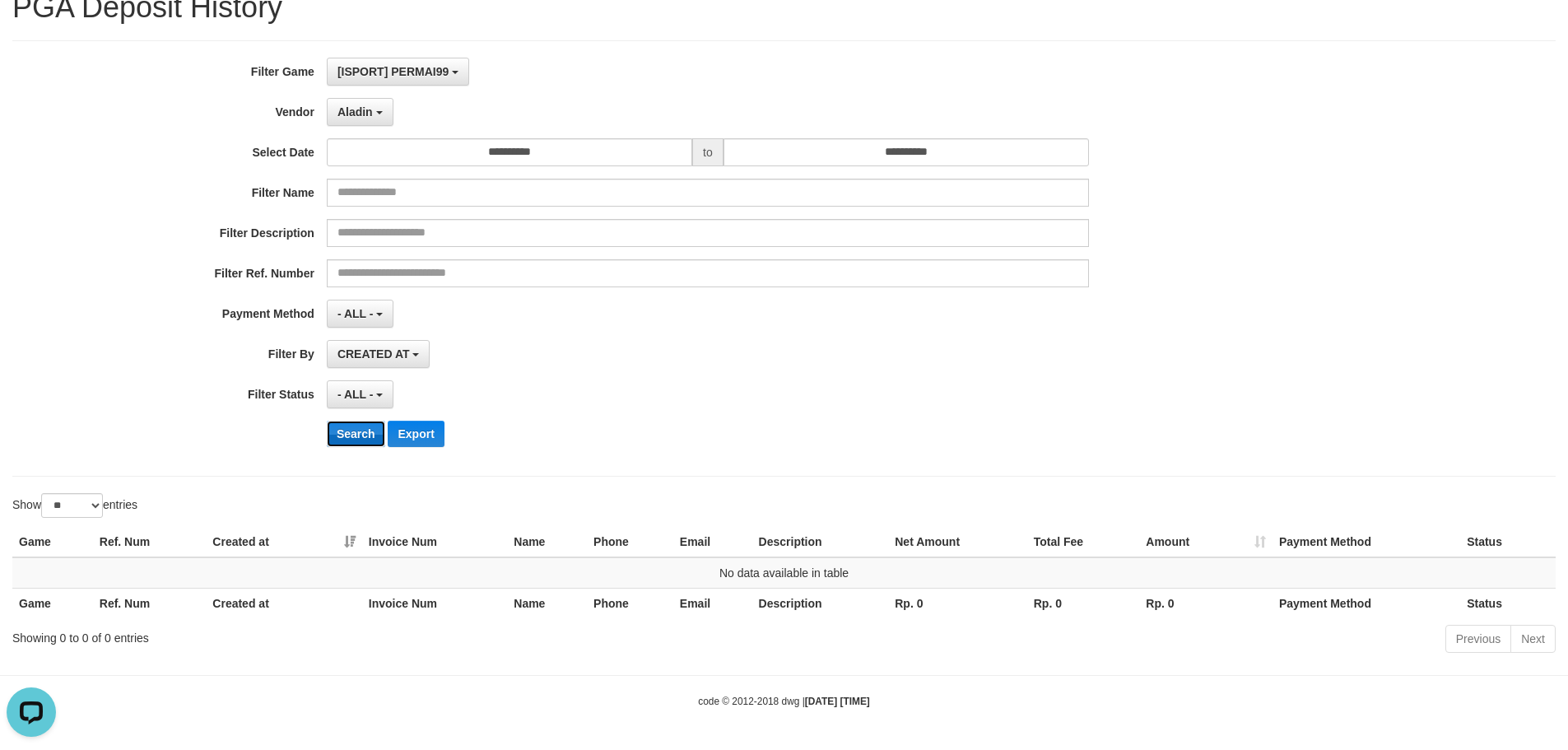 click on "Search" at bounding box center (356, 434) 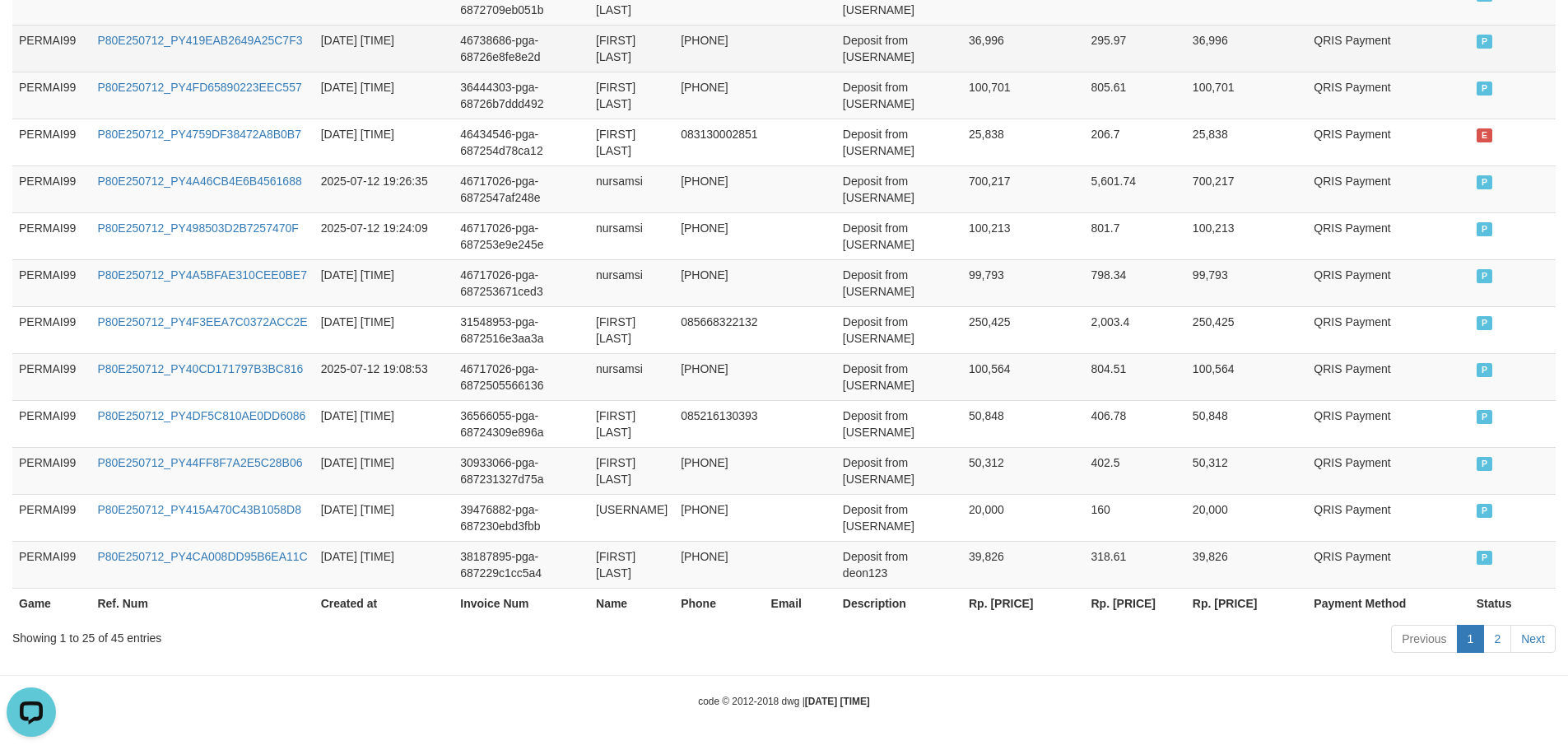 scroll, scrollTop: 1090, scrollLeft: 0, axis: vertical 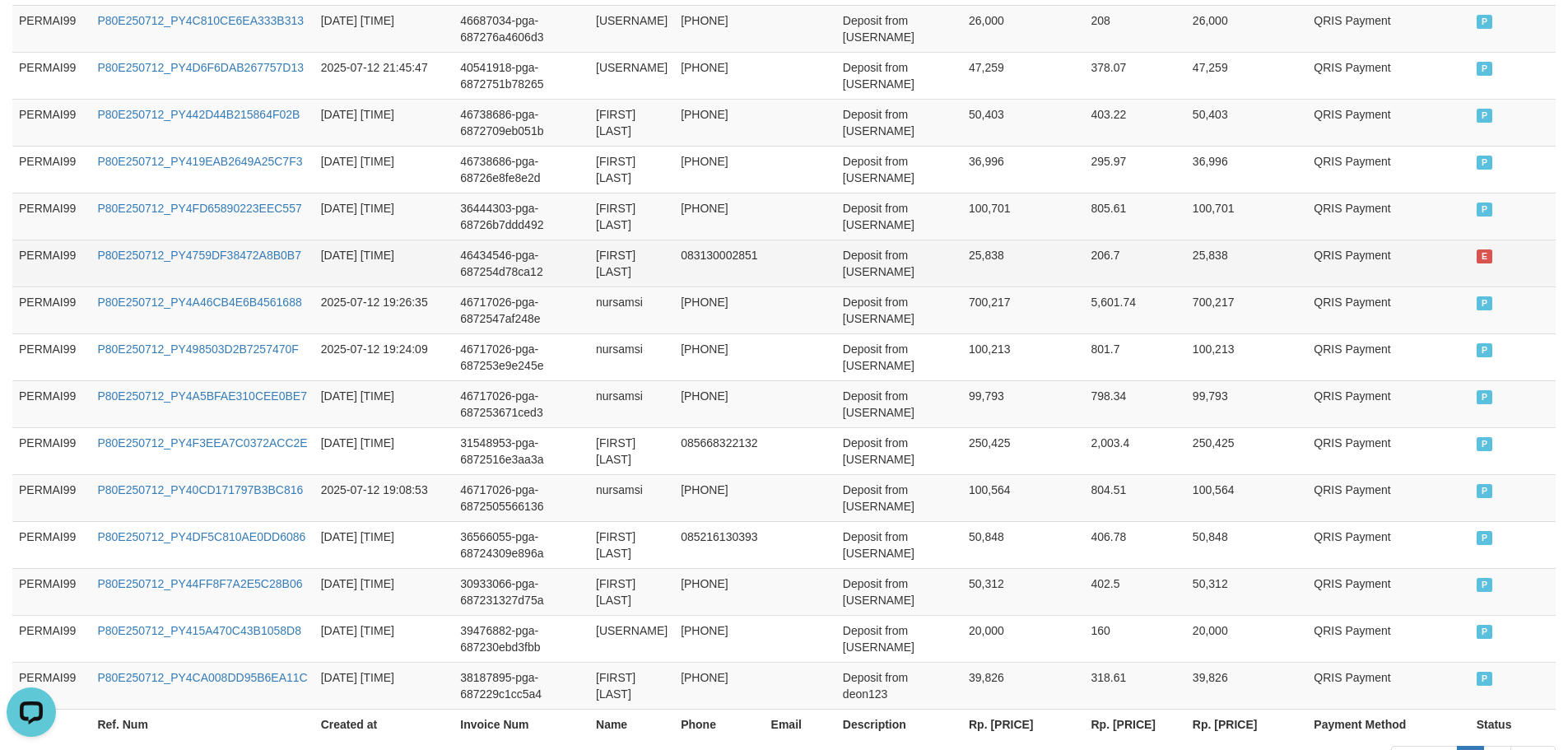 type 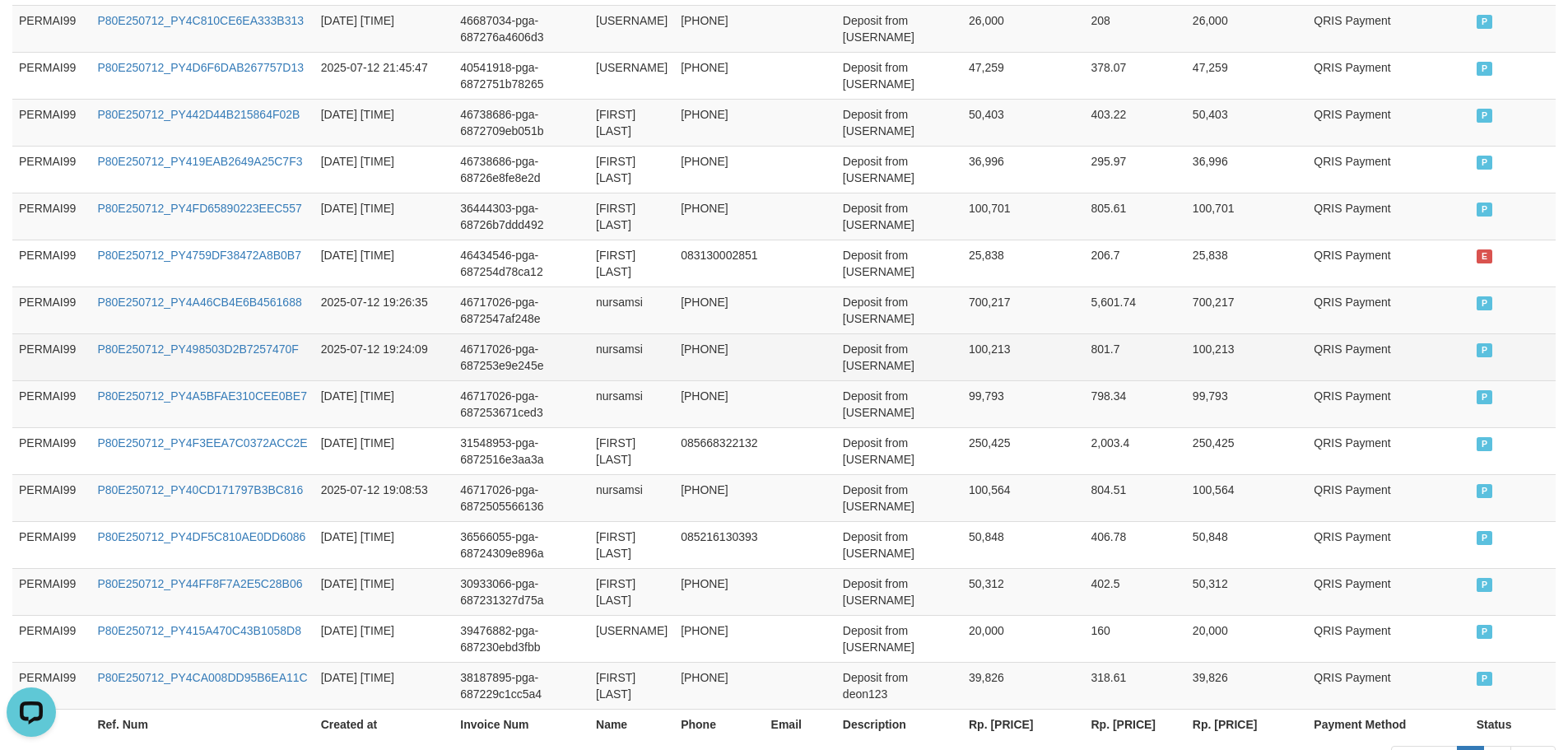 click on "[PHONE]" at bounding box center [719, 356] 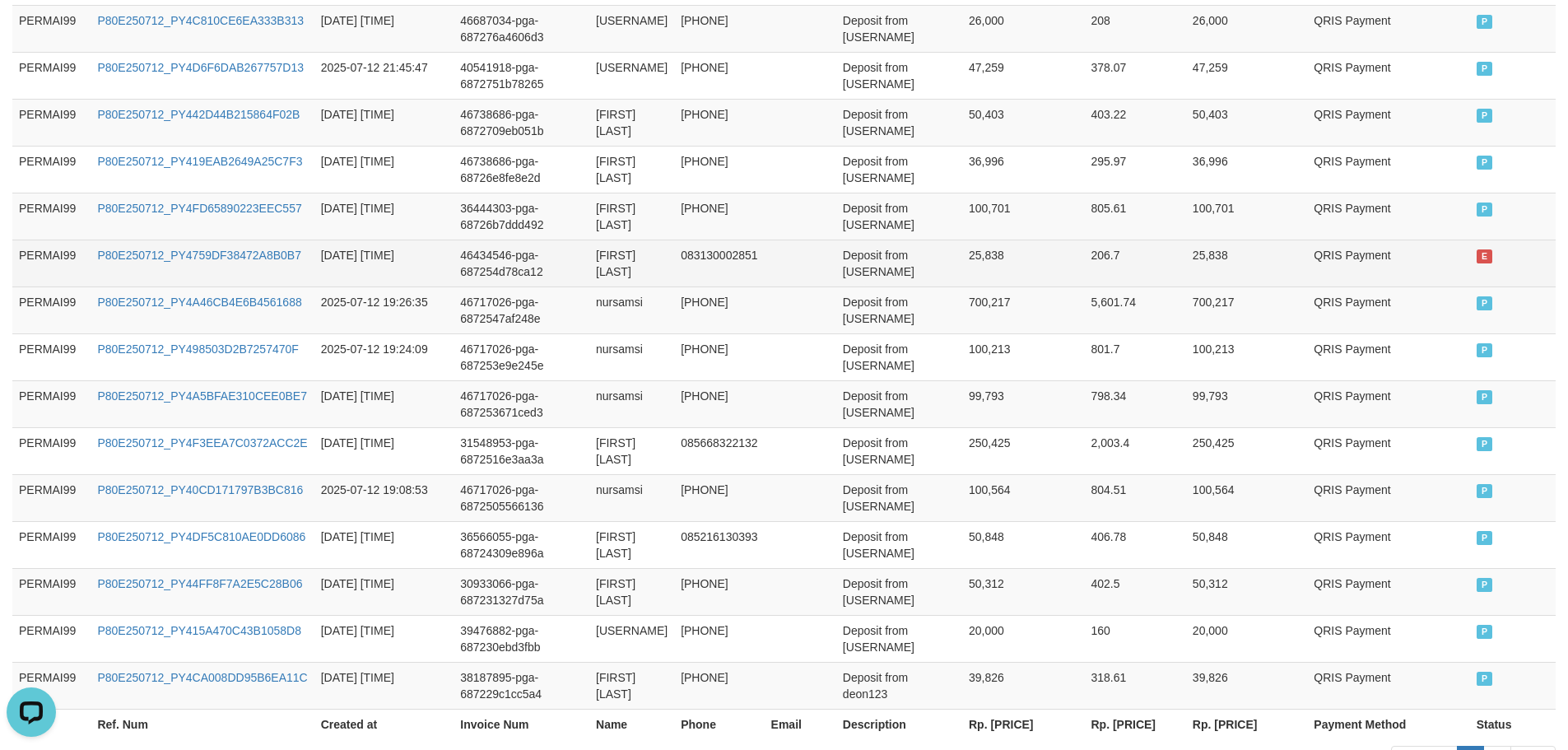 click on "Deposit from [USERNAME]" at bounding box center (899, 263) 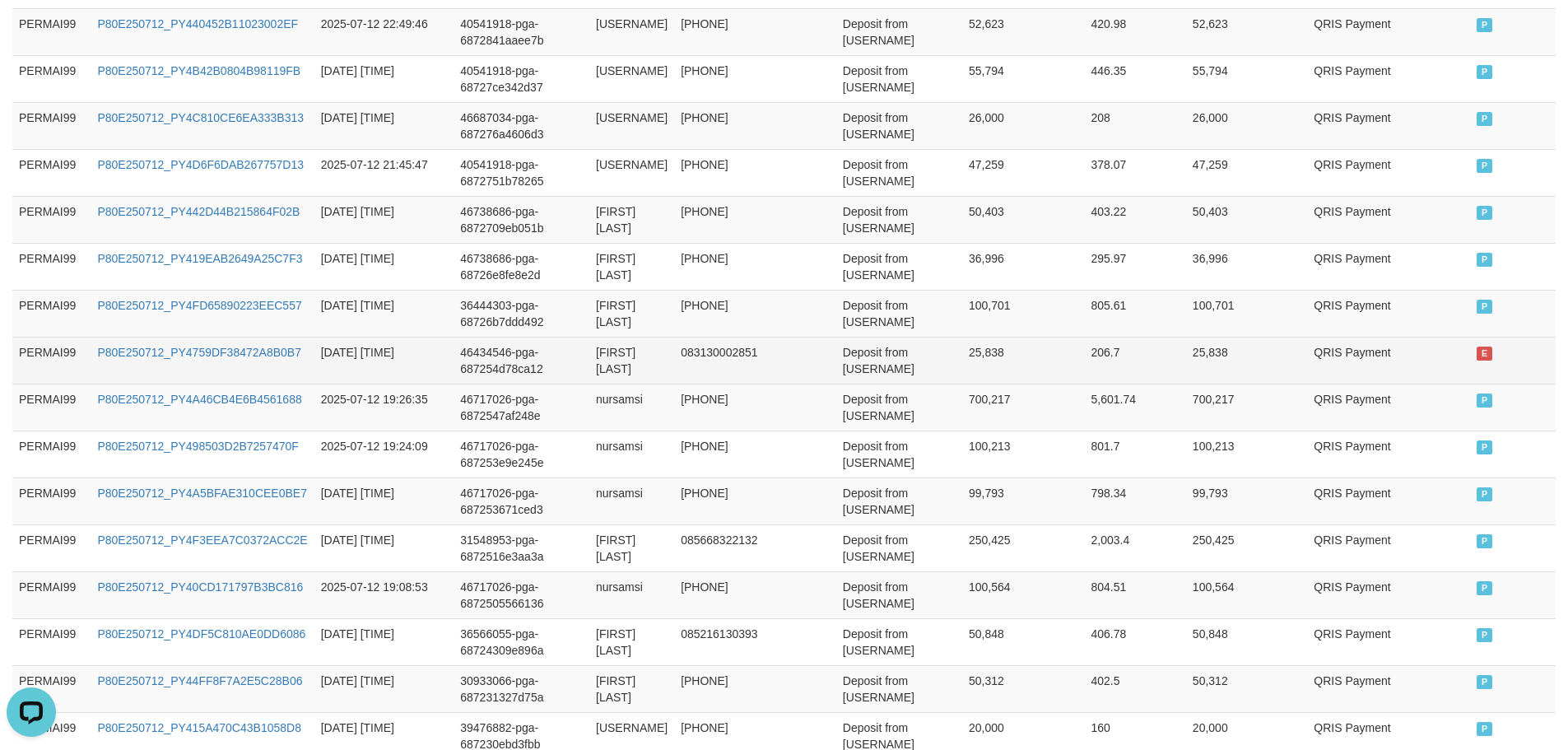 scroll, scrollTop: 953, scrollLeft: 0, axis: vertical 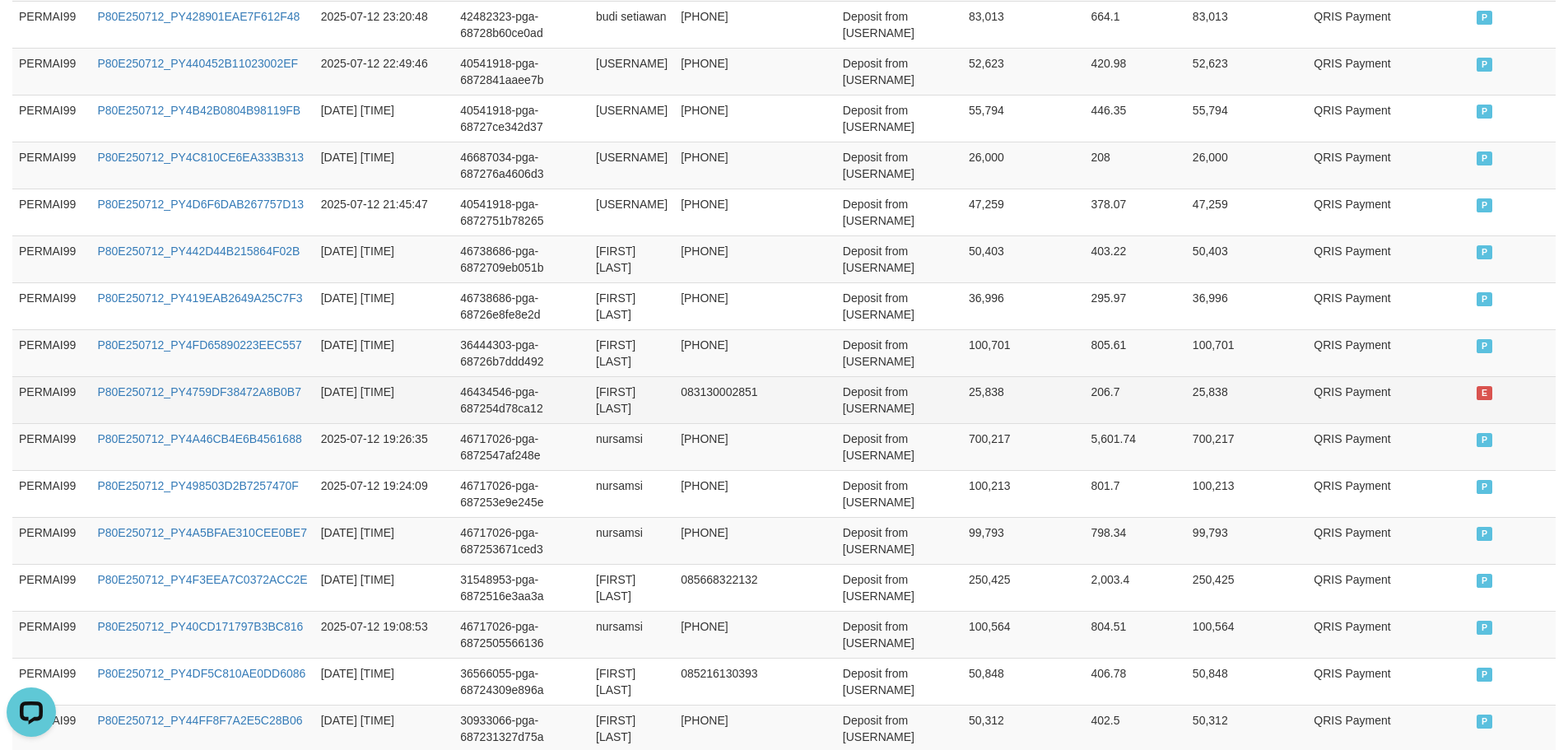 click on "Deposit from [USERNAME]" at bounding box center (899, 399) 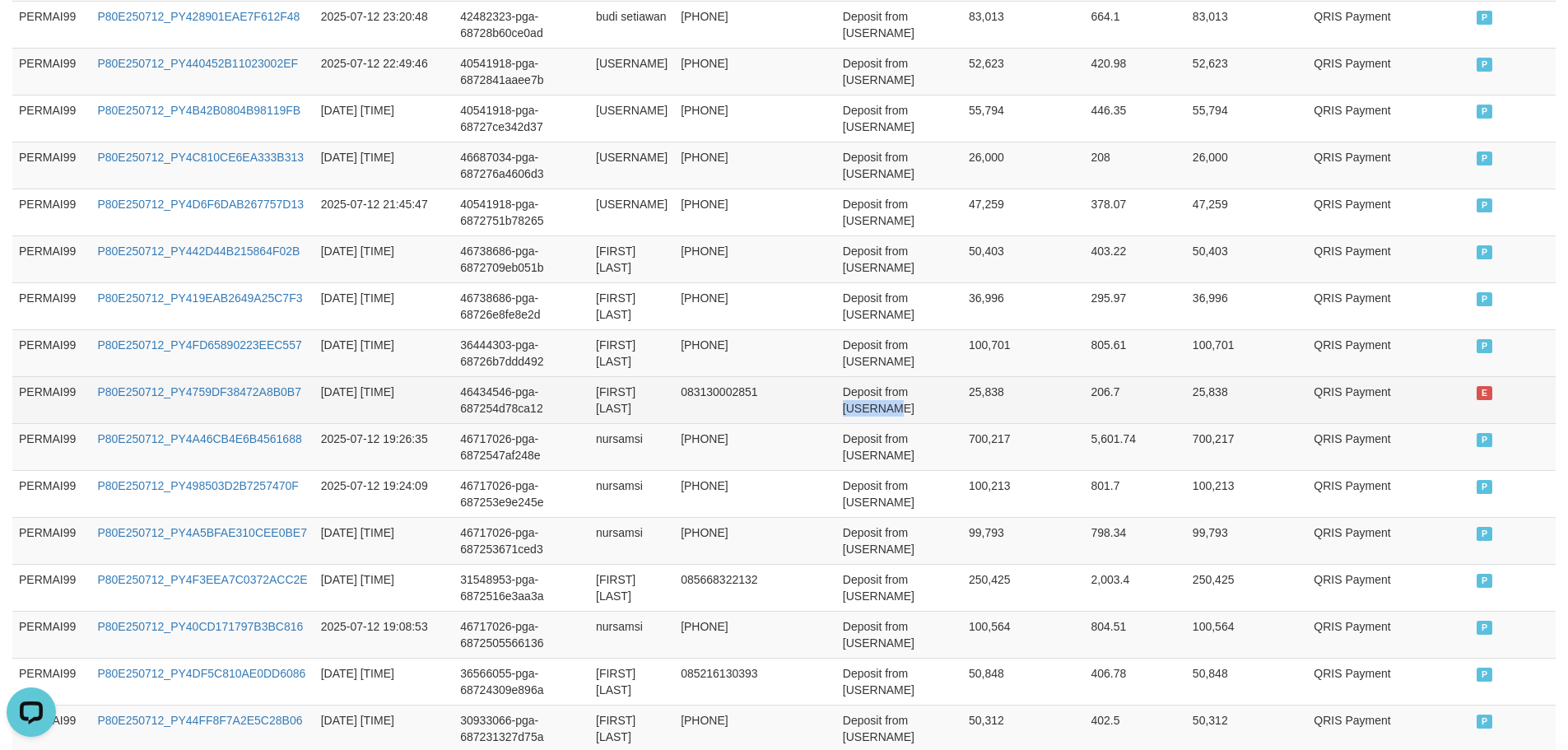 click on "Deposit from [USERNAME]" at bounding box center (899, 399) 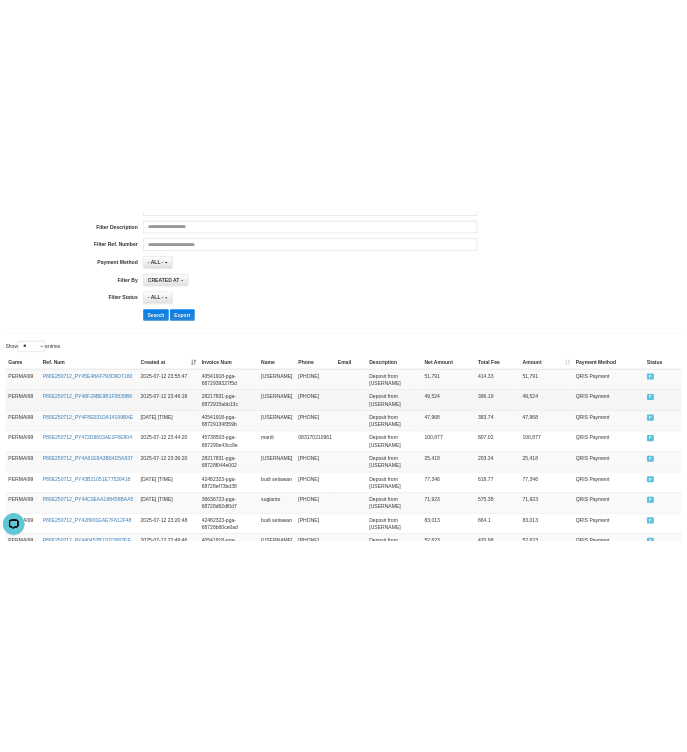 scroll, scrollTop: 0, scrollLeft: 0, axis: both 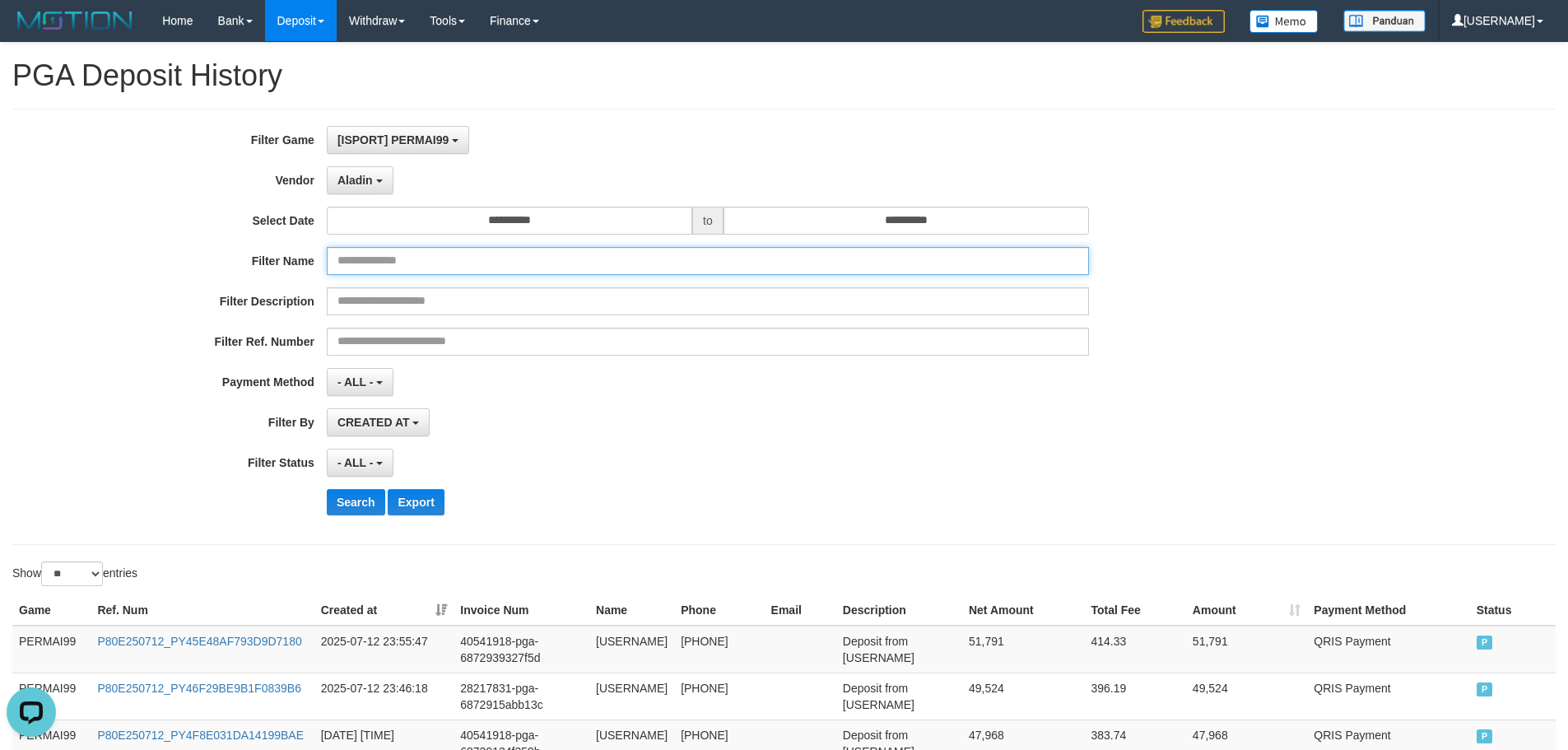 click at bounding box center [708, 261] 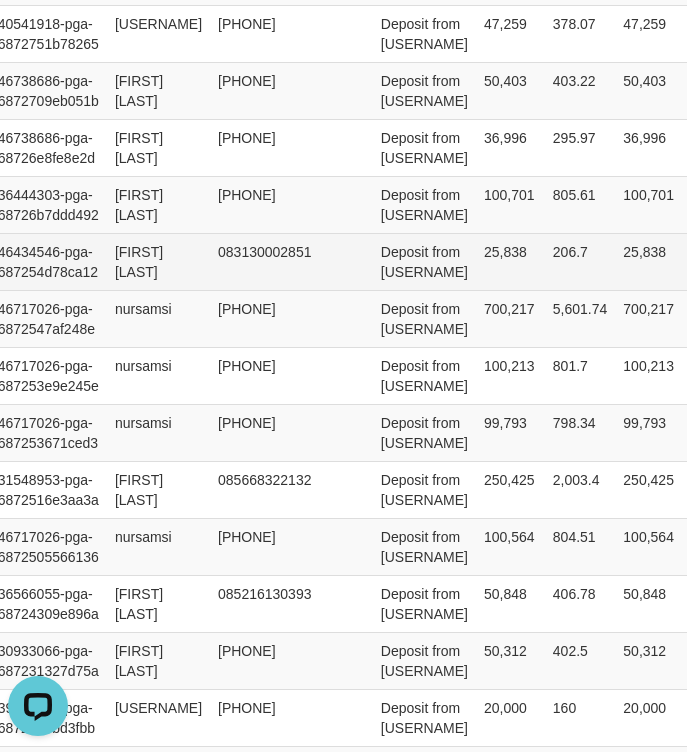 scroll, scrollTop: 1667, scrollLeft: 613, axis: both 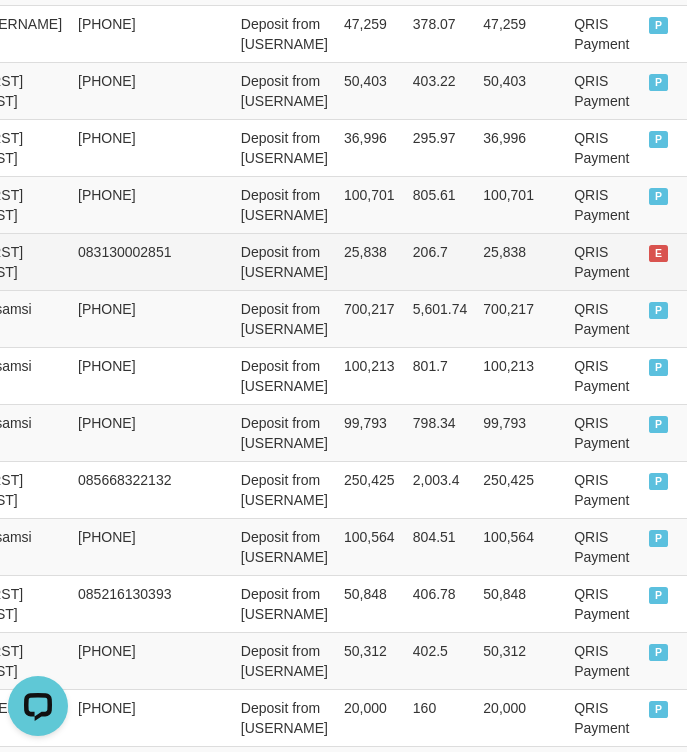 click on "25,838" at bounding box center [370, 262] 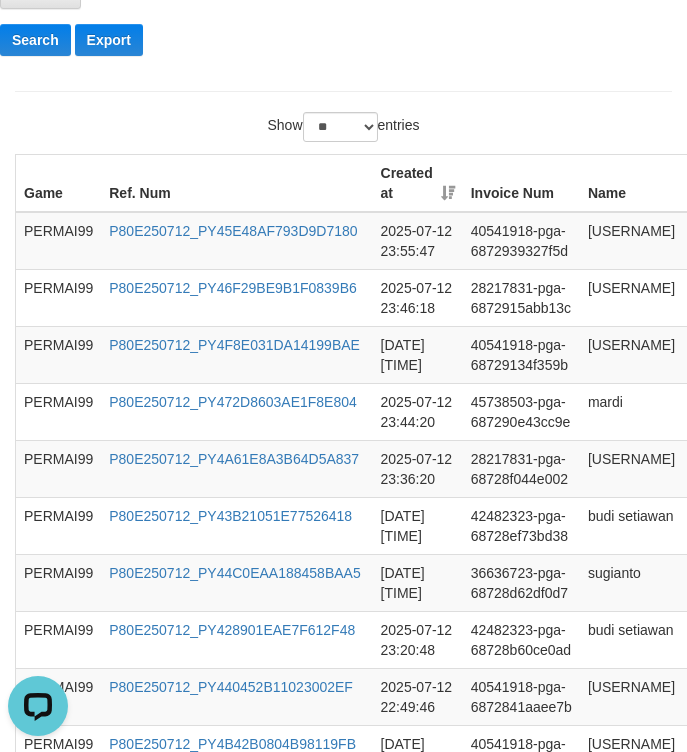 scroll, scrollTop: 833, scrollLeft: 613, axis: both 